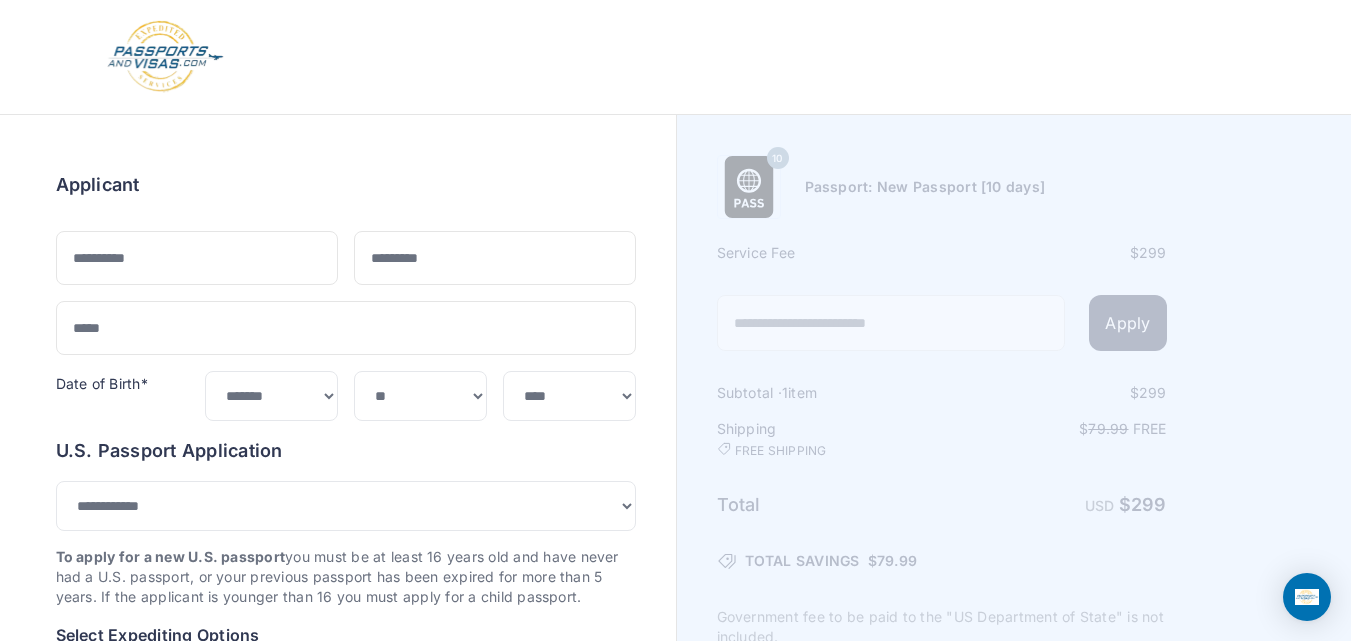 select on "*" 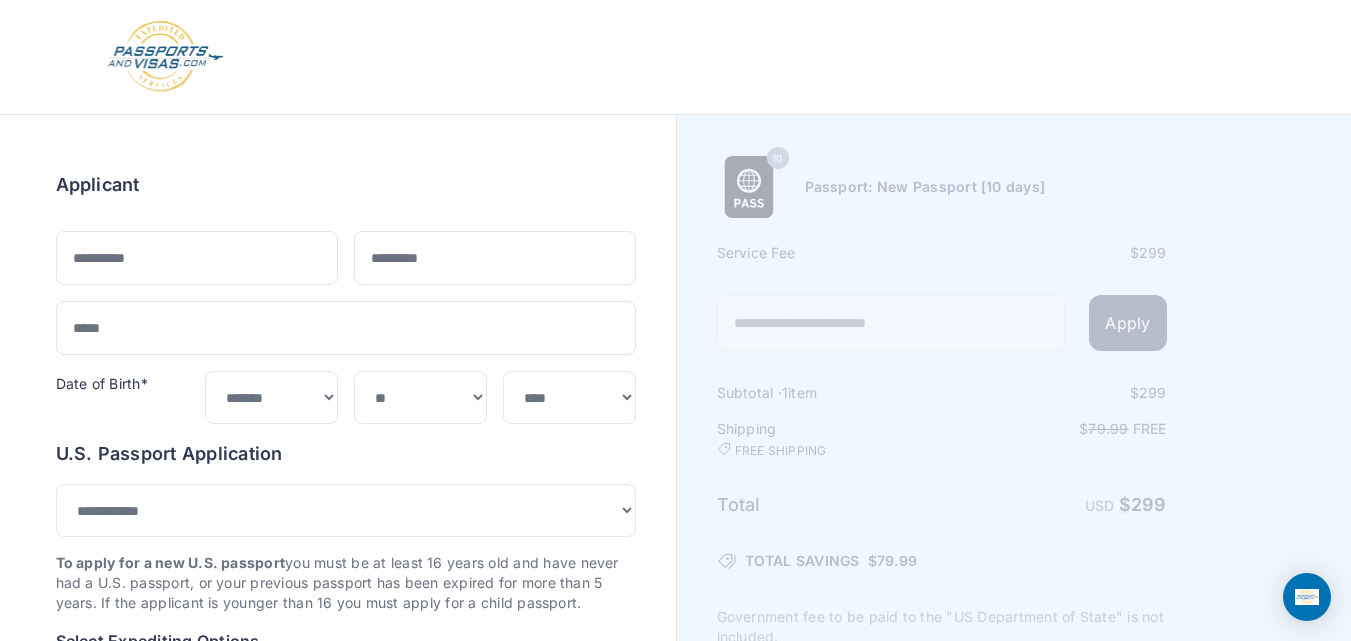 scroll, scrollTop: 733, scrollLeft: 0, axis: vertical 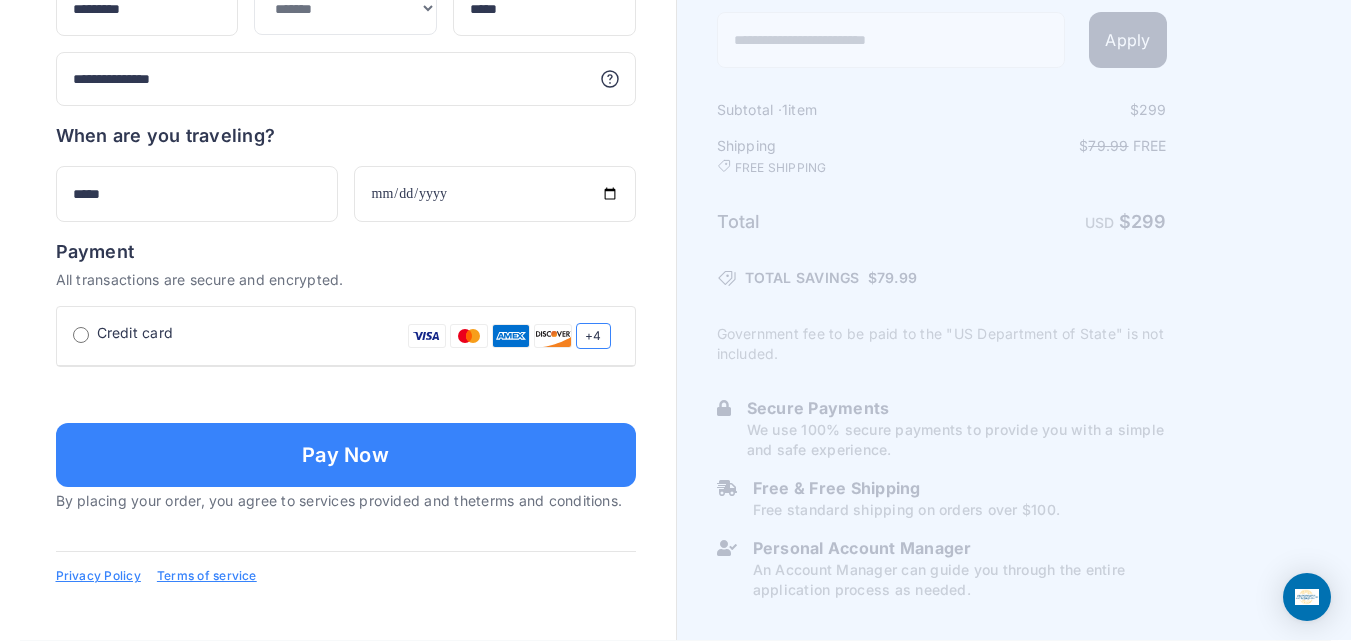 click on "Order summary
$ 299
10
299 1 $" at bounding box center [338, -248] 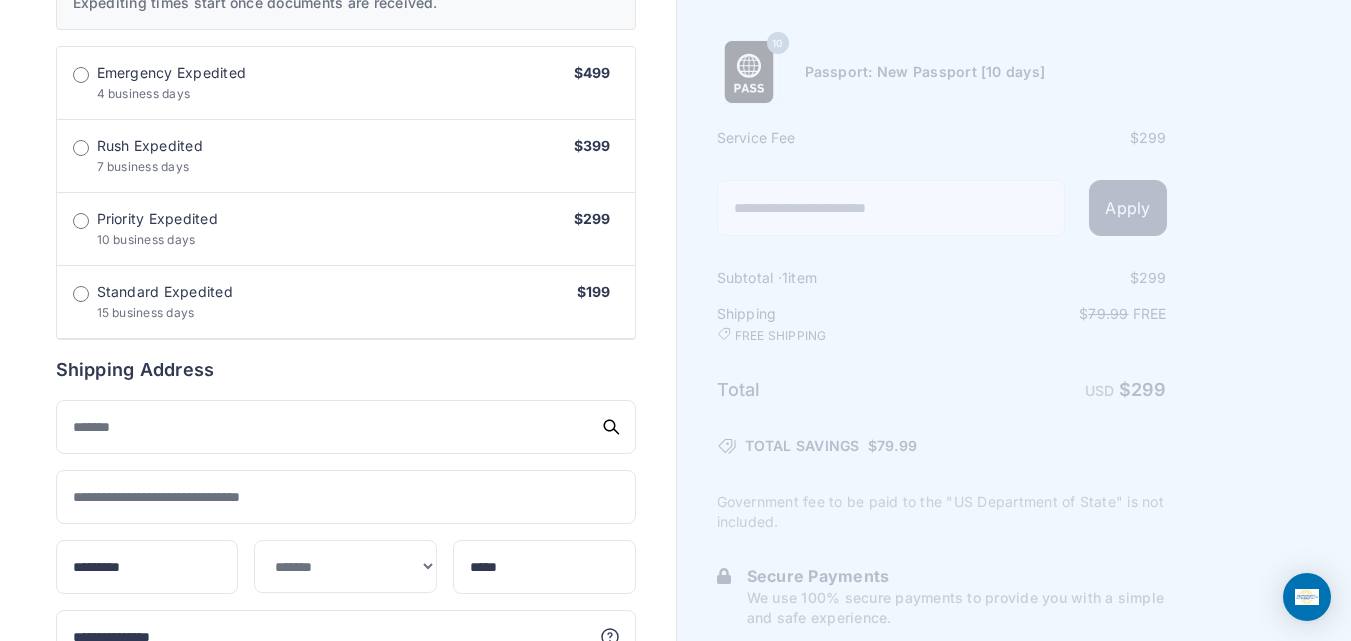 scroll, scrollTop: 664, scrollLeft: 0, axis: vertical 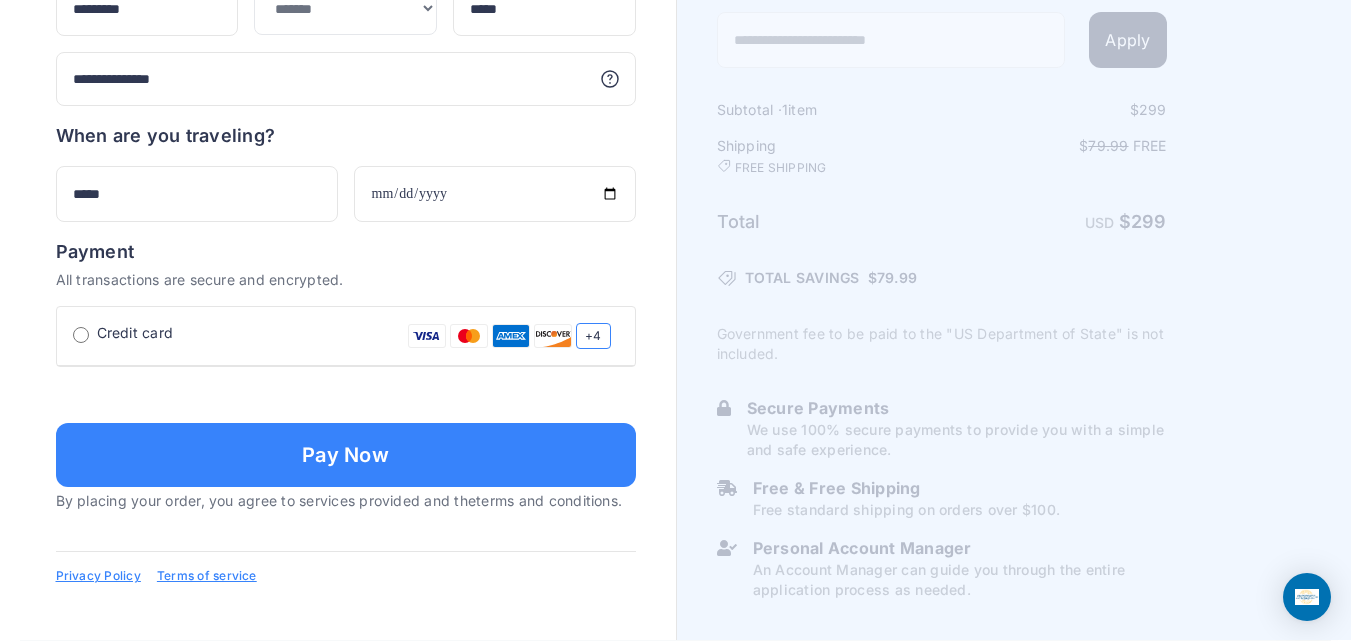 click at bounding box center (346, 393) 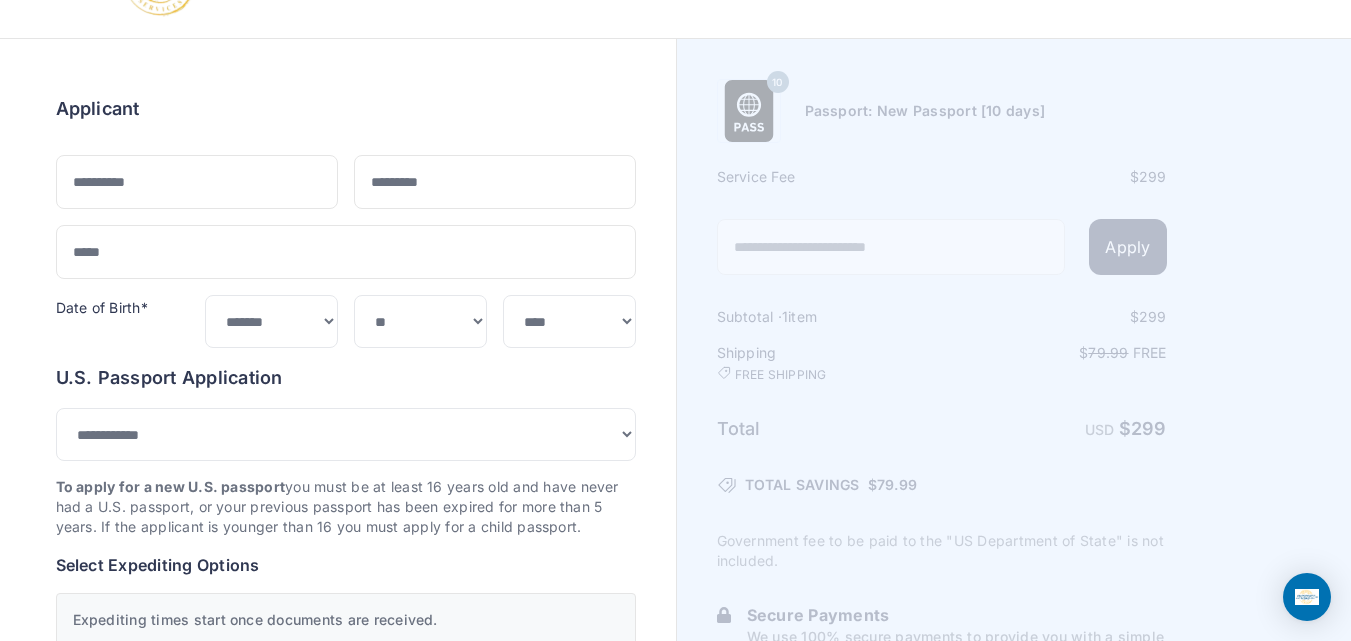 scroll, scrollTop: 18, scrollLeft: 0, axis: vertical 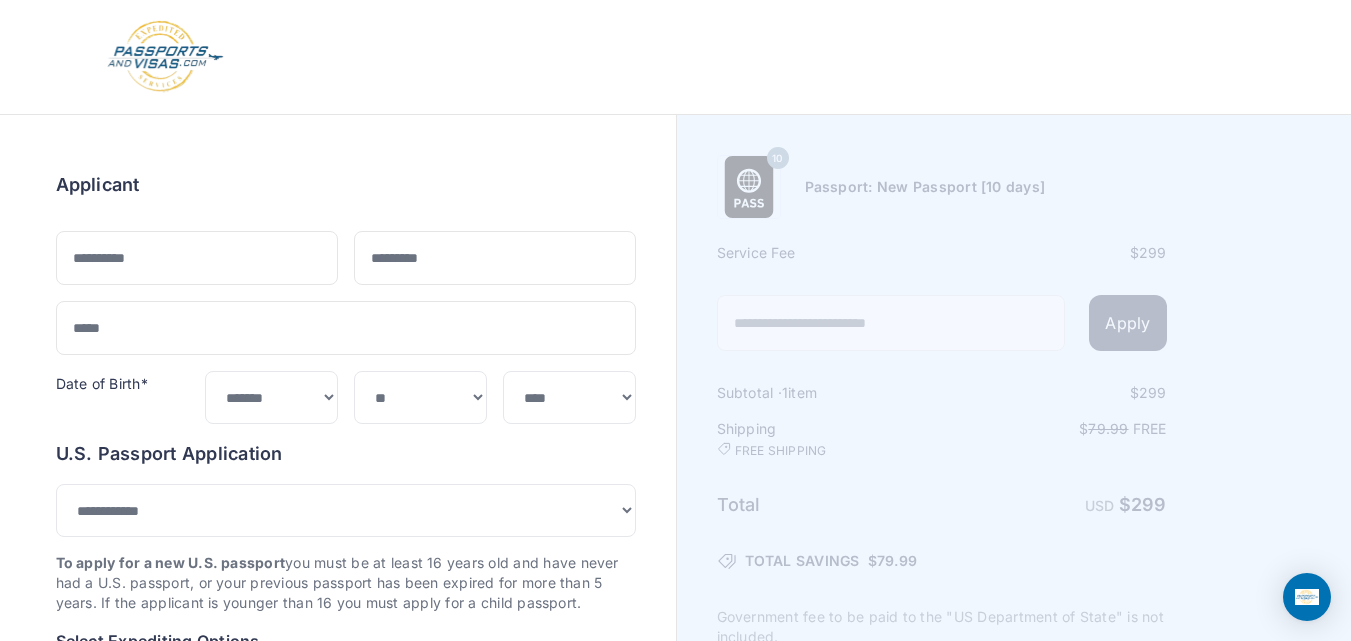 click at bounding box center (676, 57) 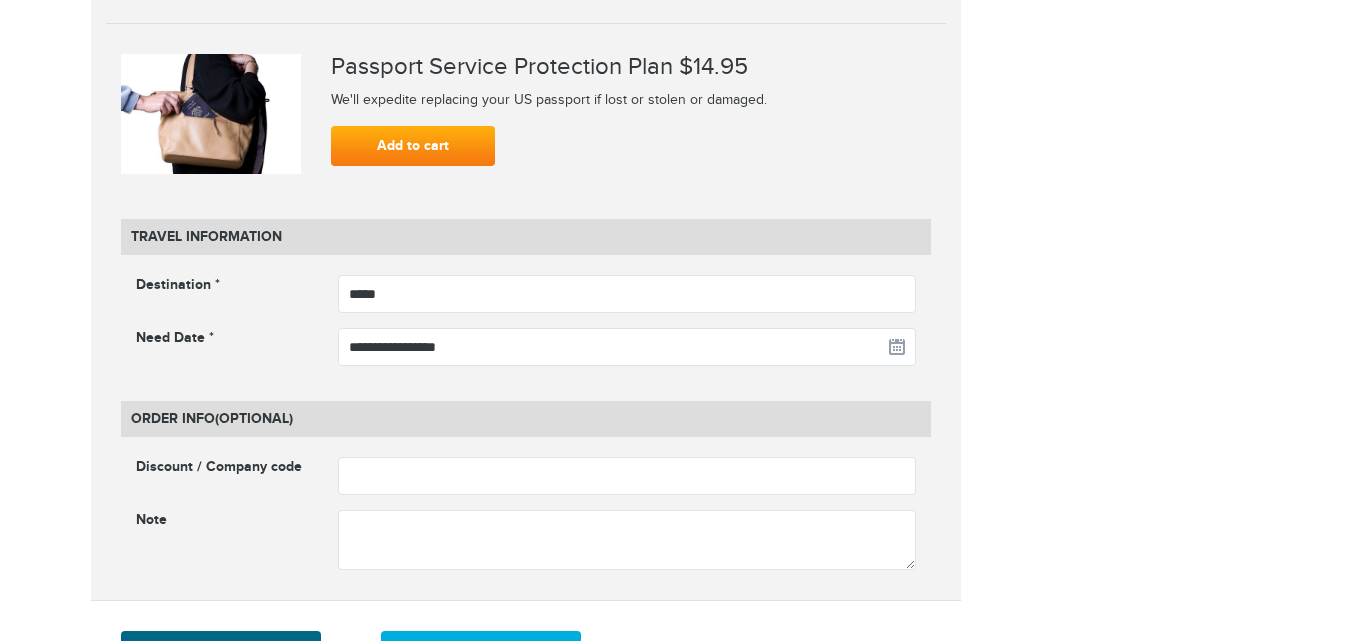 scroll, scrollTop: 2202, scrollLeft: 0, axis: vertical 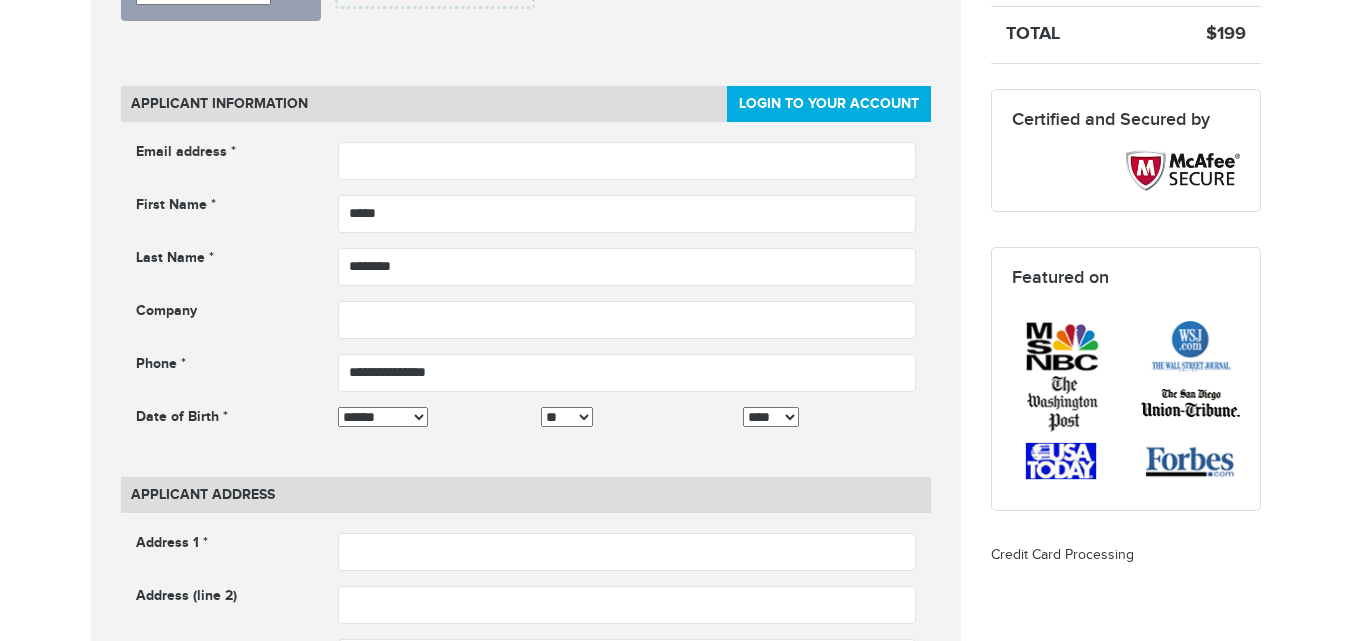 click on "800-860-8610
Passports & Visas.com
Login
Check Status
Passports
Passport Renewal
New Passport
Second Passport
Passport Name Change
Lost Passport
Contact" at bounding box center [675, -326] 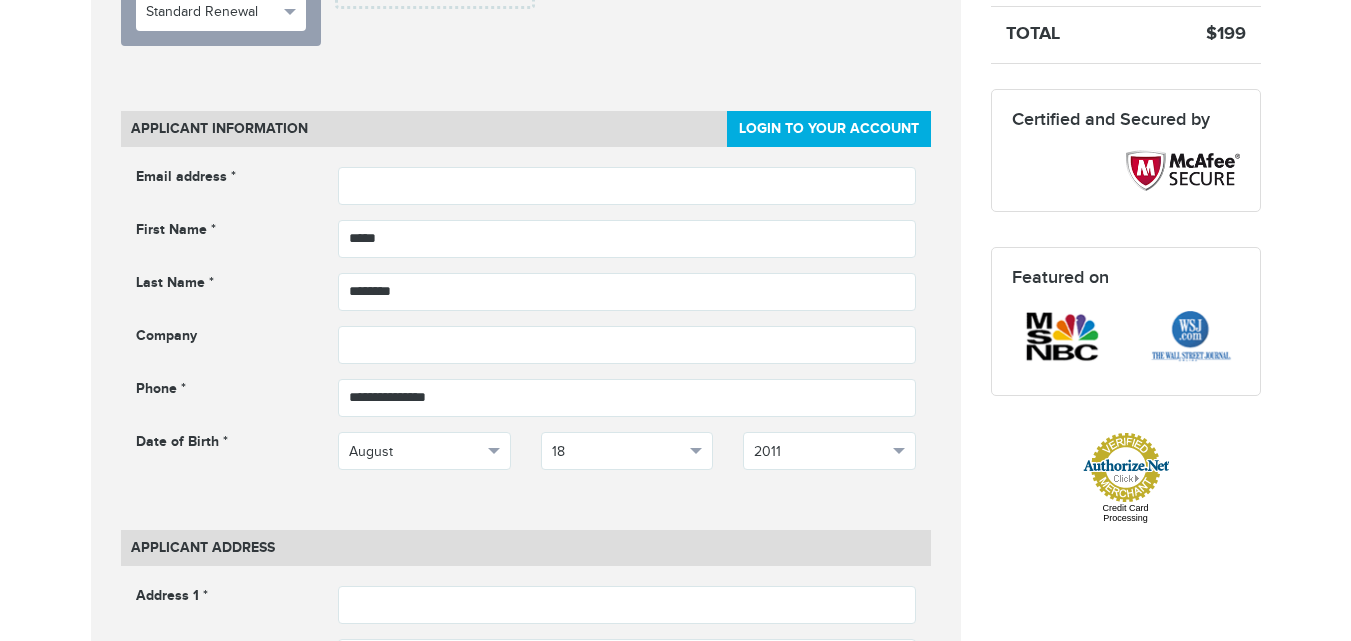type on "**********" 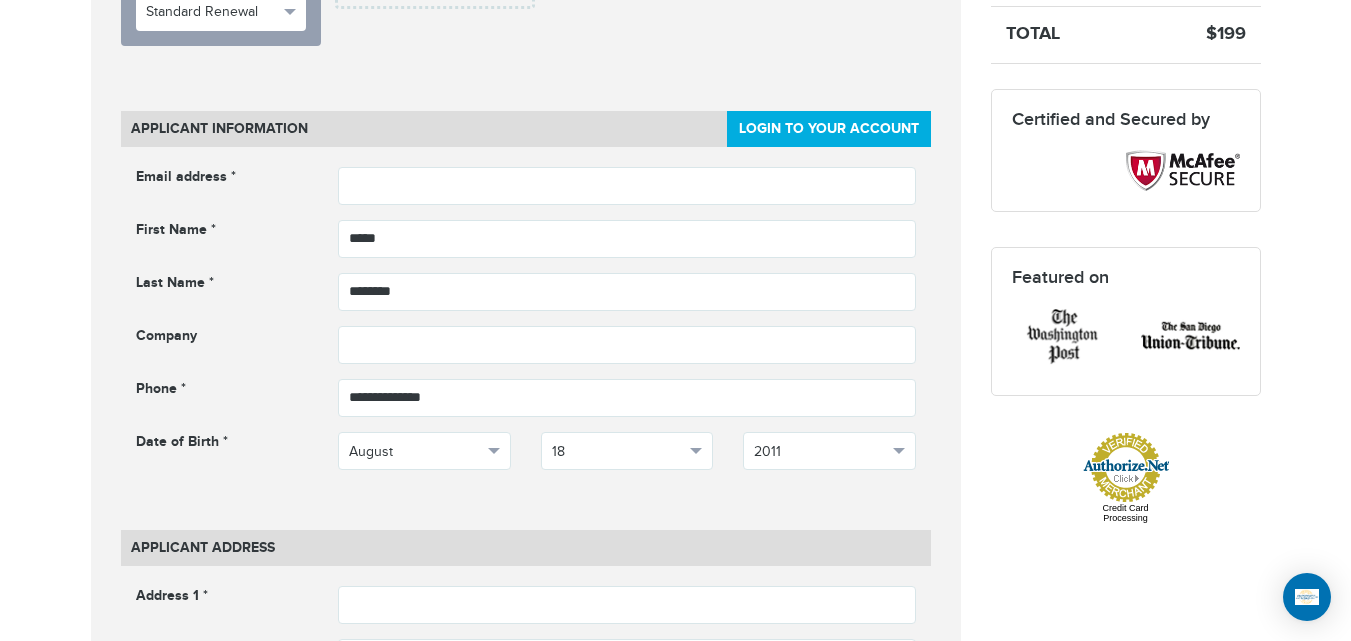 scroll, scrollTop: 0, scrollLeft: 0, axis: both 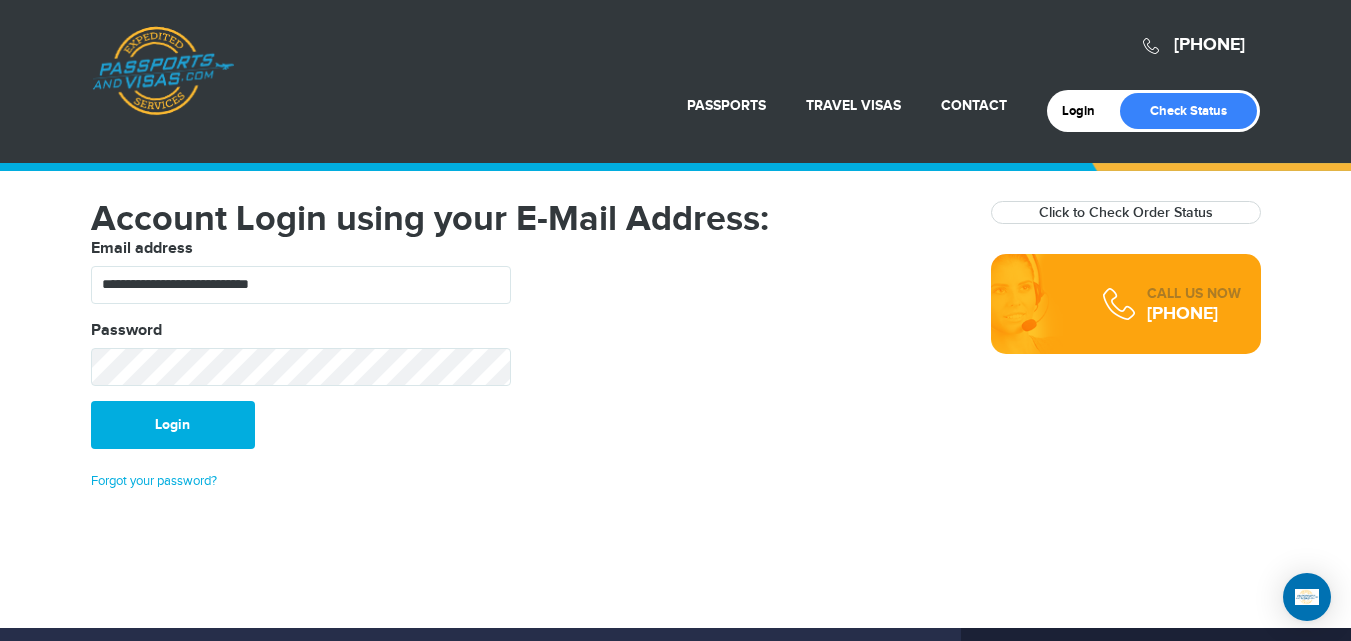 click on "Login" at bounding box center [173, 425] 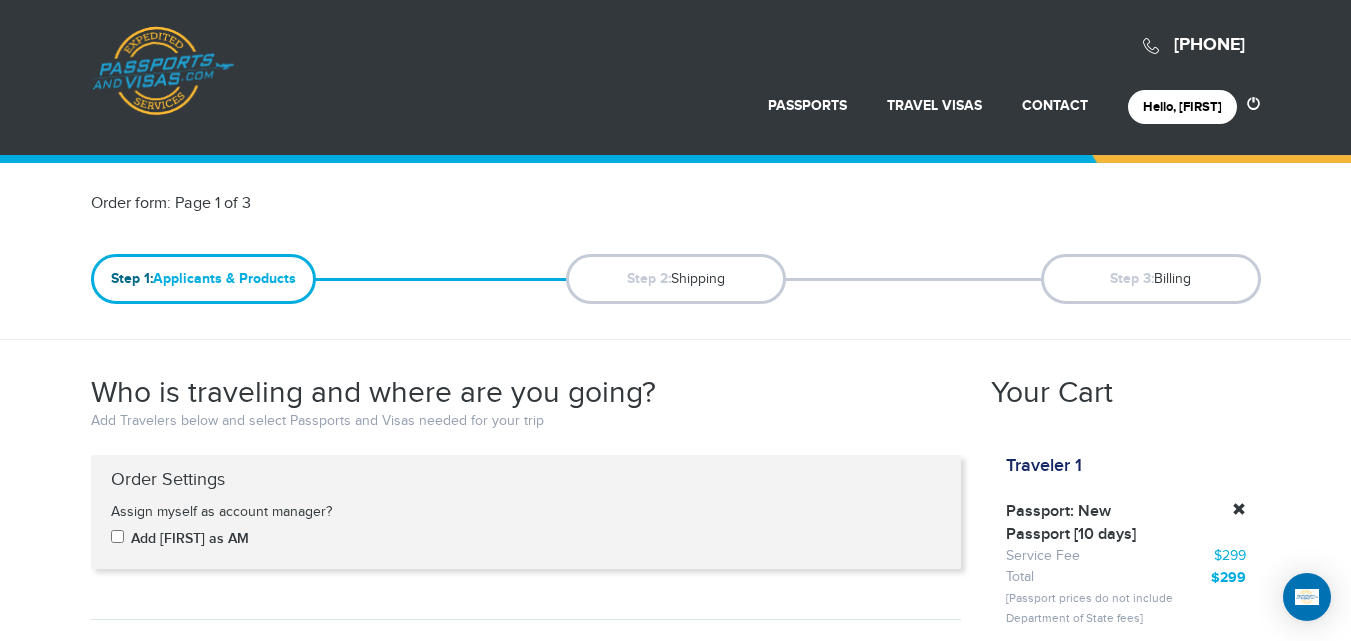 scroll, scrollTop: 213, scrollLeft: 0, axis: vertical 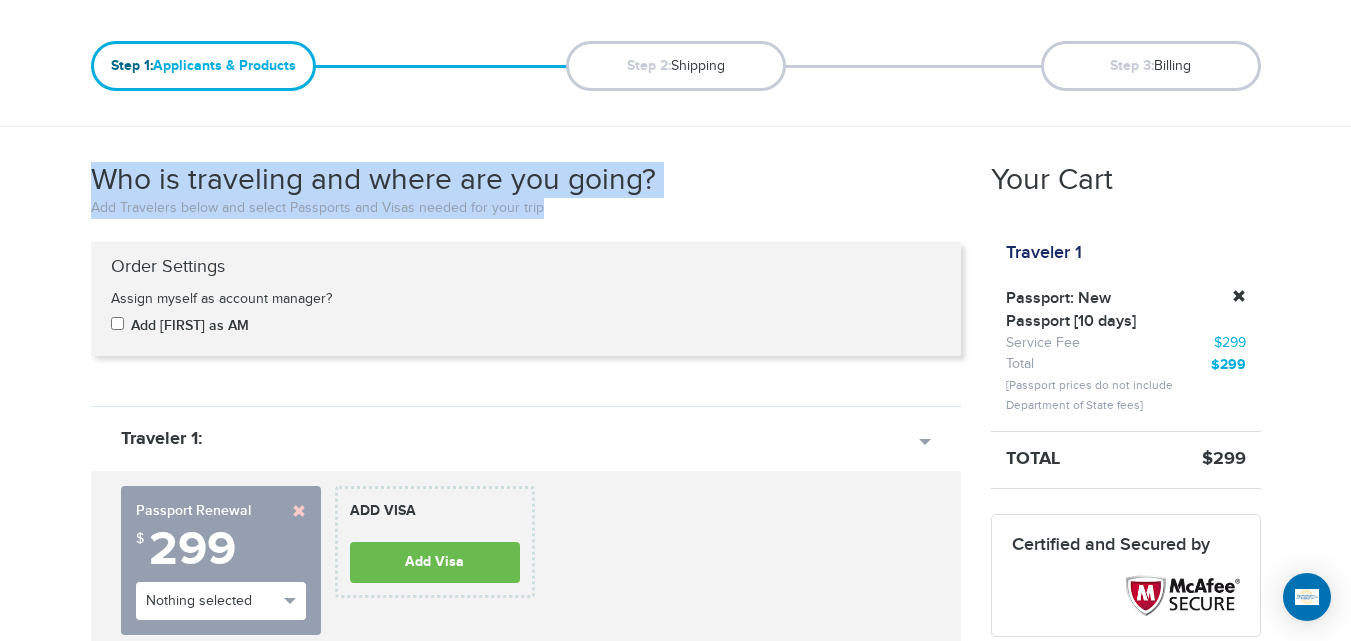 drag, startPoint x: 77, startPoint y: 172, endPoint x: 590, endPoint y: 205, distance: 514.0603 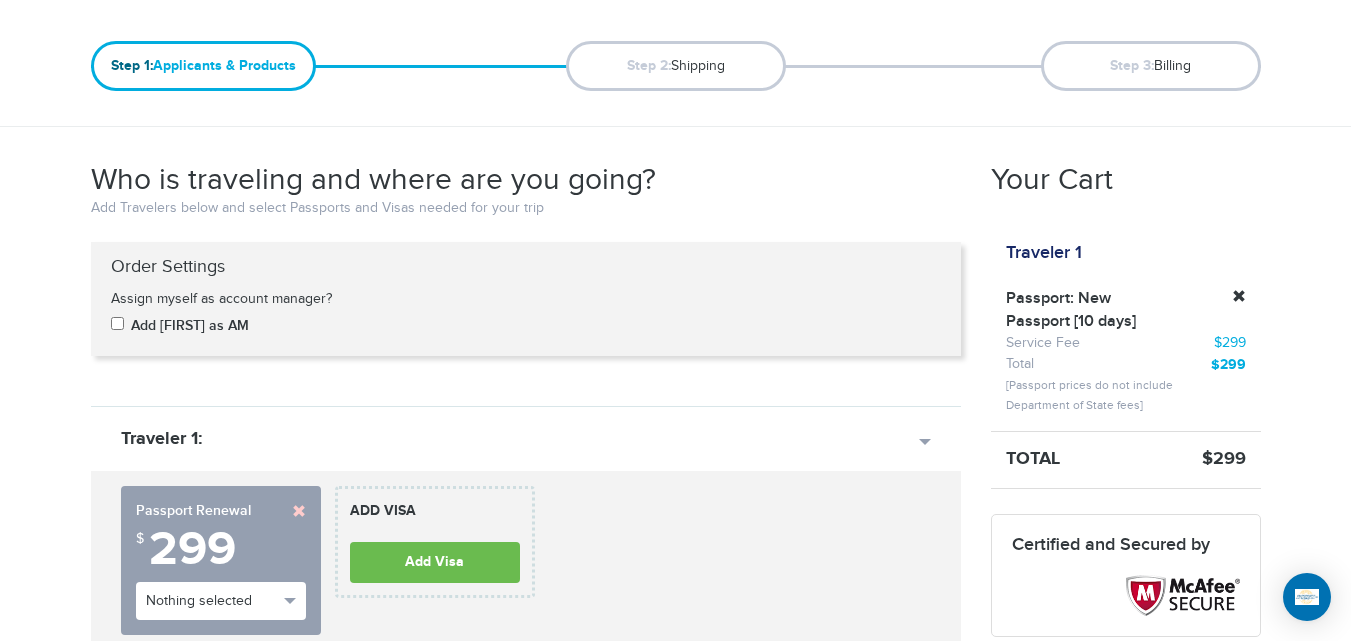 scroll, scrollTop: 0, scrollLeft: 0, axis: both 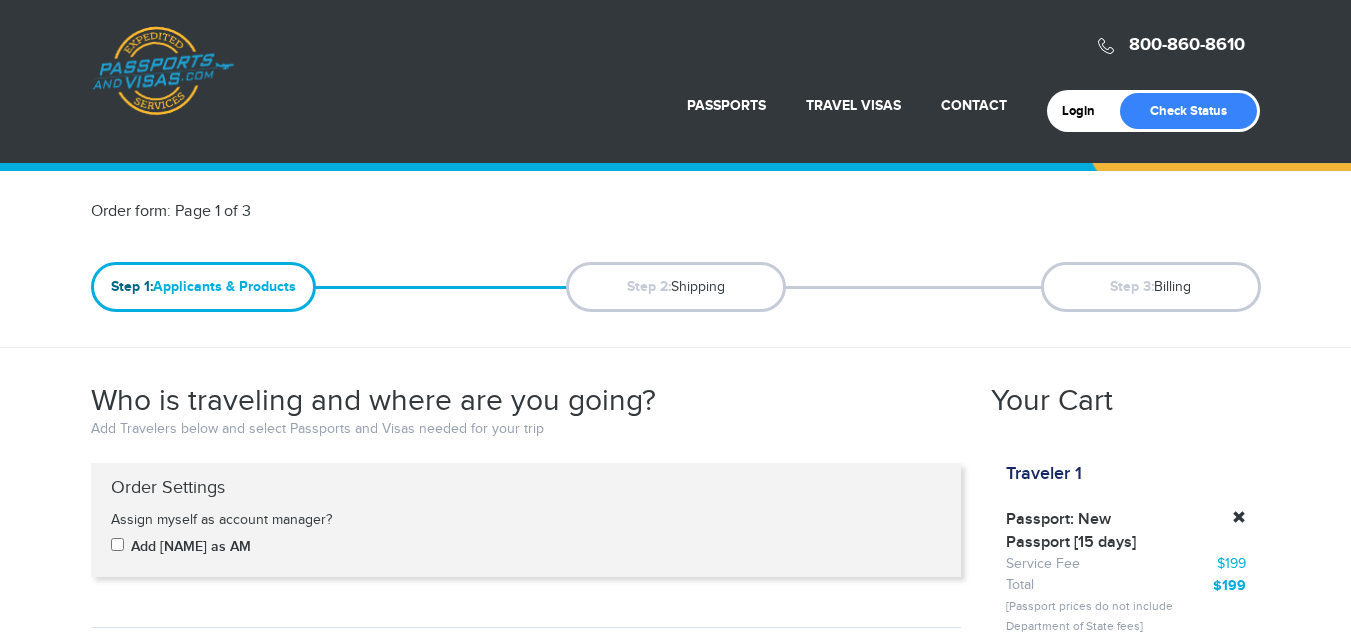 type on "**********" 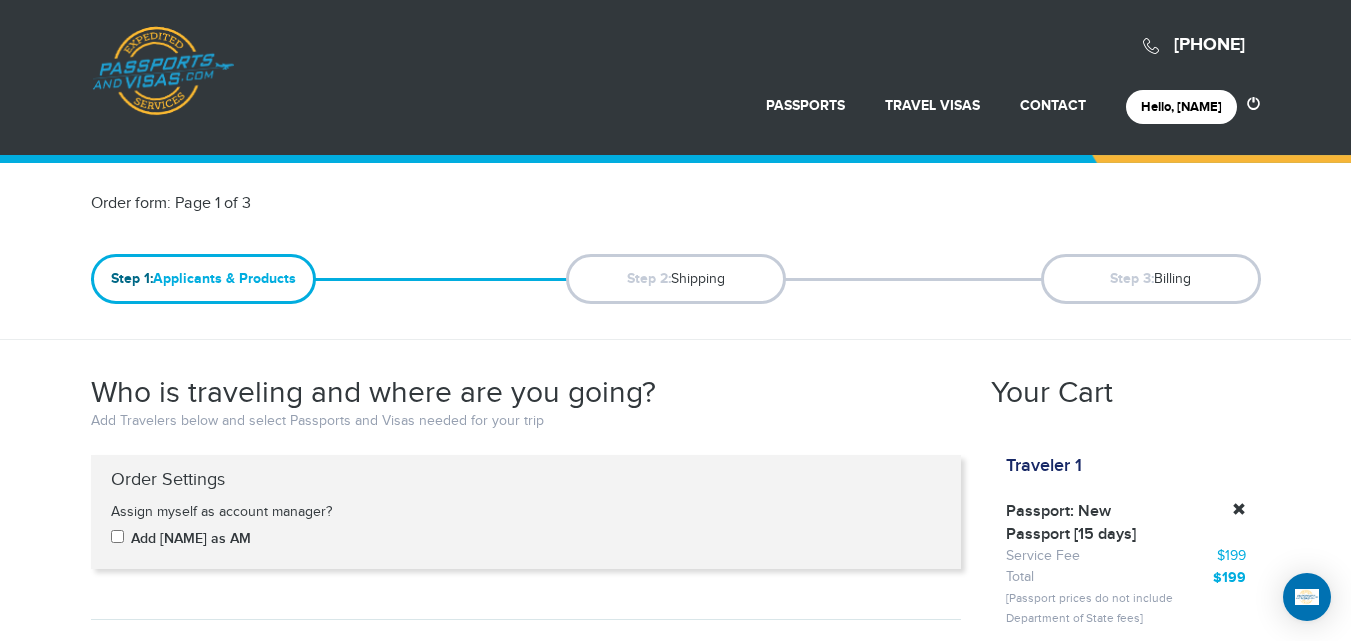 scroll, scrollTop: 0, scrollLeft: 0, axis: both 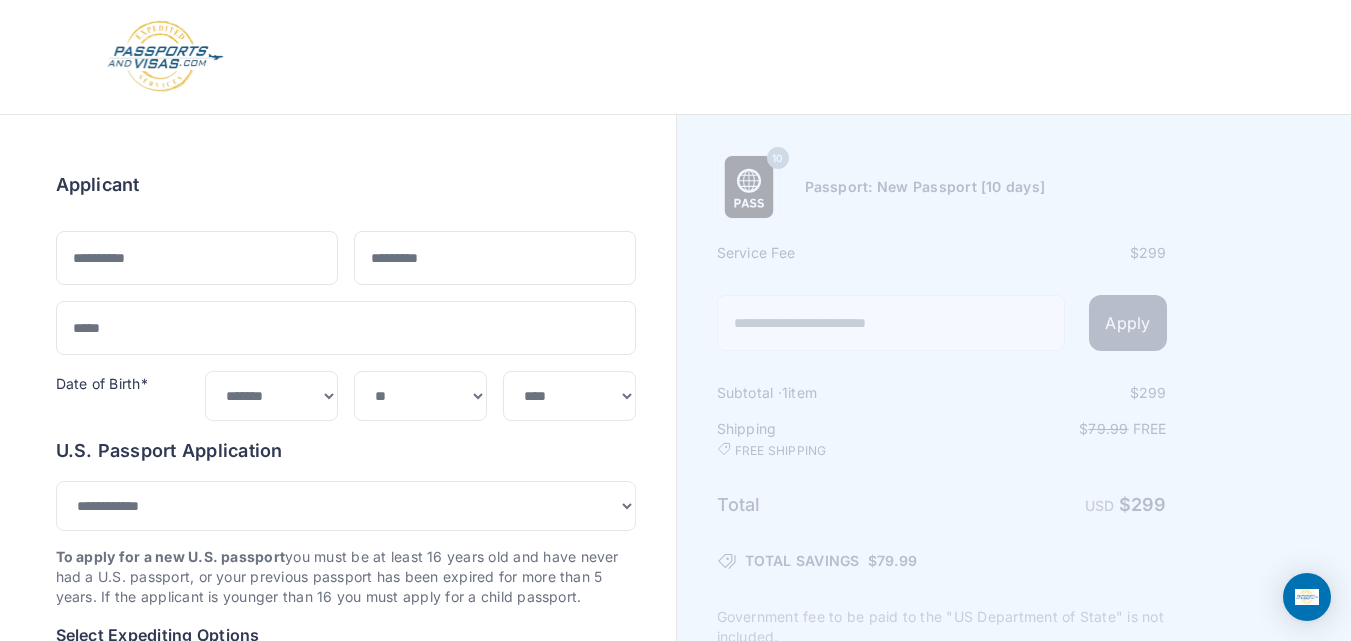 select on "*" 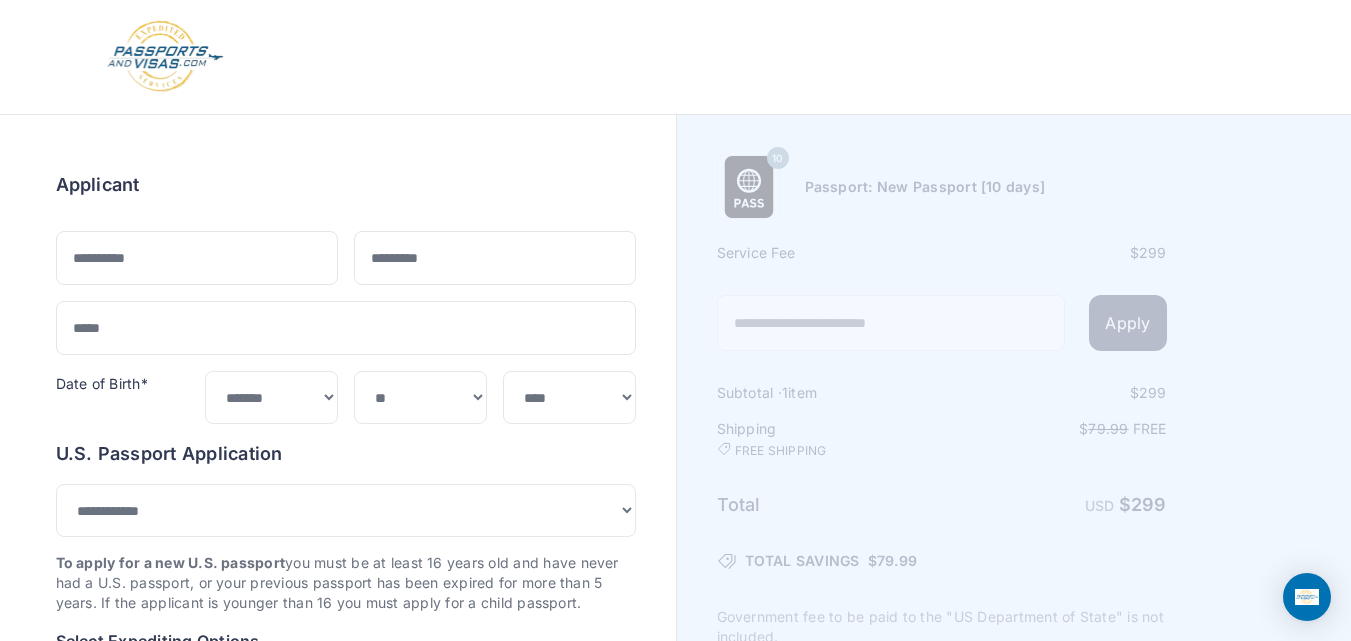 scroll, scrollTop: 0, scrollLeft: 0, axis: both 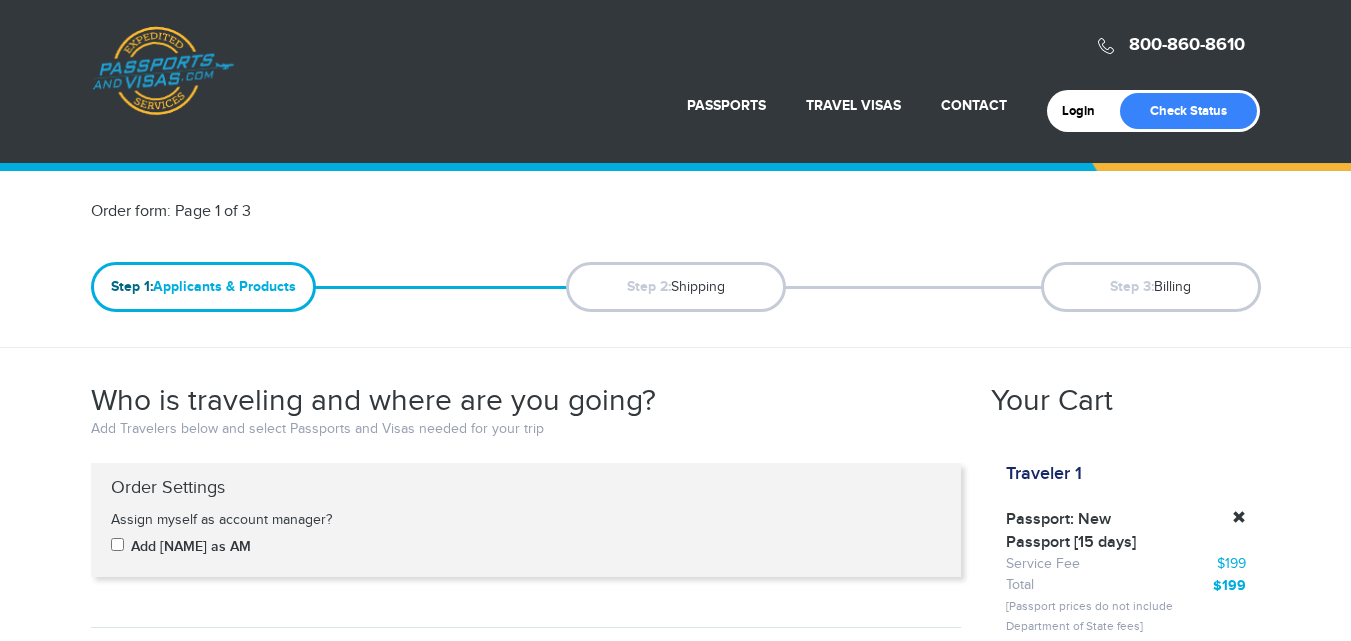 click on "800-860-8610
Passports & Visas.com
Login
Check Status
Passports
Passport Renewal
New Passport
Second Passport
Passport Name Change
Lost Passport" at bounding box center [675, 1877] 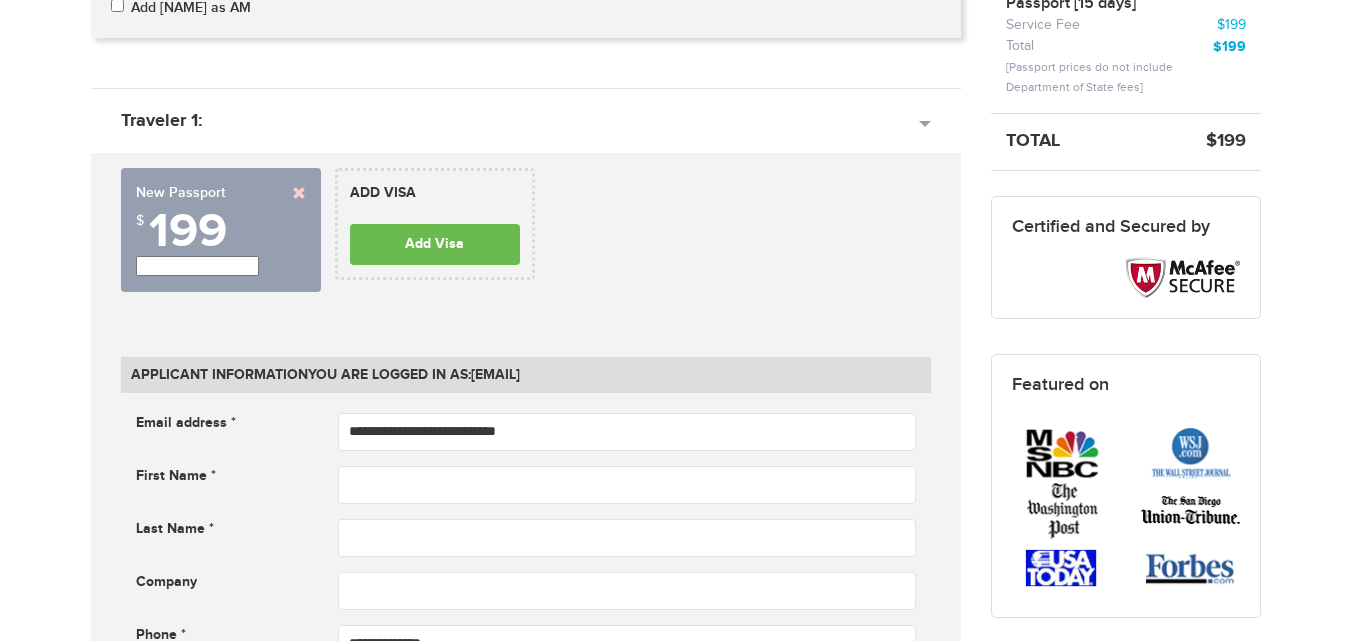 scroll, scrollTop: 539, scrollLeft: 0, axis: vertical 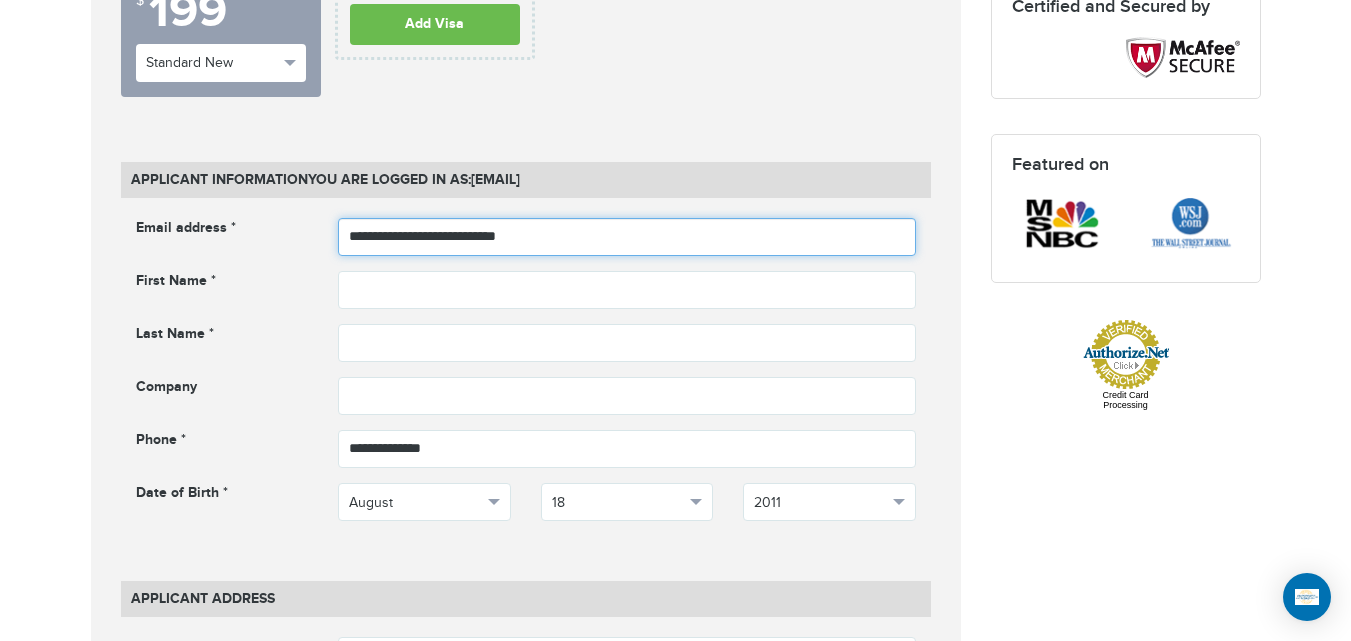 click on "**********" at bounding box center [627, 237] 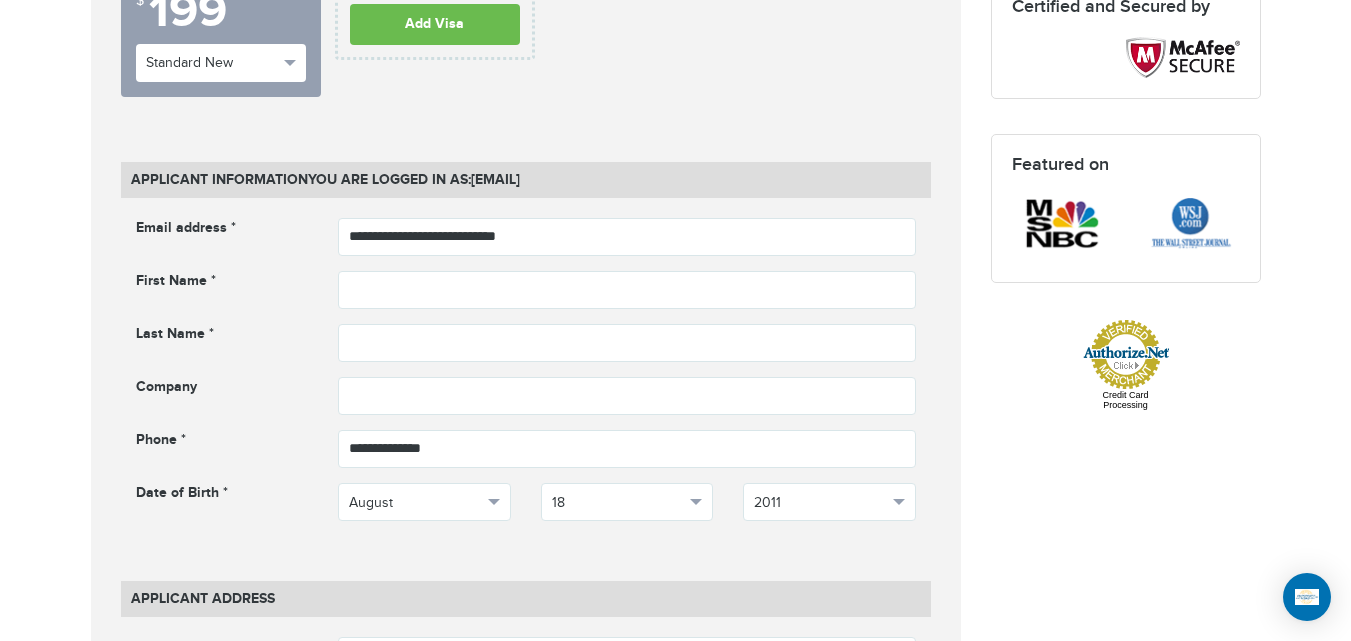 click on "720-679-7148
Passports & Visas.com
Login
Check Status
Passports
Passport Renewal
New Passport
Second Passport
Passport Name Change
Lost Passport" at bounding box center (675, 1159) 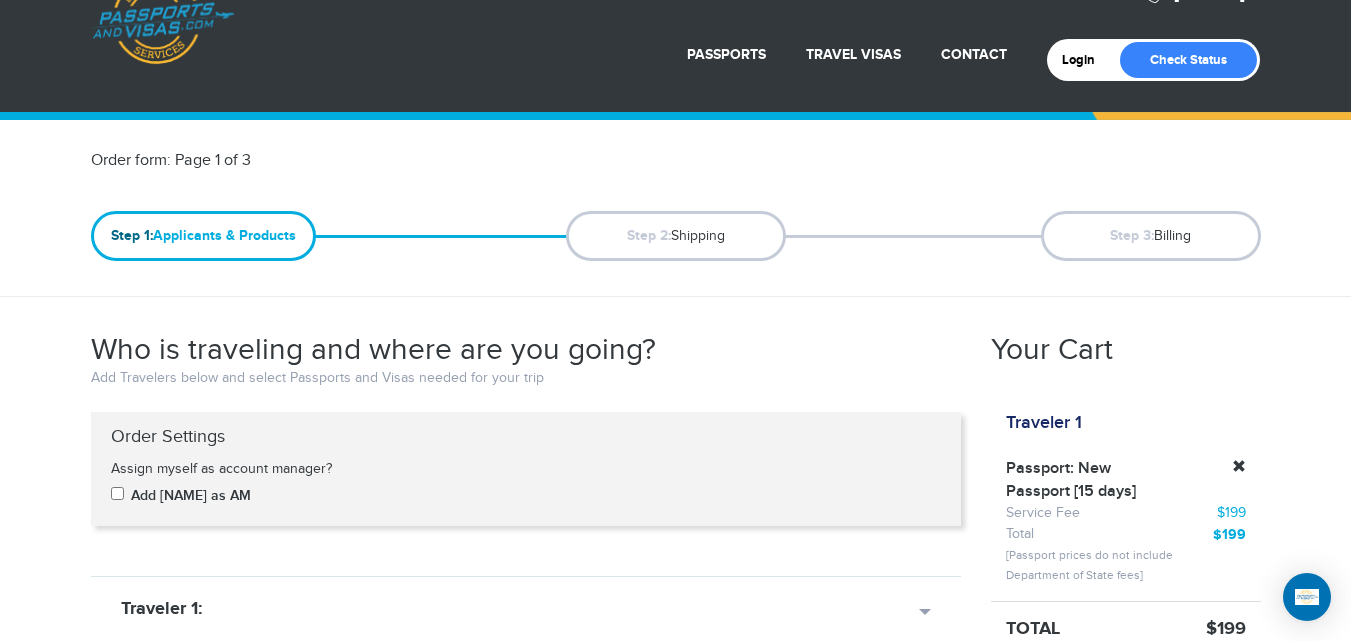 scroll, scrollTop: 0, scrollLeft: 0, axis: both 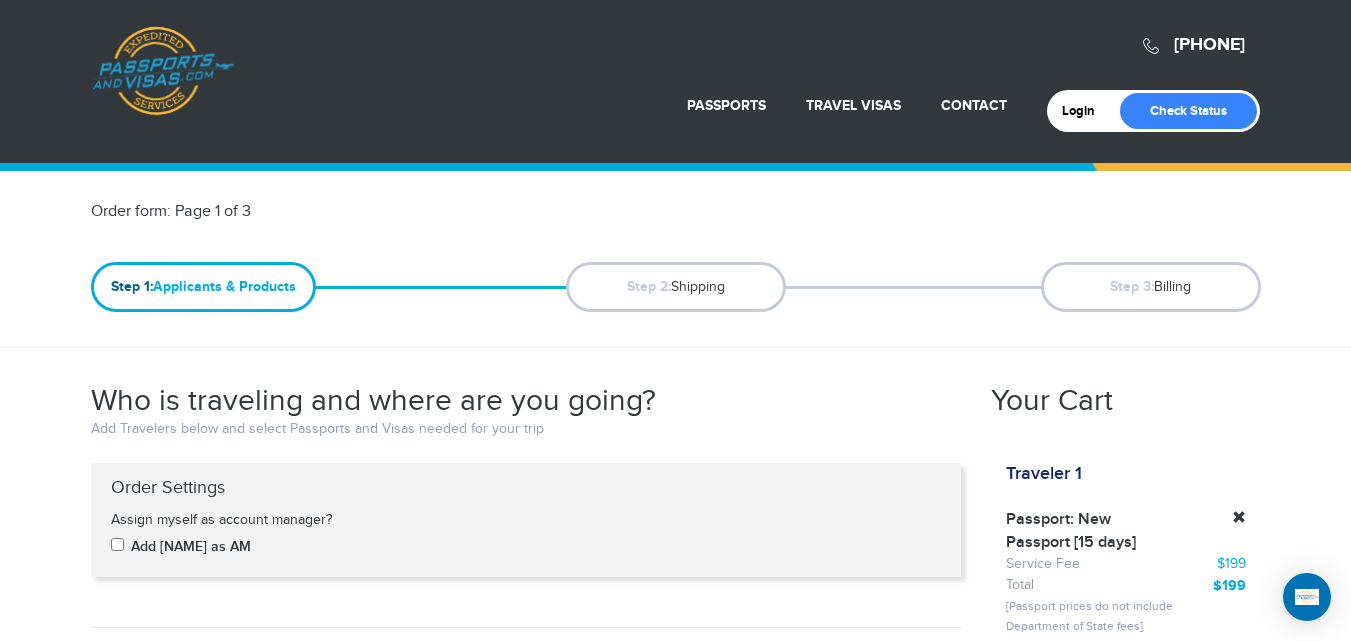 click on "Login
Check Status" at bounding box center (1153, 111) 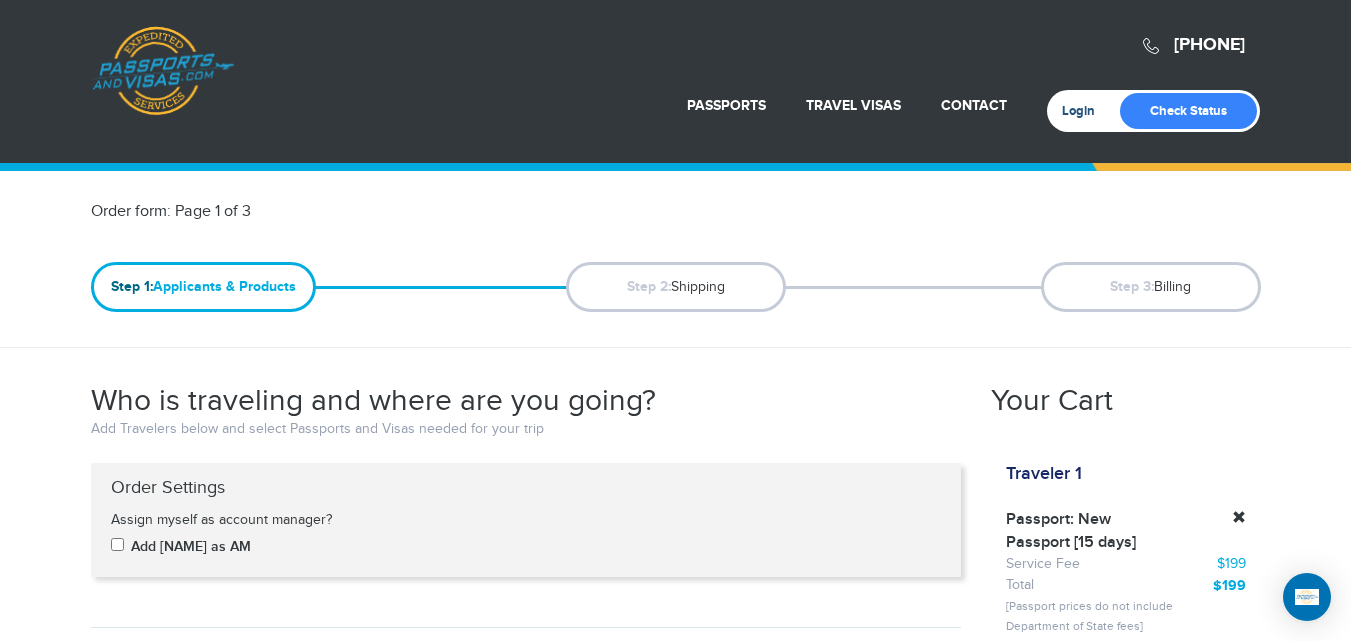 click on "Login" at bounding box center (1085, 111) 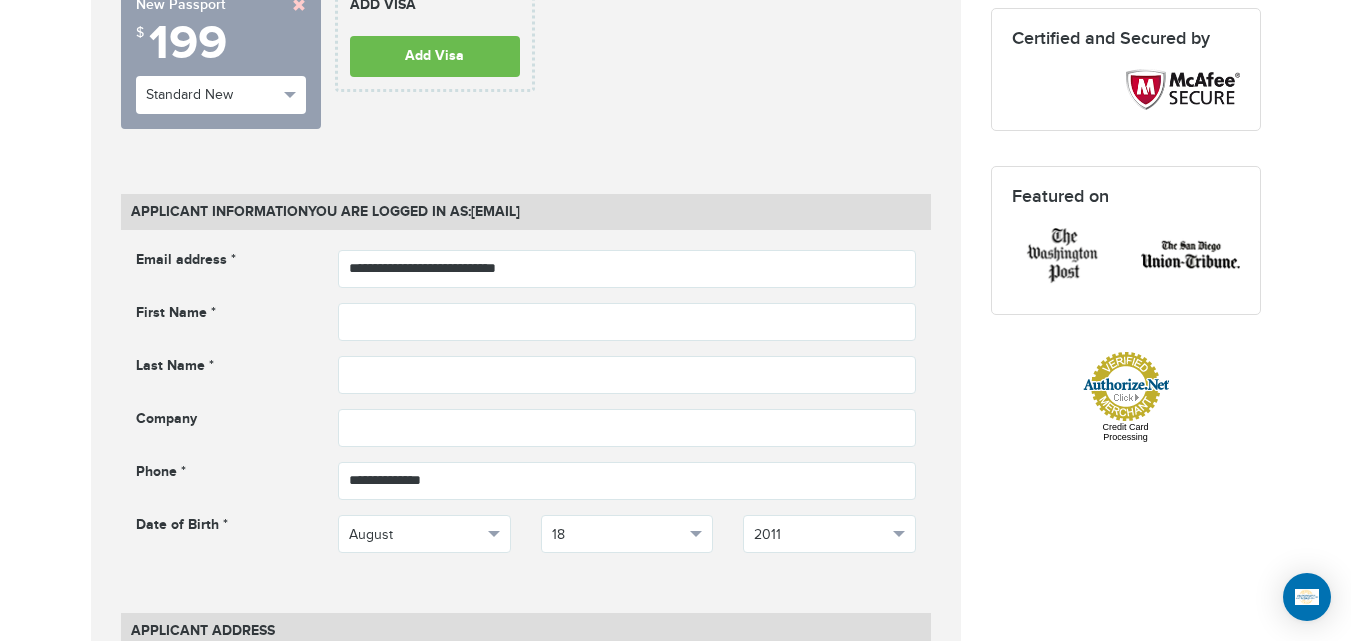 scroll, scrollTop: 485, scrollLeft: 0, axis: vertical 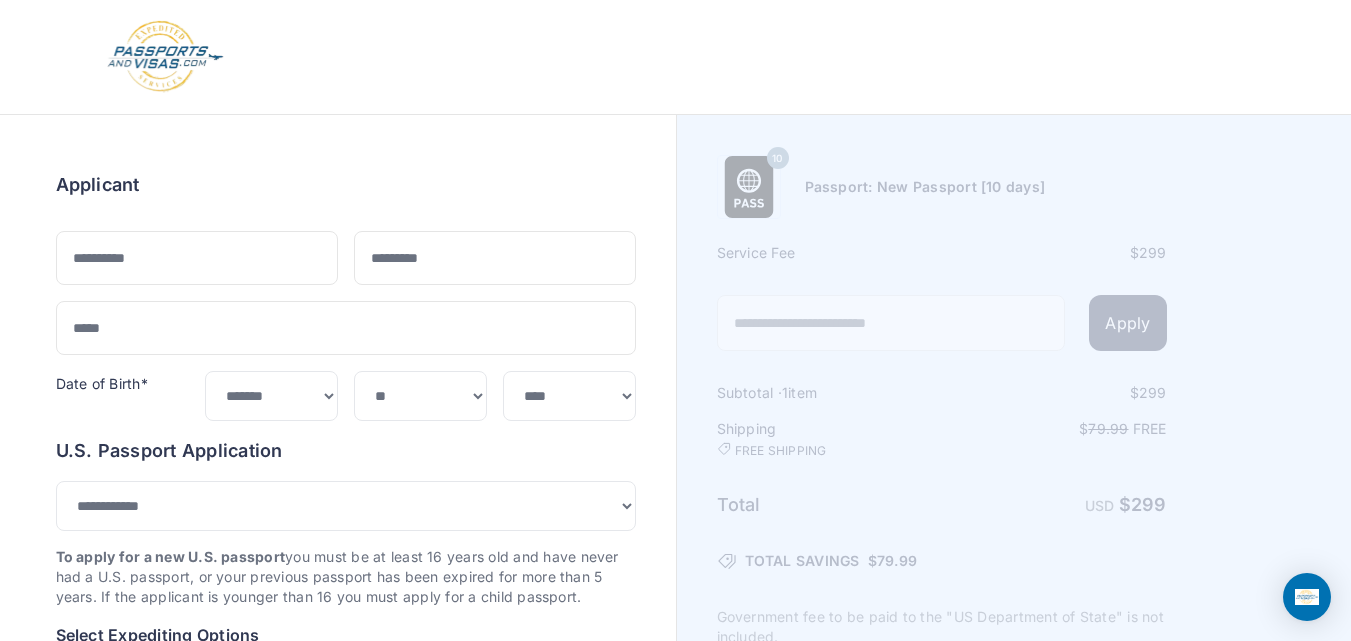 select on "*" 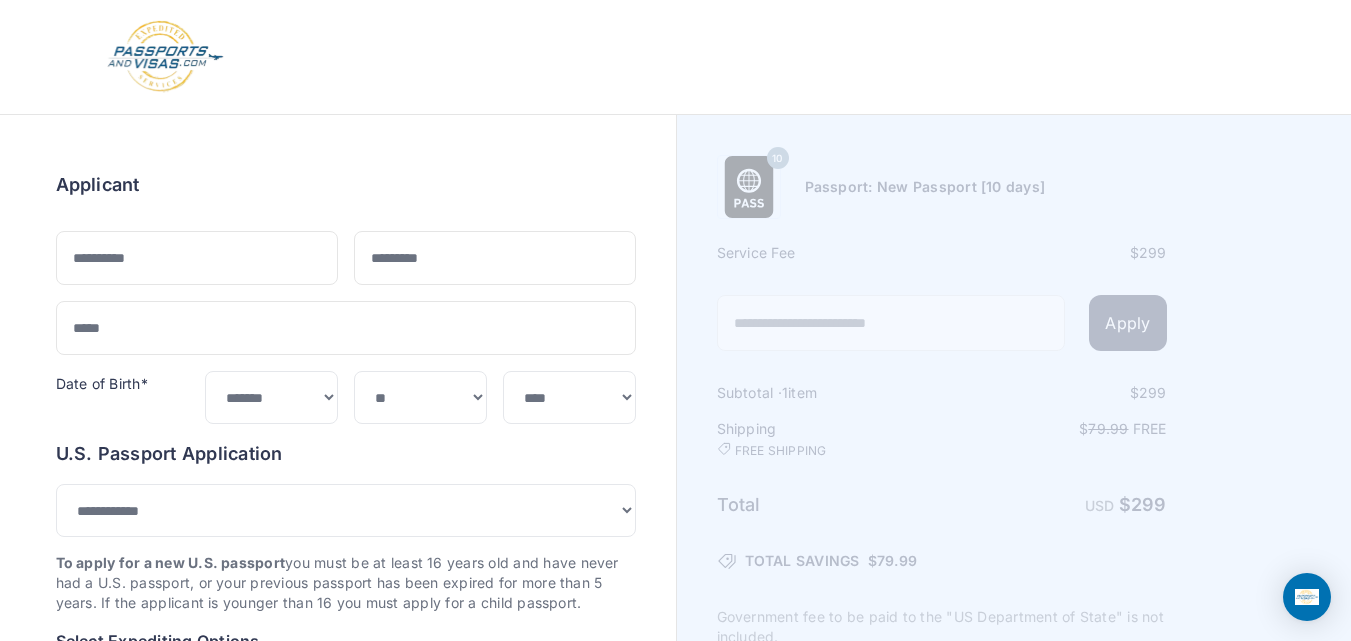 scroll, scrollTop: 0, scrollLeft: 0, axis: both 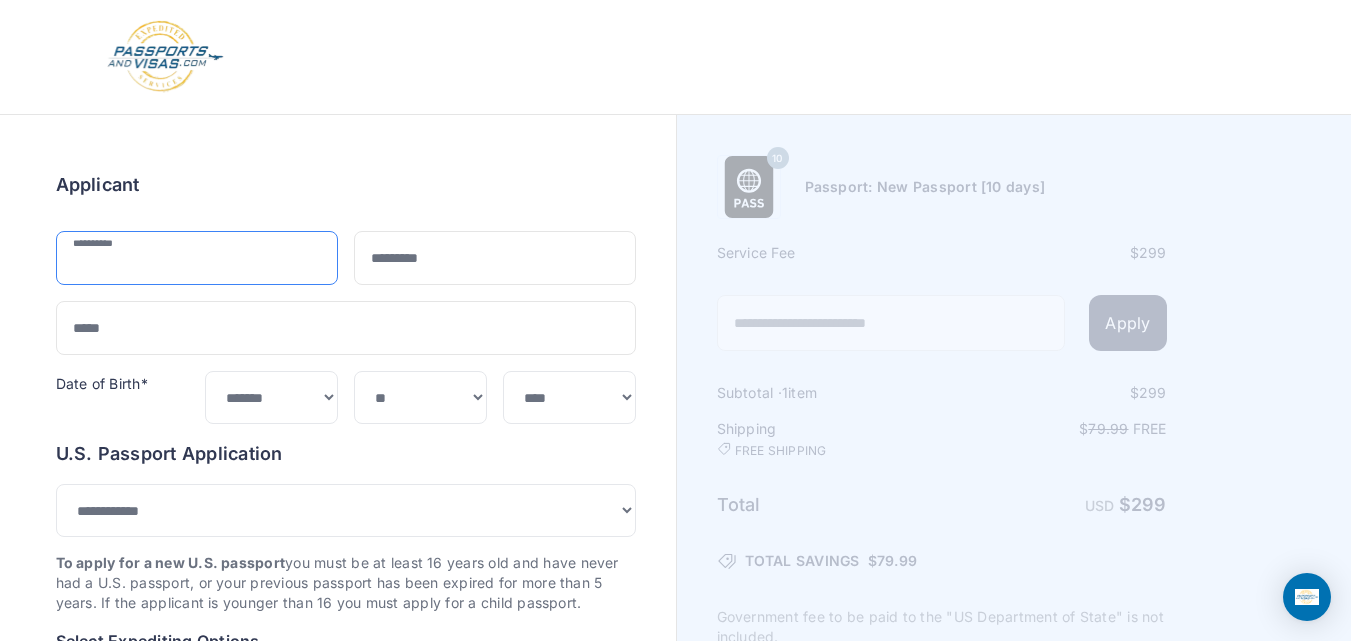 click at bounding box center [197, 258] 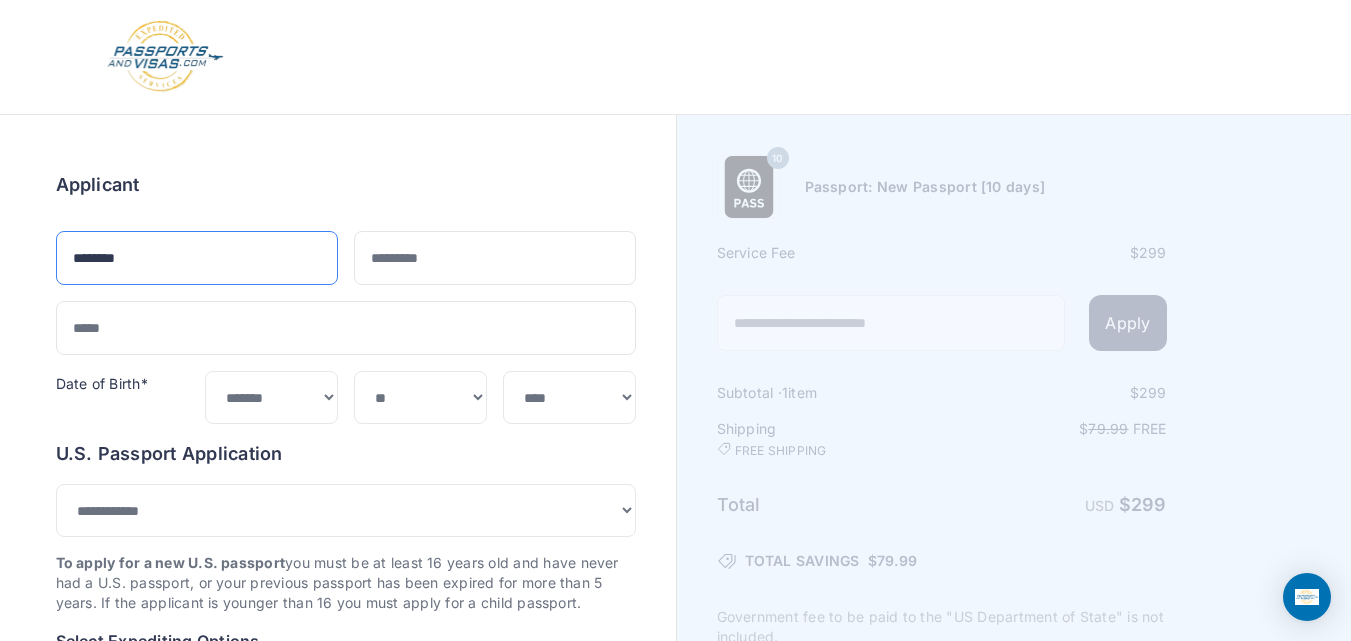 type on "********" 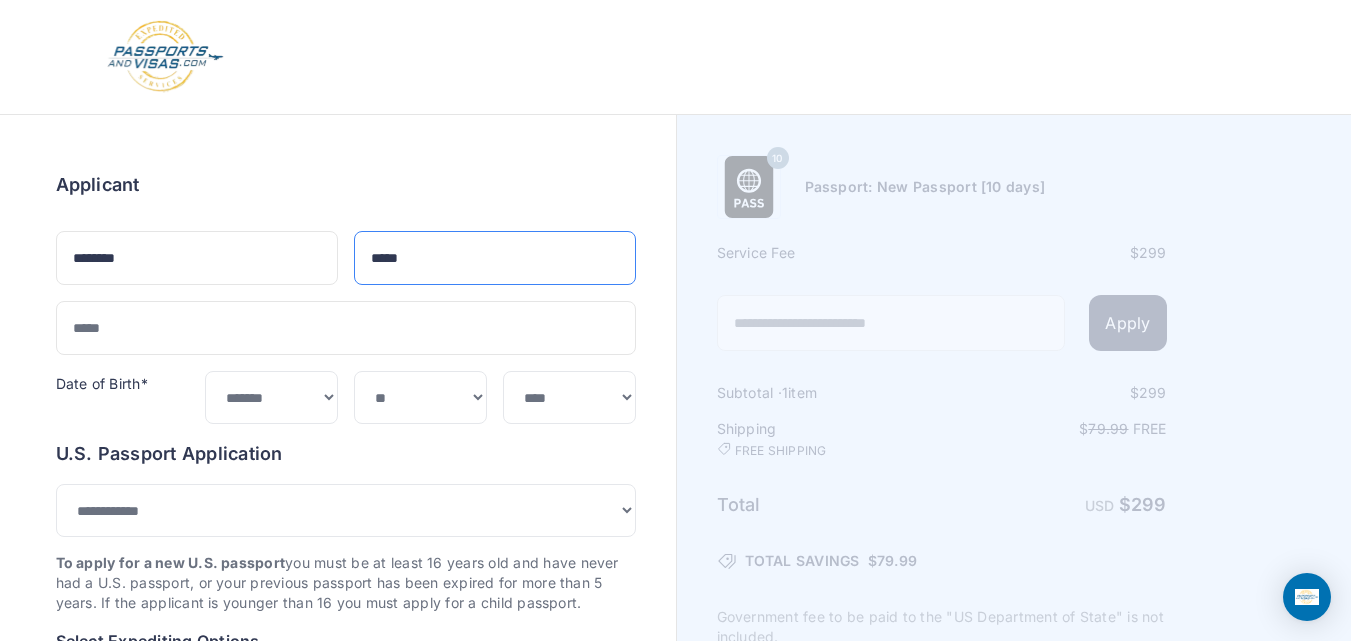 type on "*****" 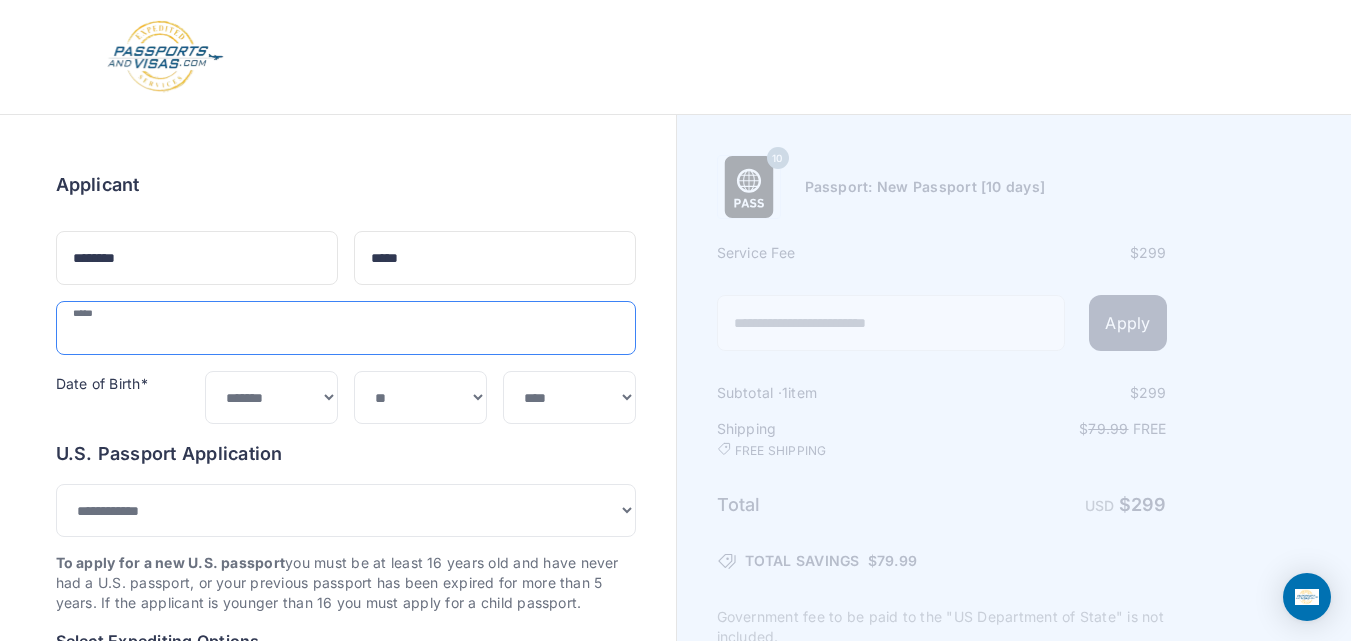 click at bounding box center [346, 328] 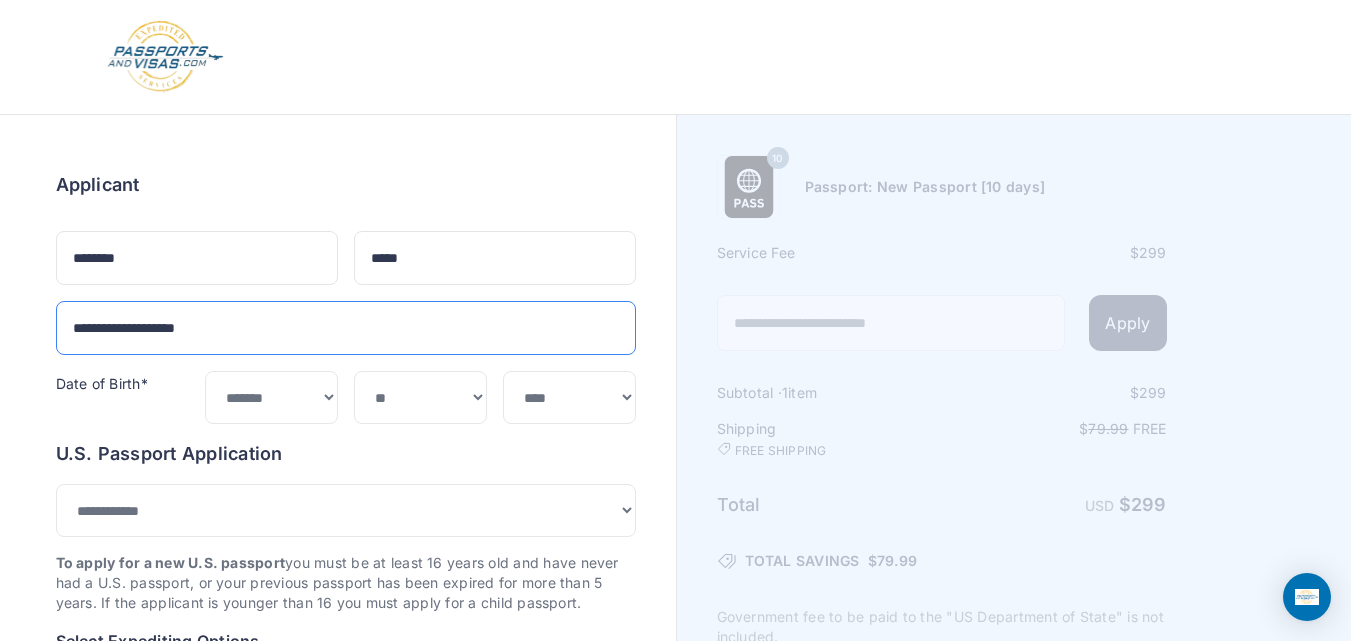 type on "**********" 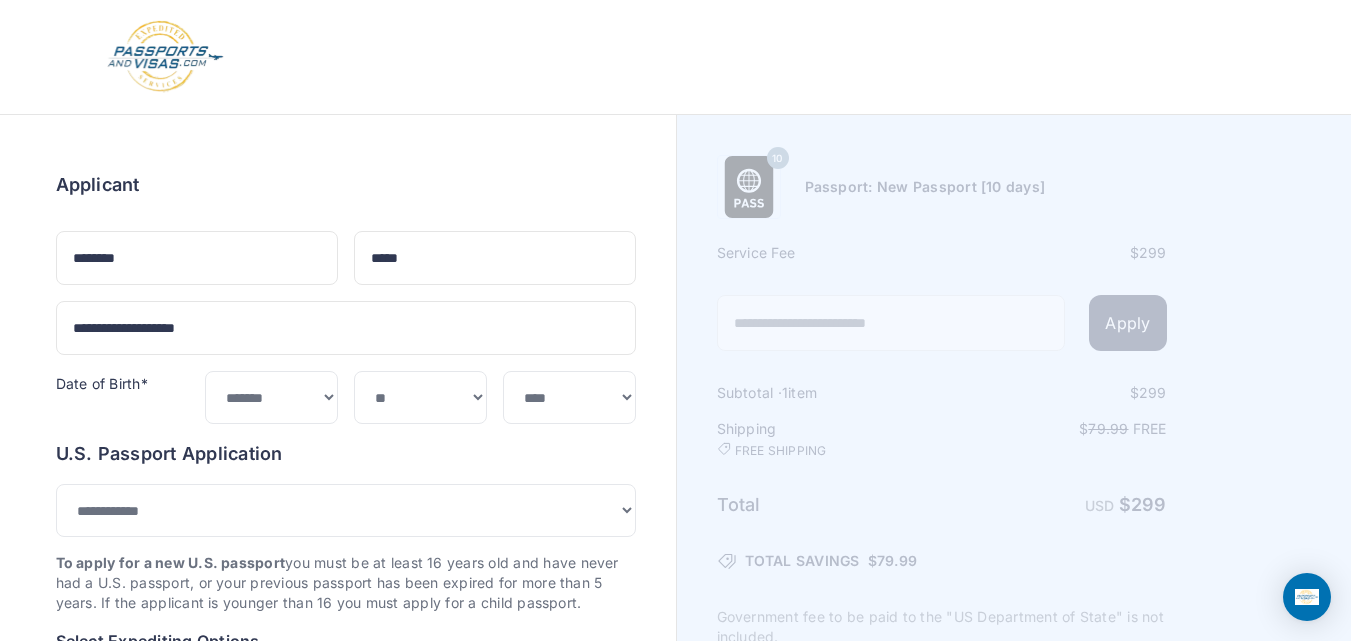 click on "Order summary
$ 299
10
299 1 299 79.99 Free $" at bounding box center [346, 1003] 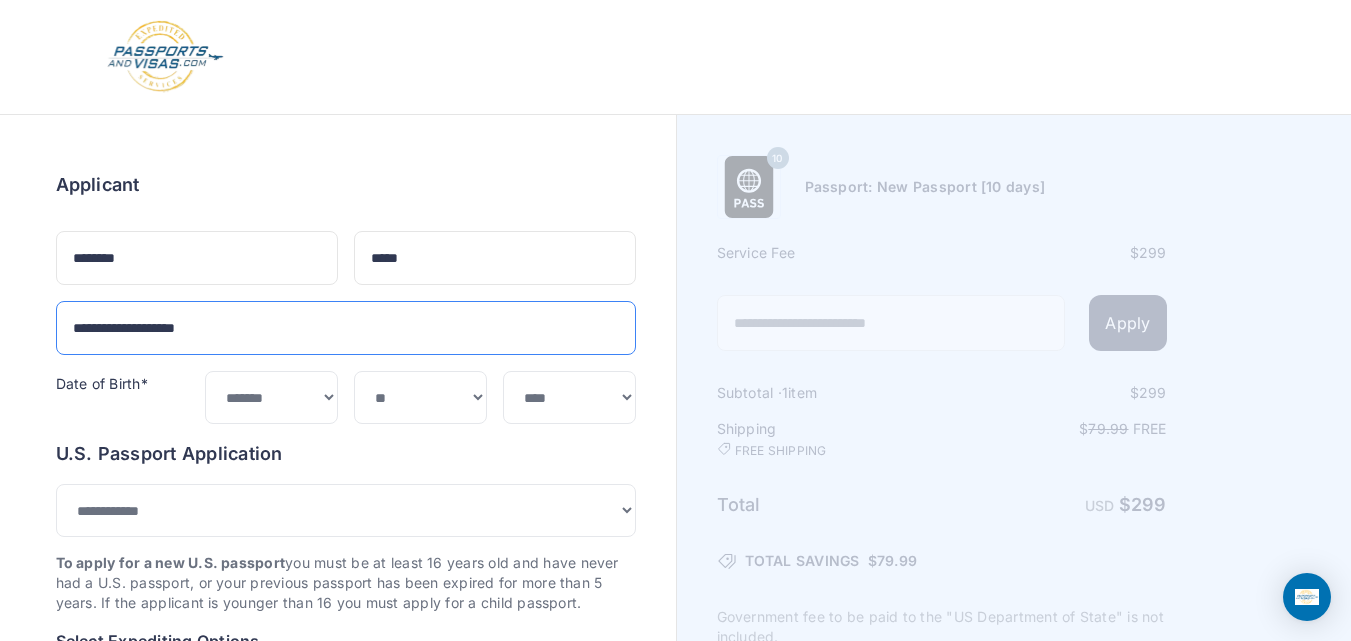 click on "**********" at bounding box center [346, 328] 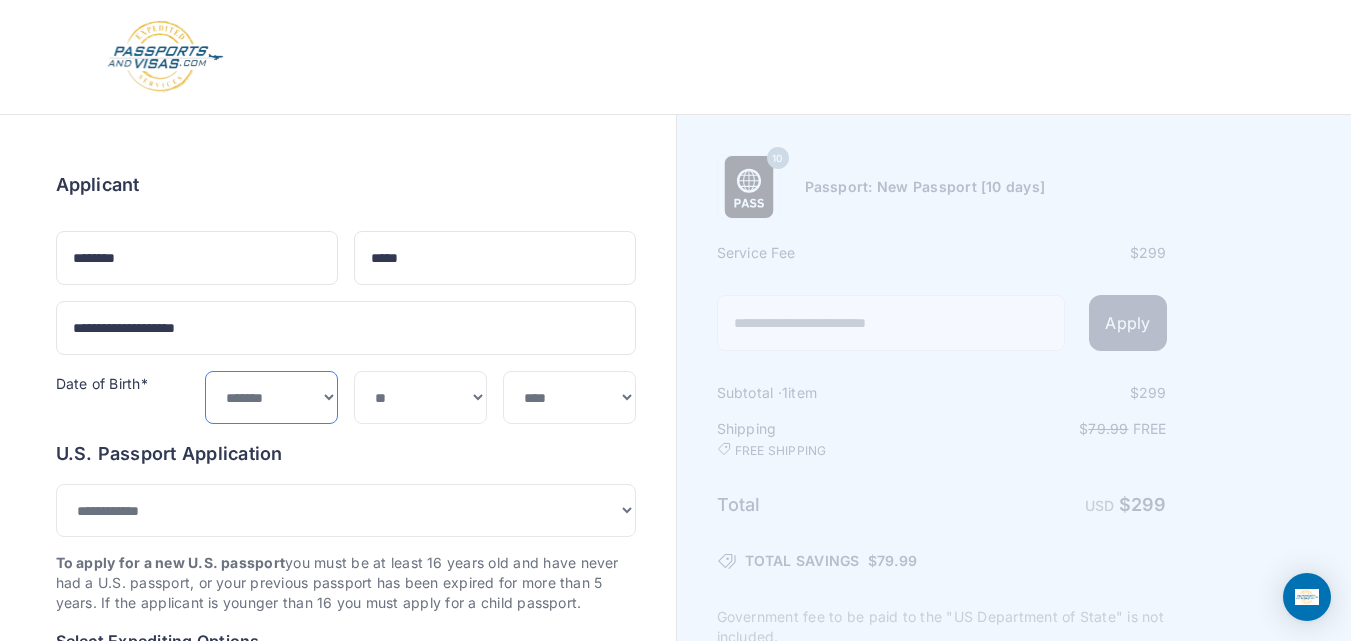 click on "*****
*******
********
*****
*****
***
****
****
******
*********
*******
********
********" at bounding box center [271, 397] 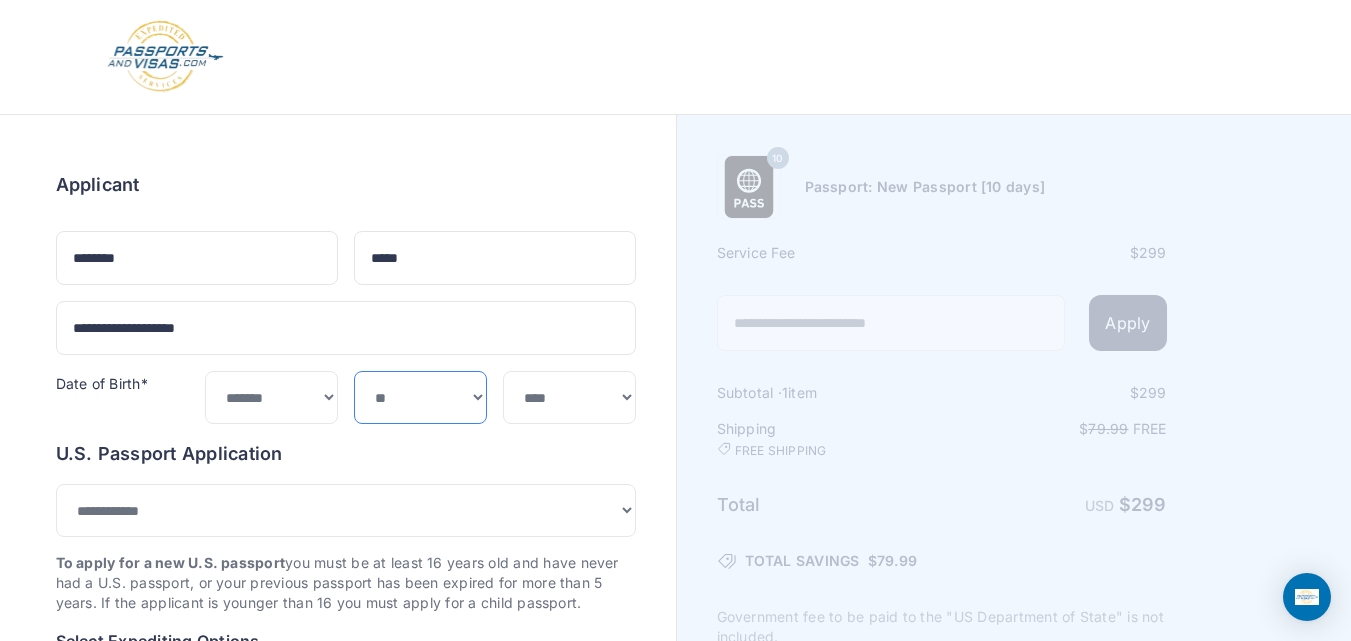 click on "***
*
*
*
*
*
*
*
*
*
**
**
**
**
** ** ** ** ** **" at bounding box center (420, 397) 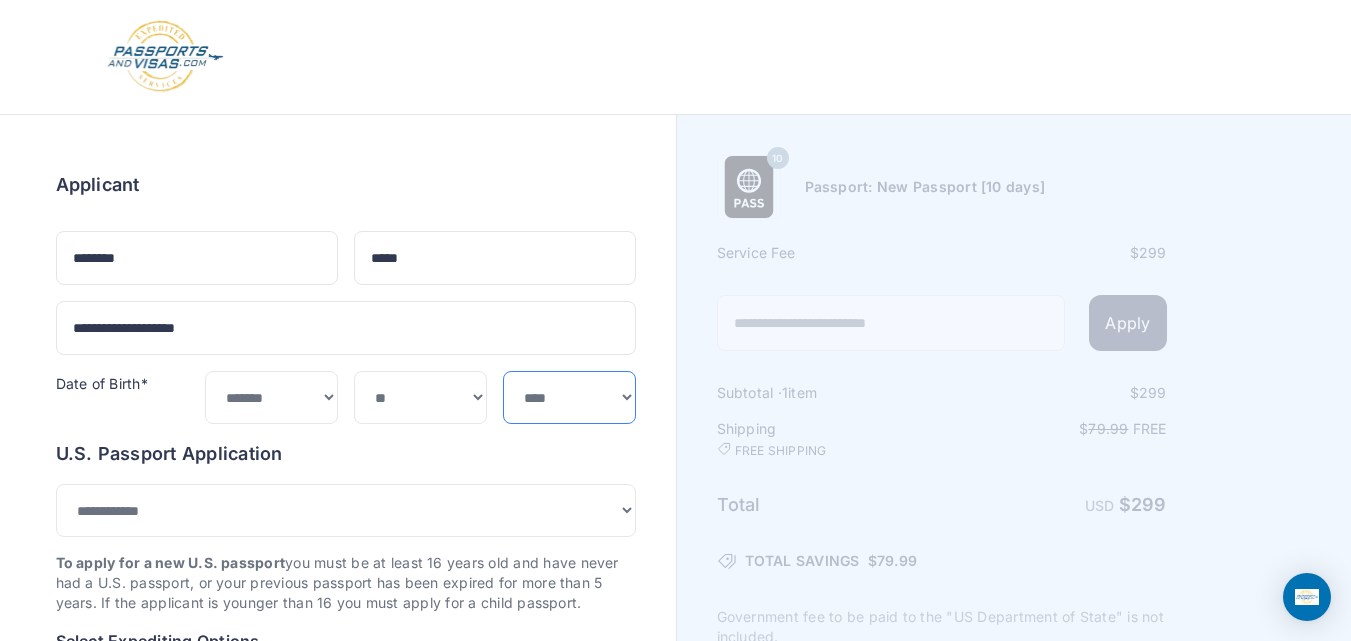 click on "****
****
****
****
****
****
****
****
****
****
****
****
****
**** **** **** **** **** **** **** **** **** **** ****" at bounding box center (569, 397) 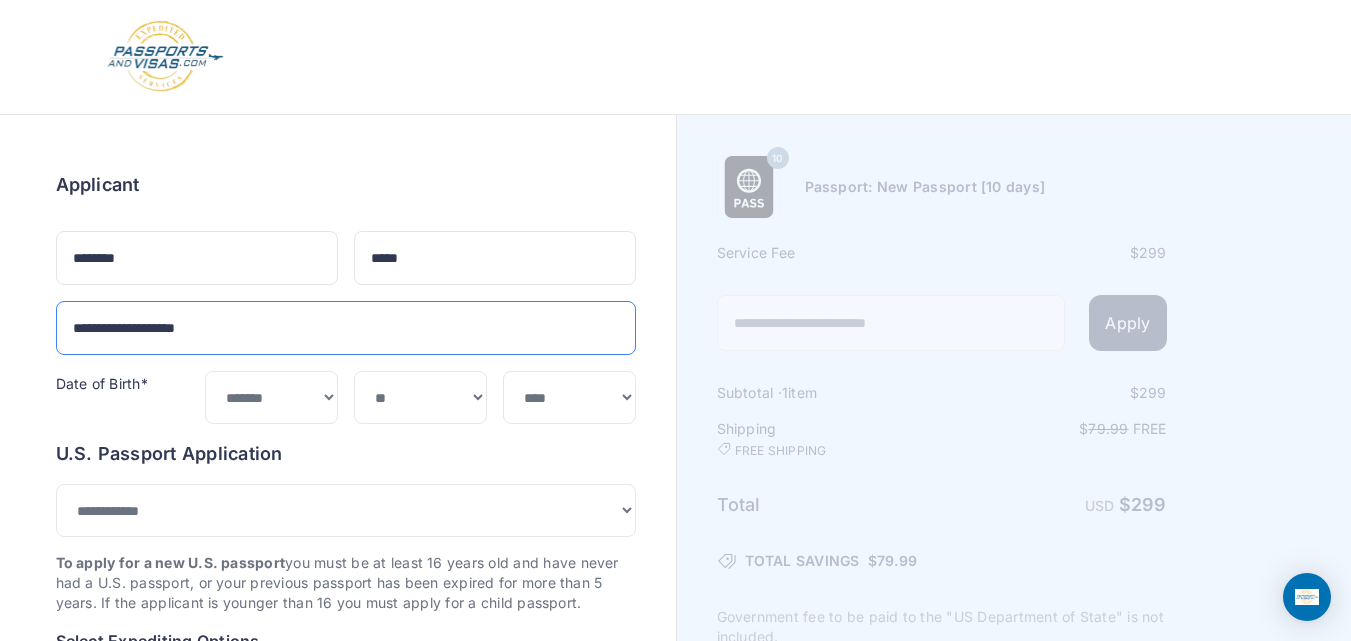 click on "**********" at bounding box center [346, 328] 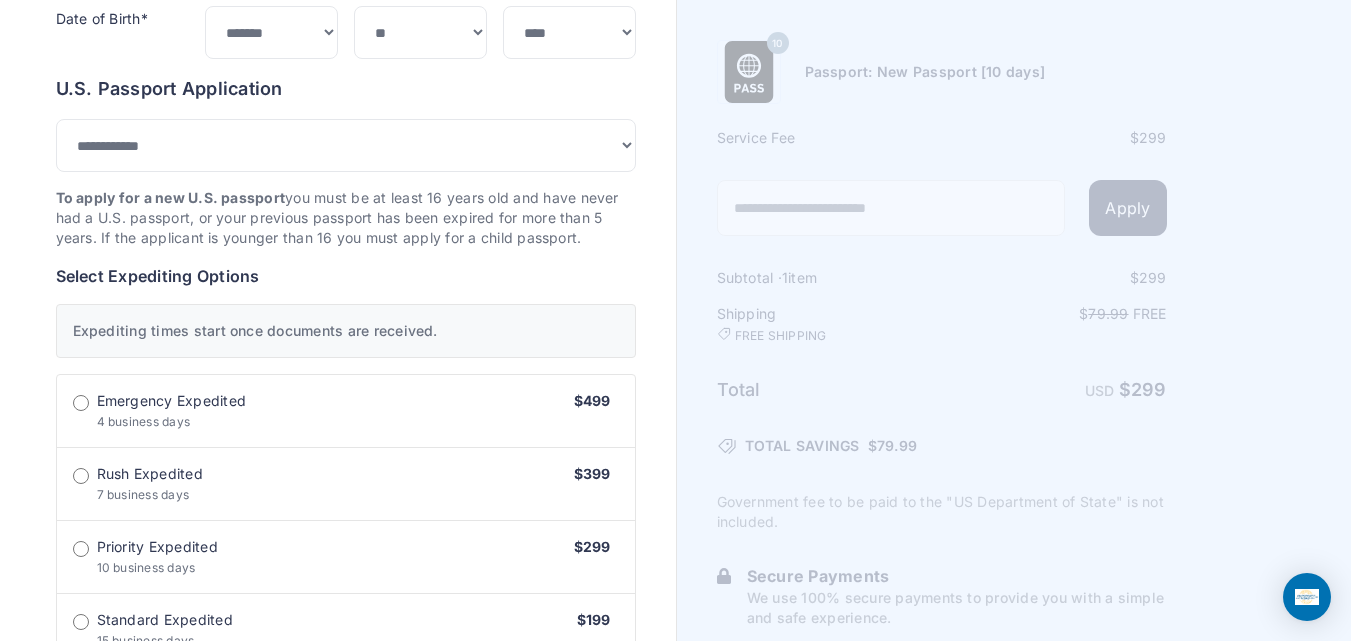 scroll, scrollTop: 375, scrollLeft: 0, axis: vertical 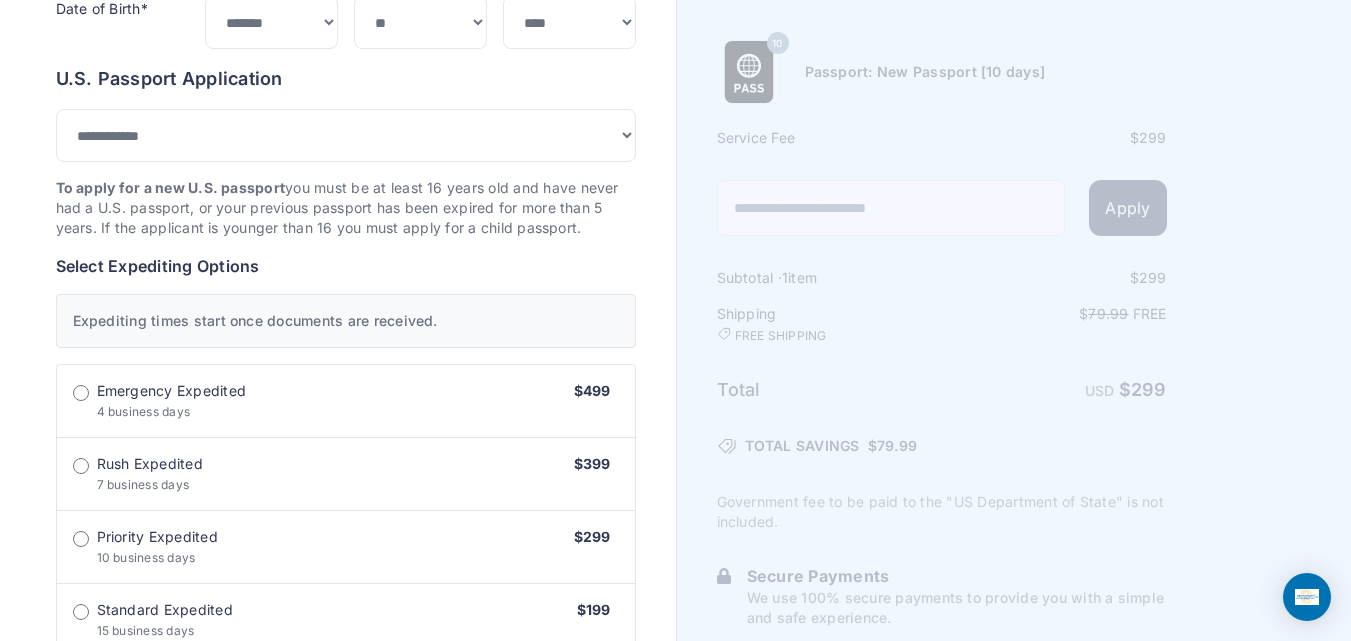 click on "Standard Expedited
15 business days
$199" at bounding box center (346, 620) 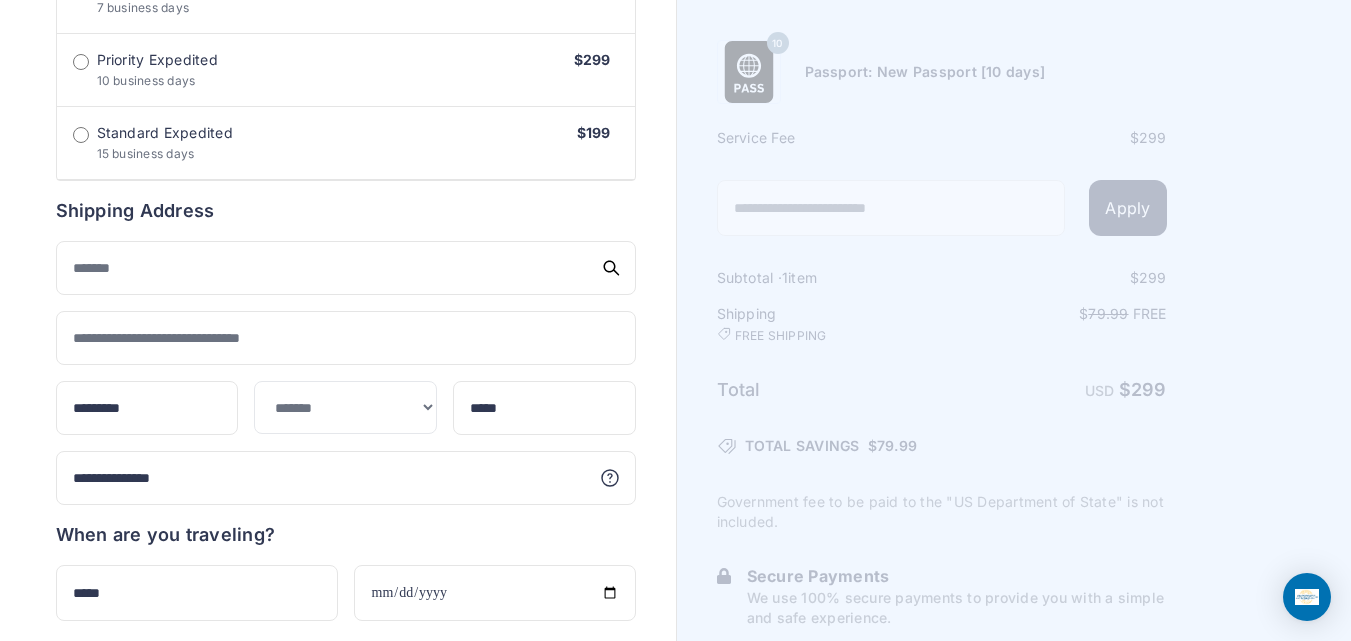 scroll, scrollTop: 946, scrollLeft: 0, axis: vertical 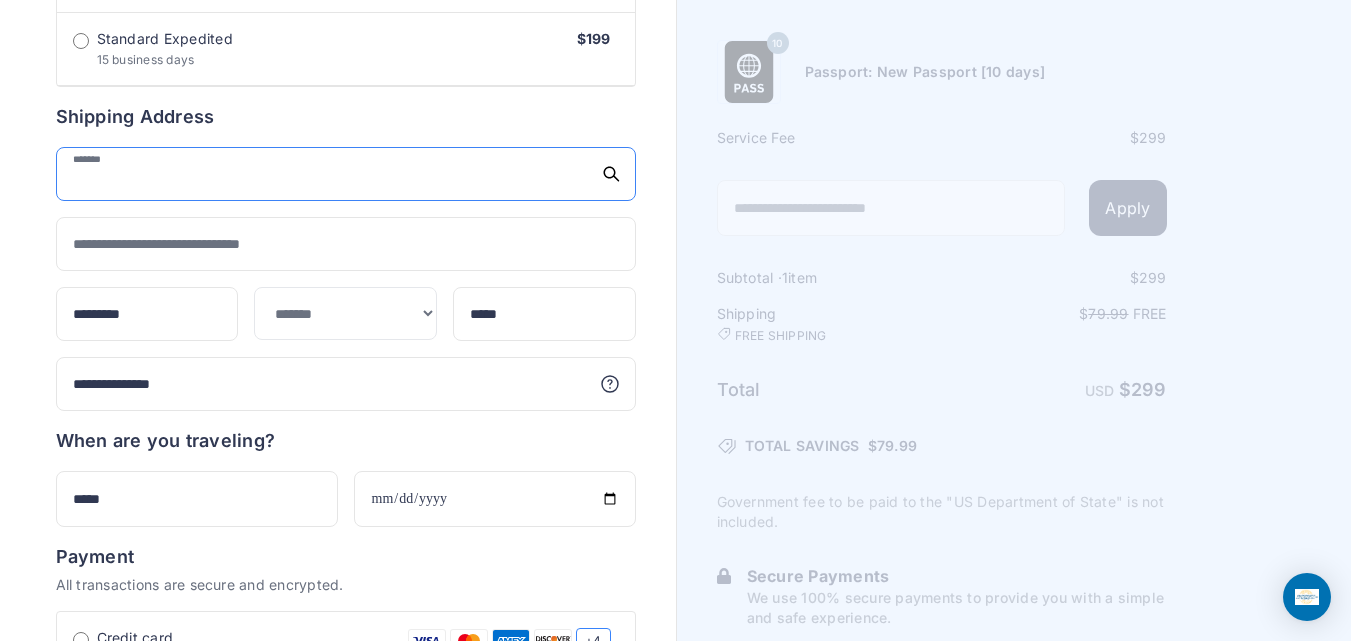 click at bounding box center [346, 174] 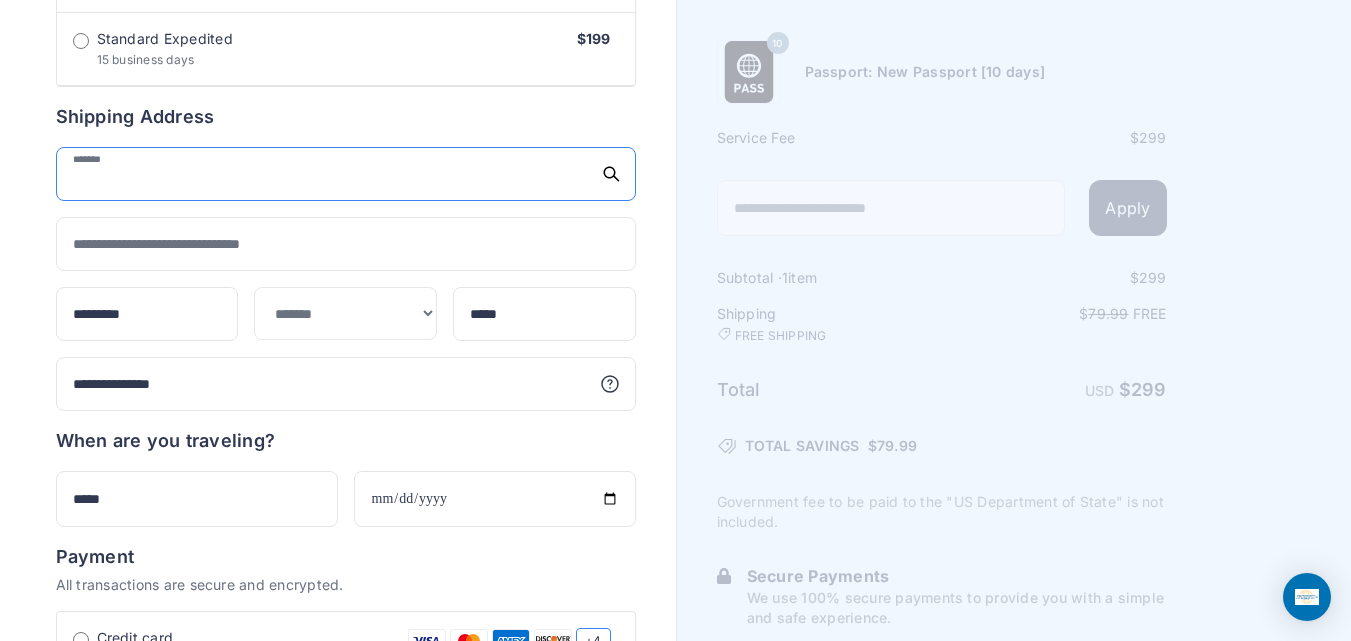paste on "**********" 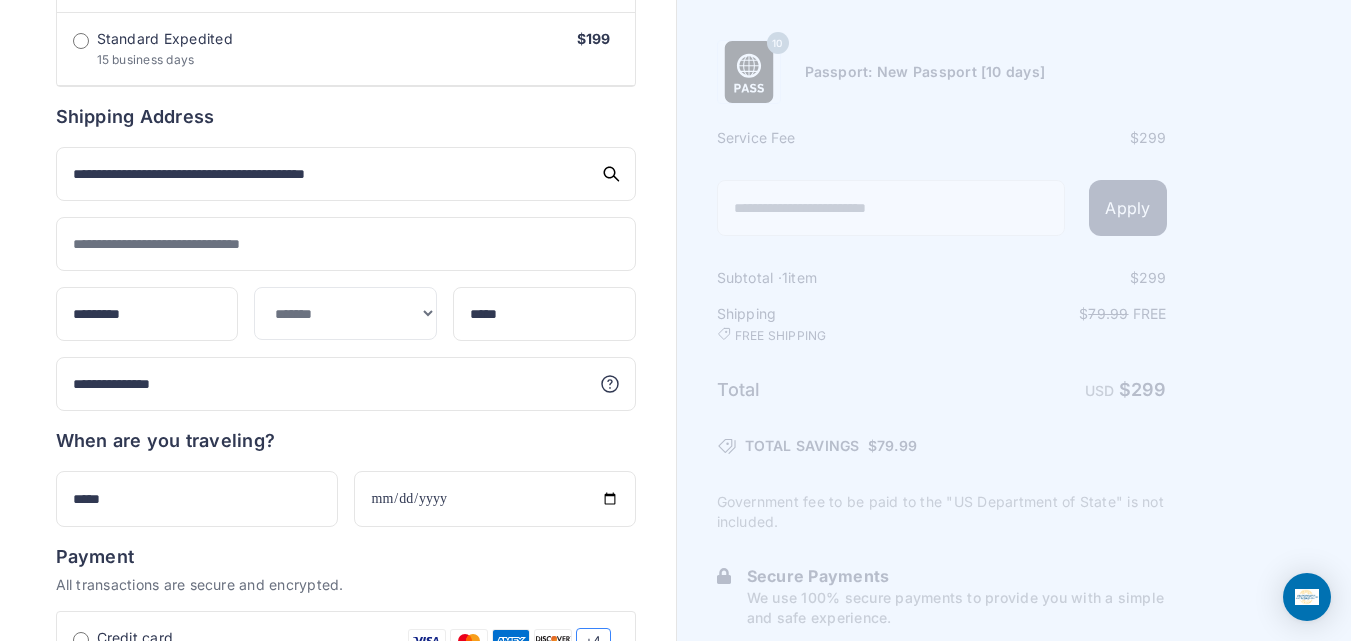 type on "**********" 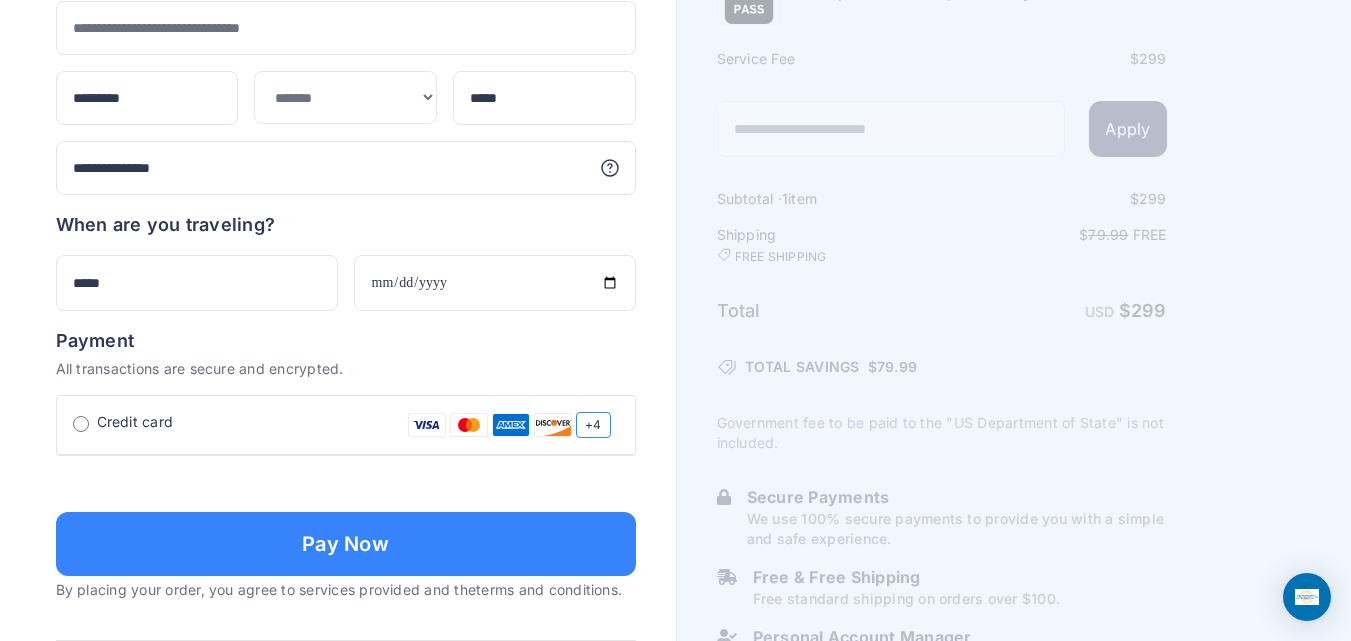 scroll, scrollTop: 1087, scrollLeft: 0, axis: vertical 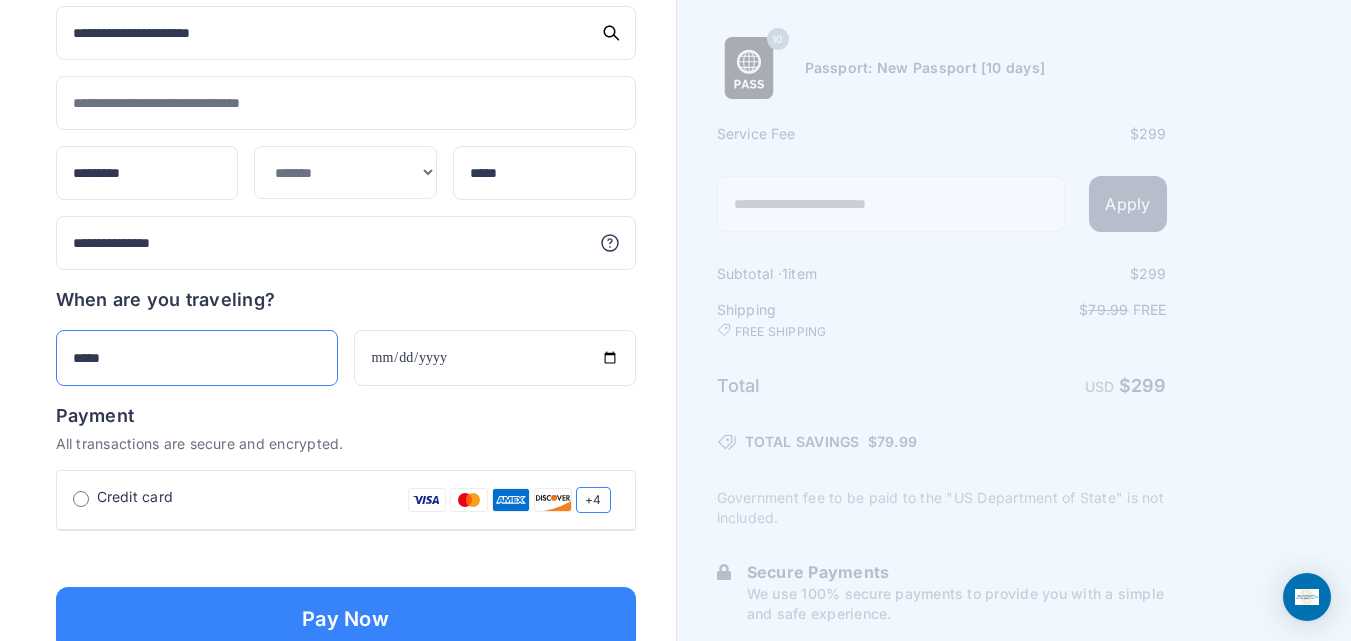 click on "*****" at bounding box center [197, 358] 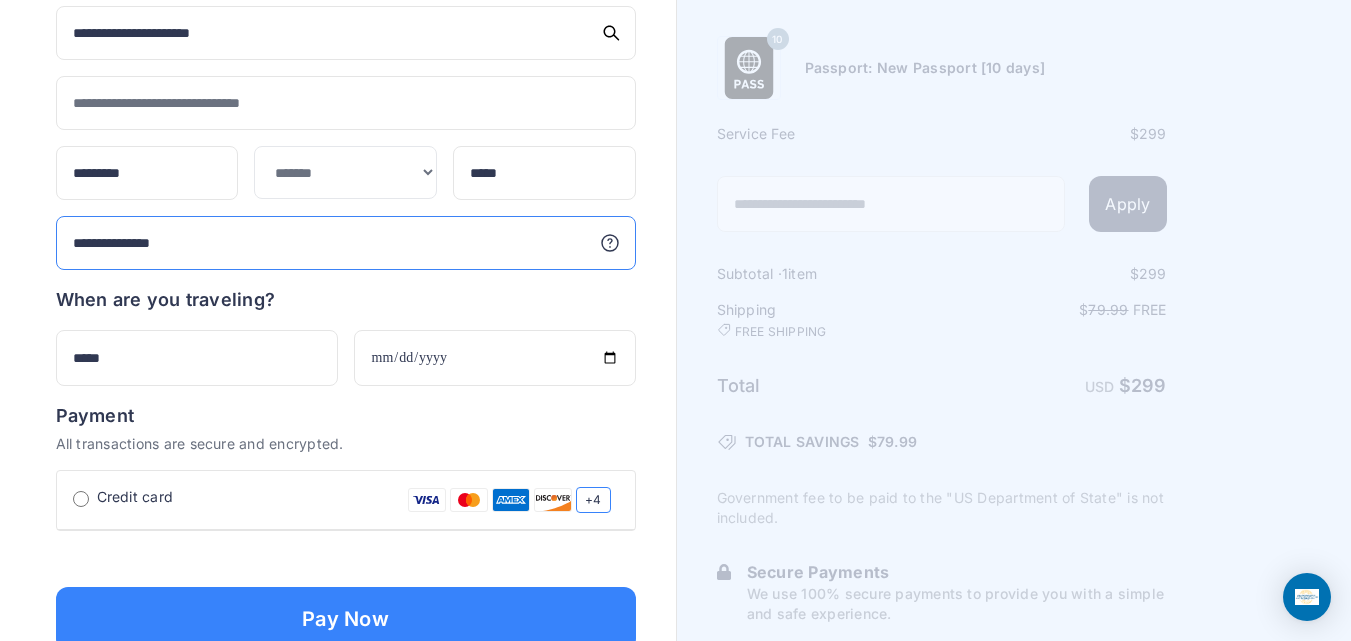 click on "**********" at bounding box center [346, 243] 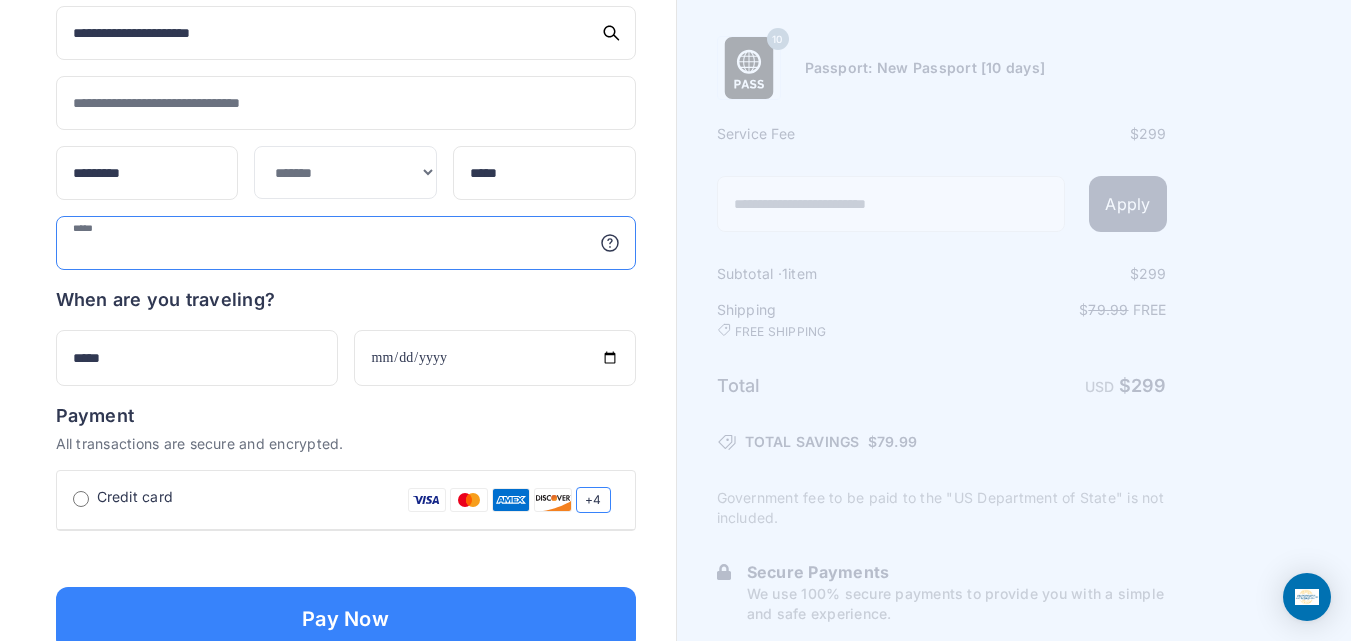 click at bounding box center [346, 243] 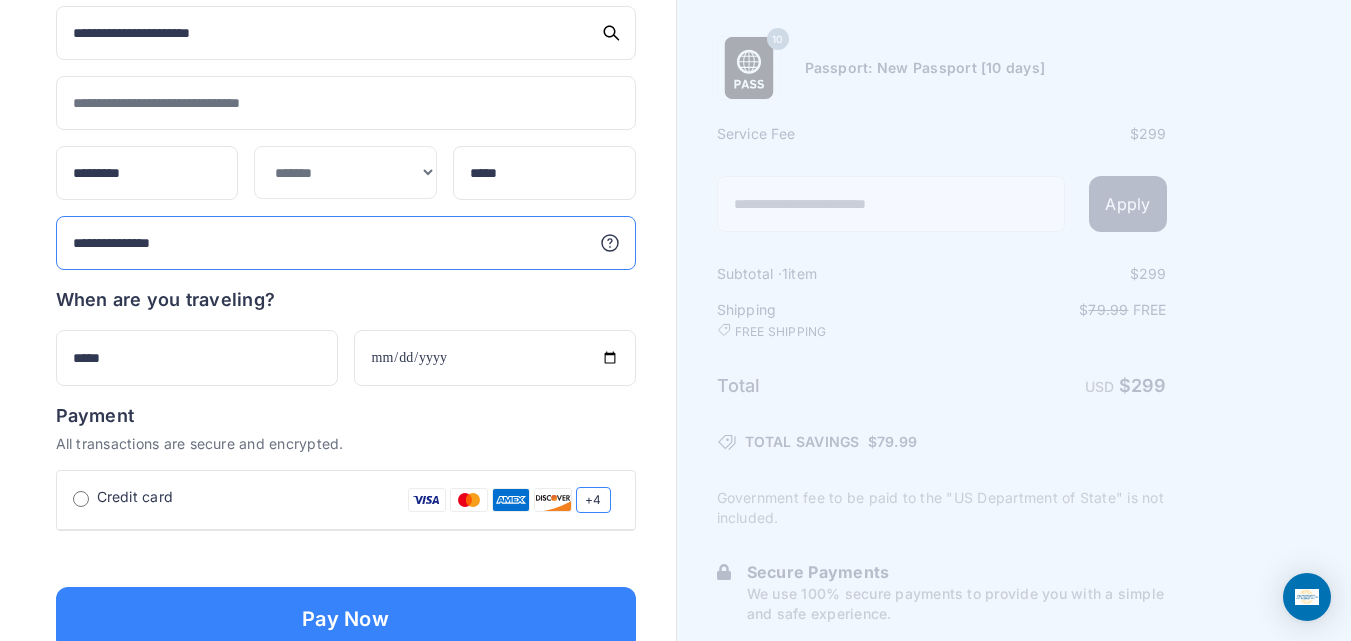 type on "**********" 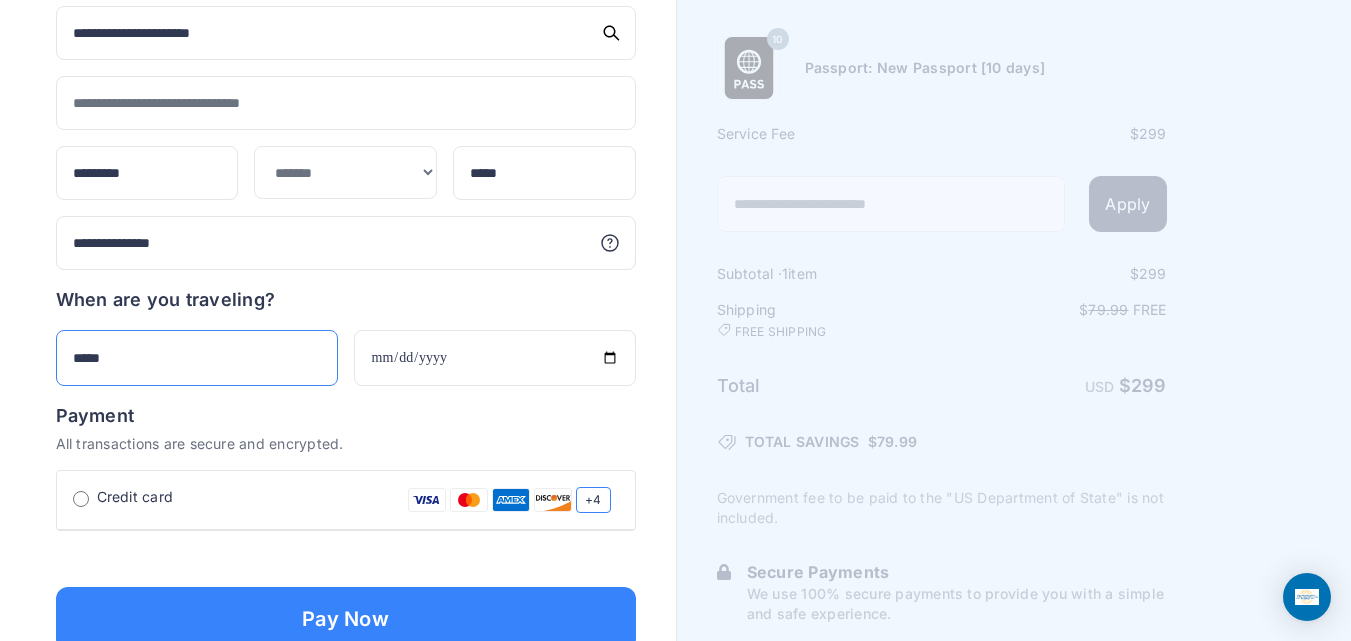 click on "*****" at bounding box center [197, 358] 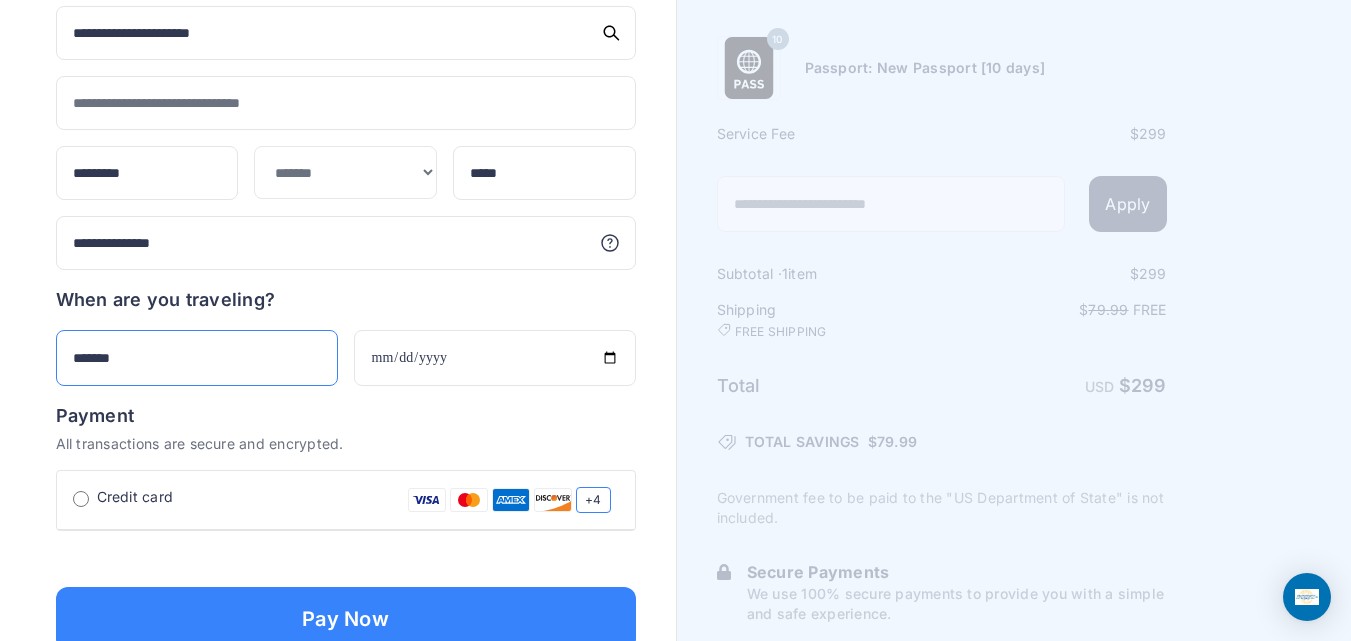 type on "********" 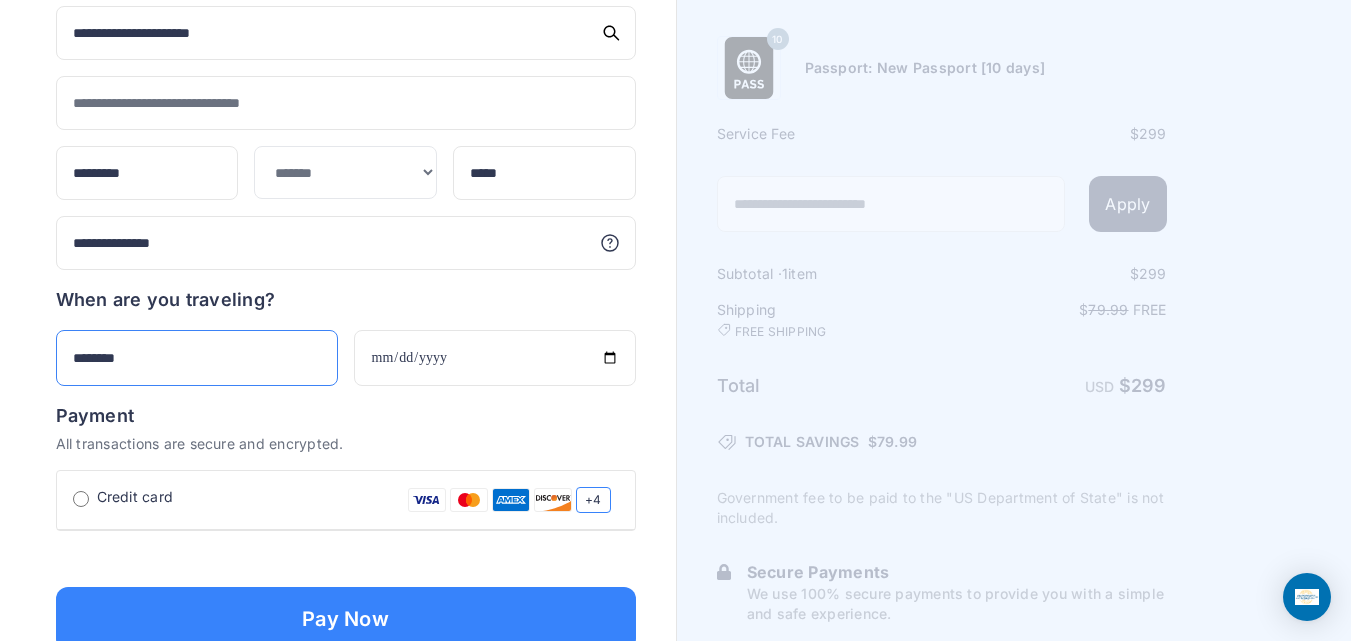 click on "********" at bounding box center (197, 358) 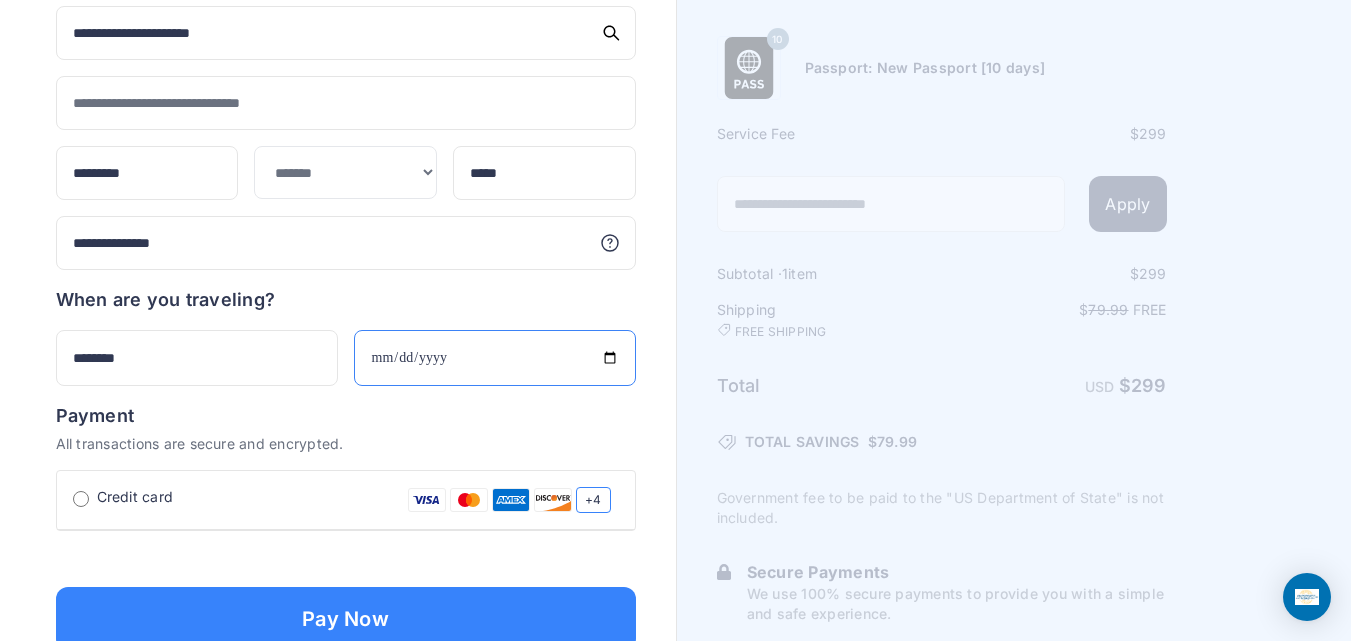 click on "**********" at bounding box center [495, 358] 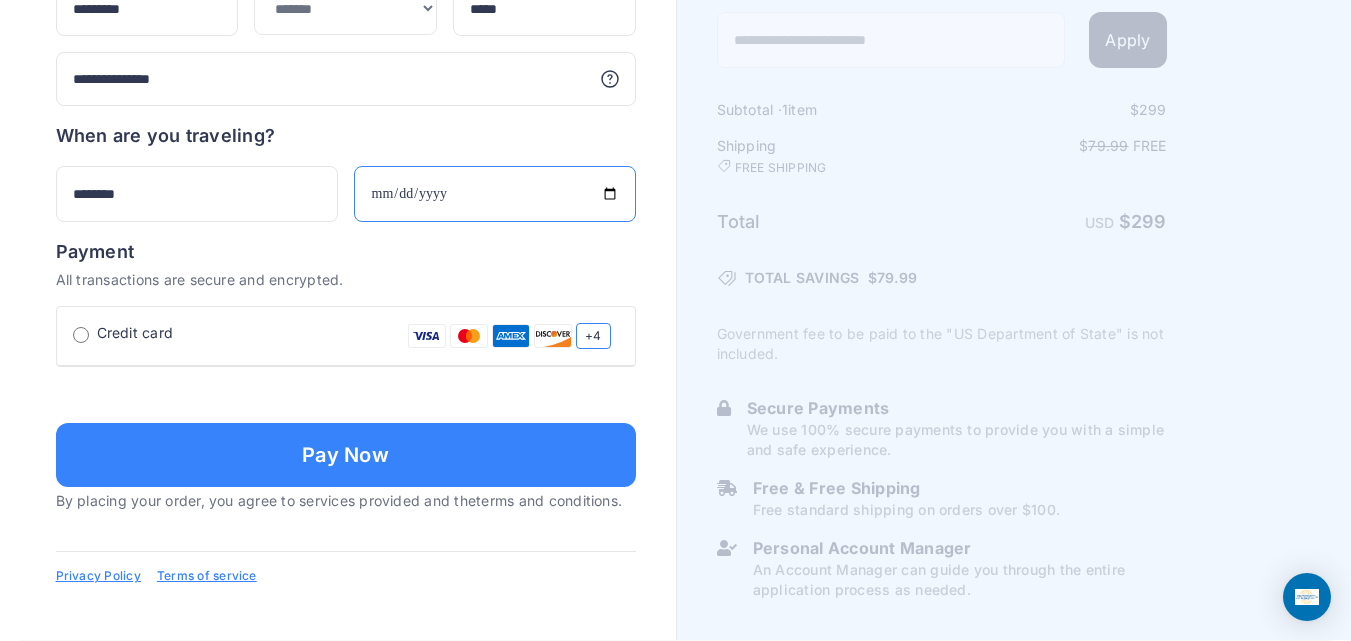 scroll, scrollTop: 1411, scrollLeft: 0, axis: vertical 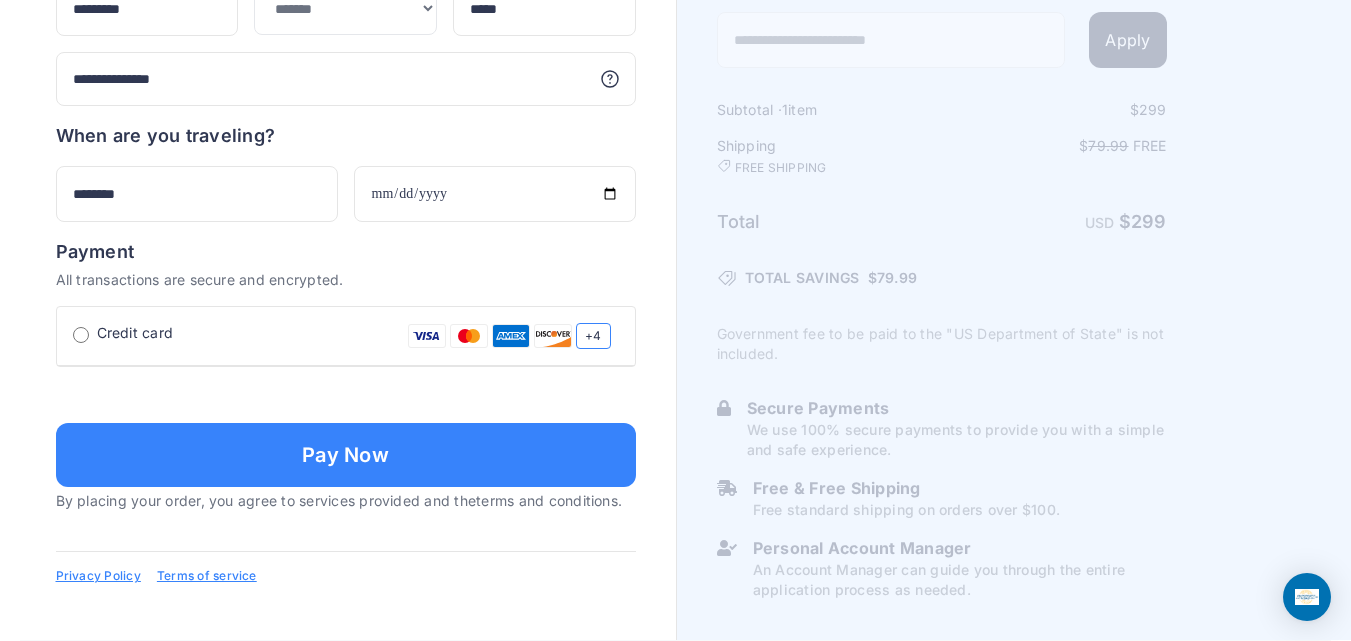 click at bounding box center [346, 393] 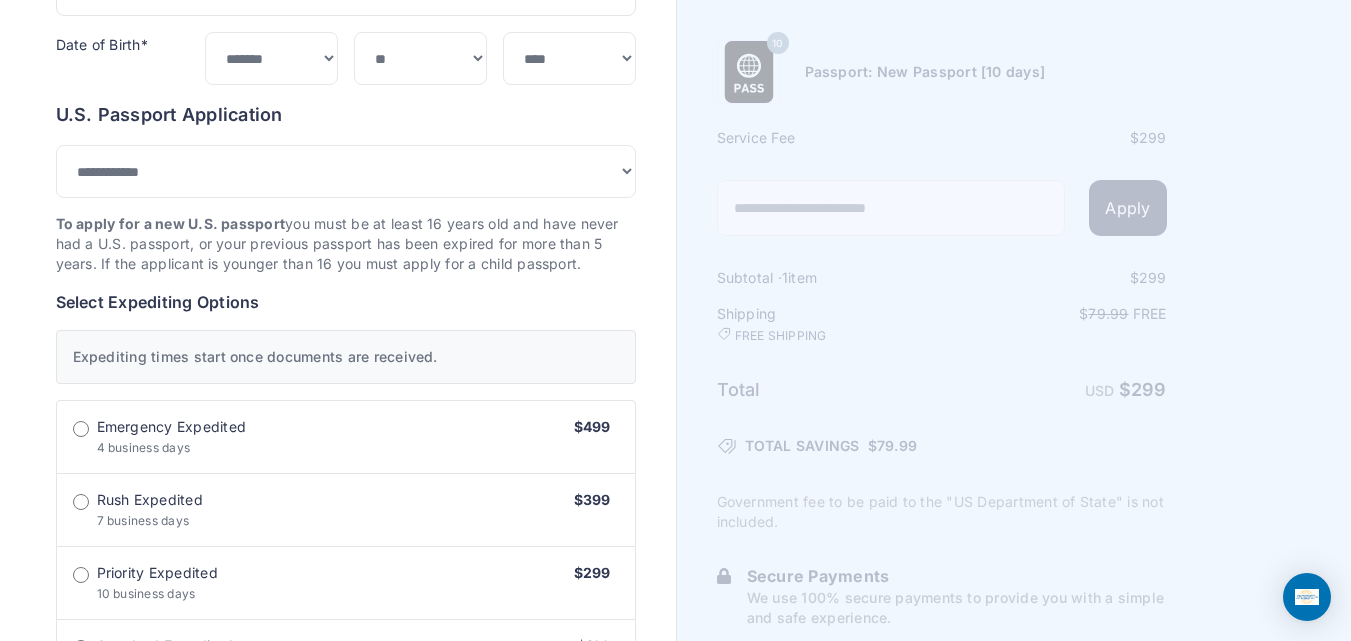scroll, scrollTop: 386, scrollLeft: 0, axis: vertical 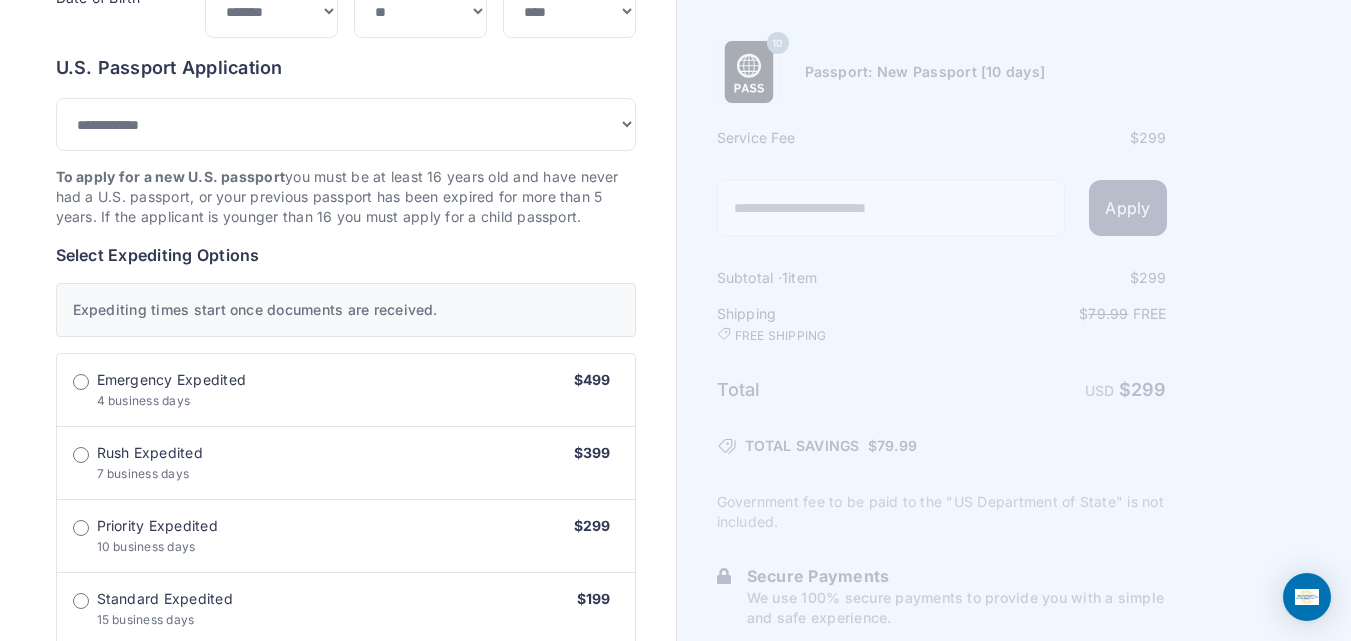 click on "Priority Expedited
10 business days
$299" at bounding box center (346, 536) 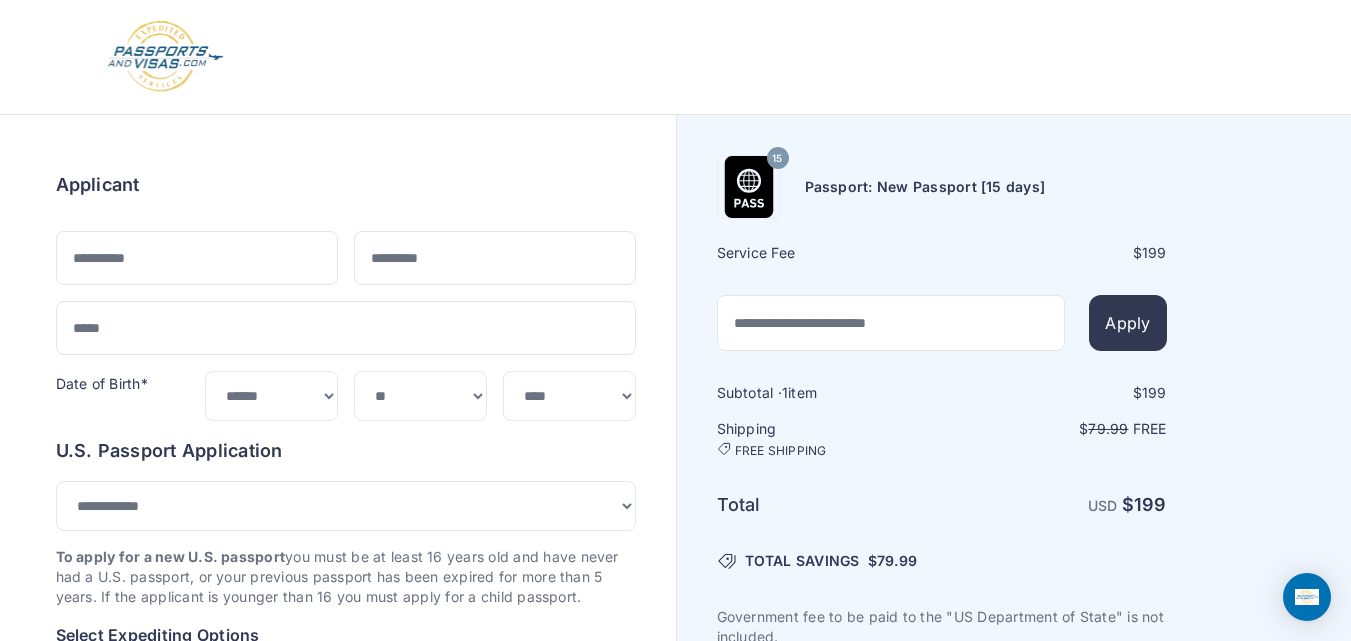 select on "***" 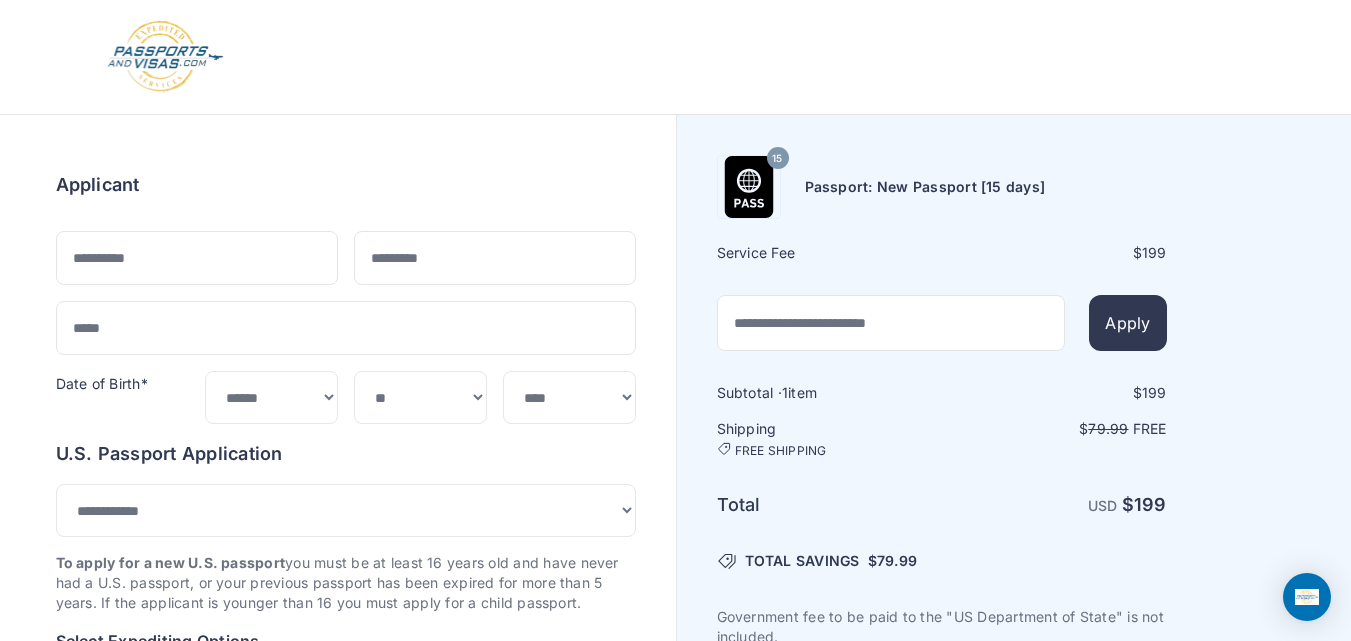 scroll, scrollTop: 0, scrollLeft: 0, axis: both 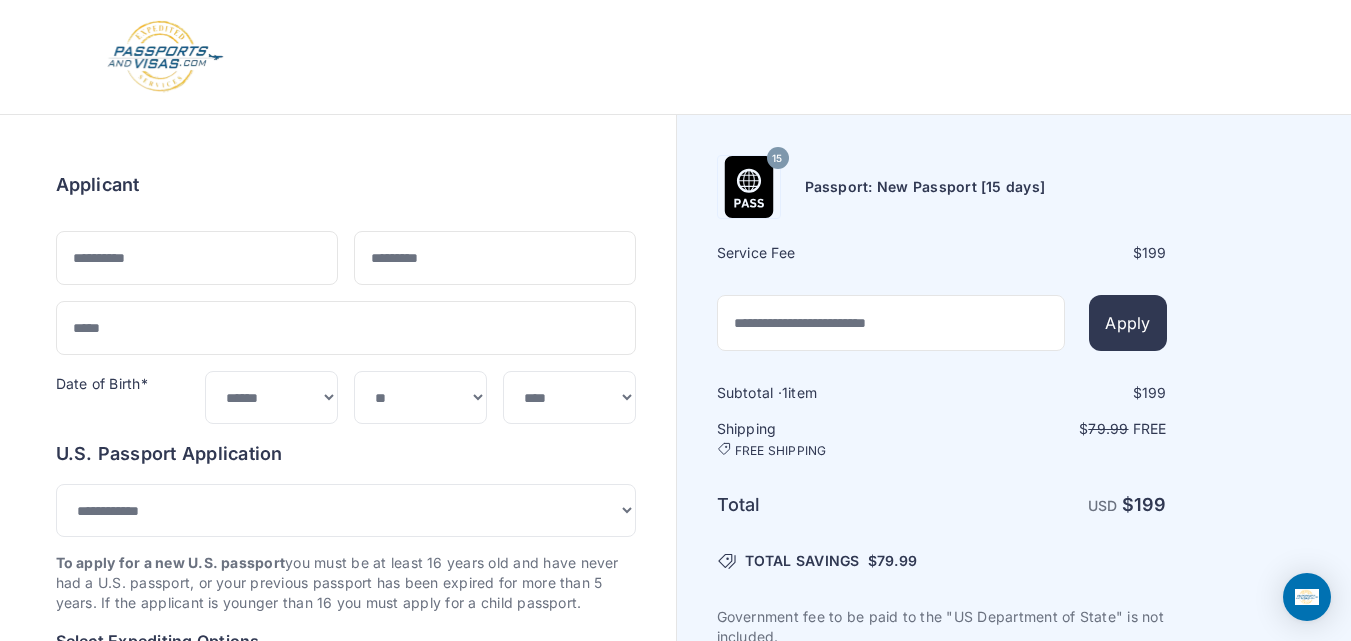 click on "Order summary
$ 199
15
199 1 $" at bounding box center [338, 1003] 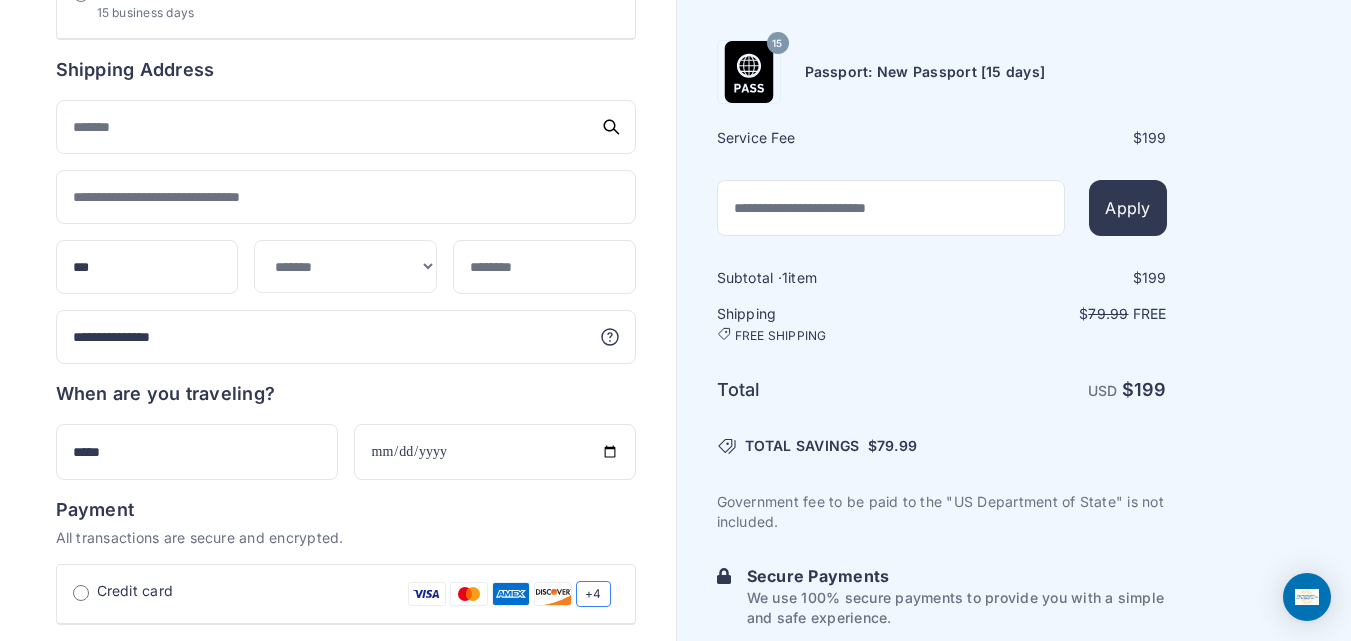 scroll, scrollTop: 1040, scrollLeft: 0, axis: vertical 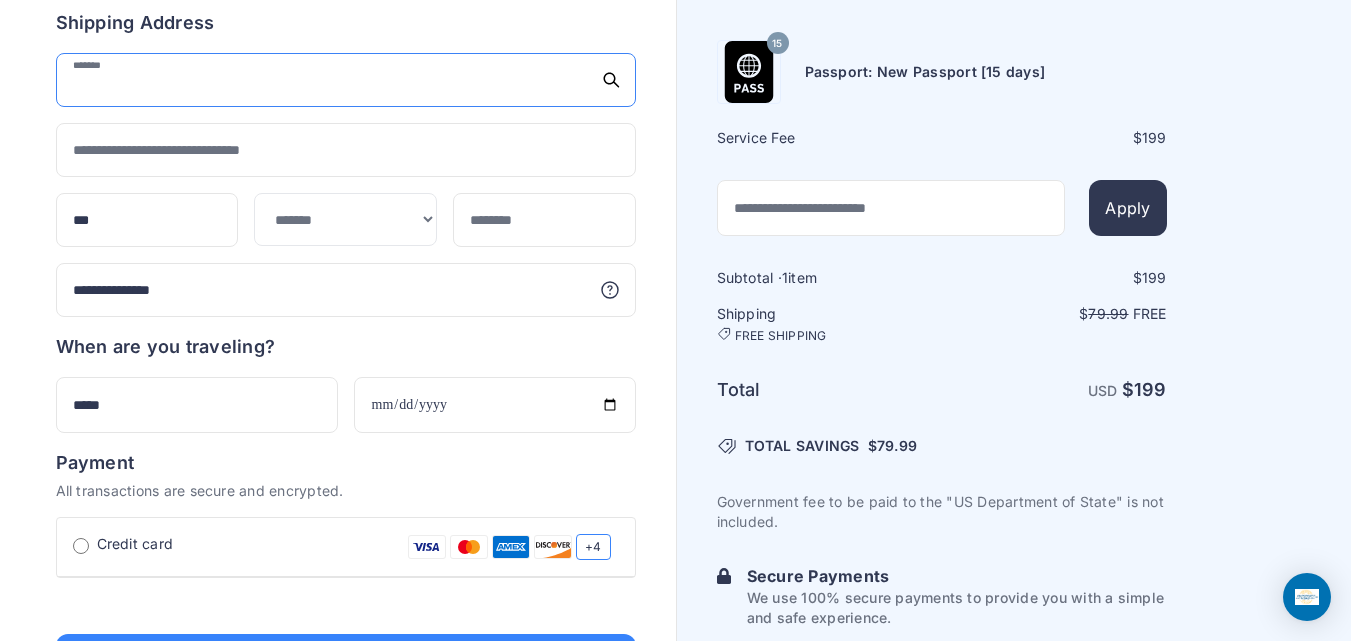 click at bounding box center [346, 80] 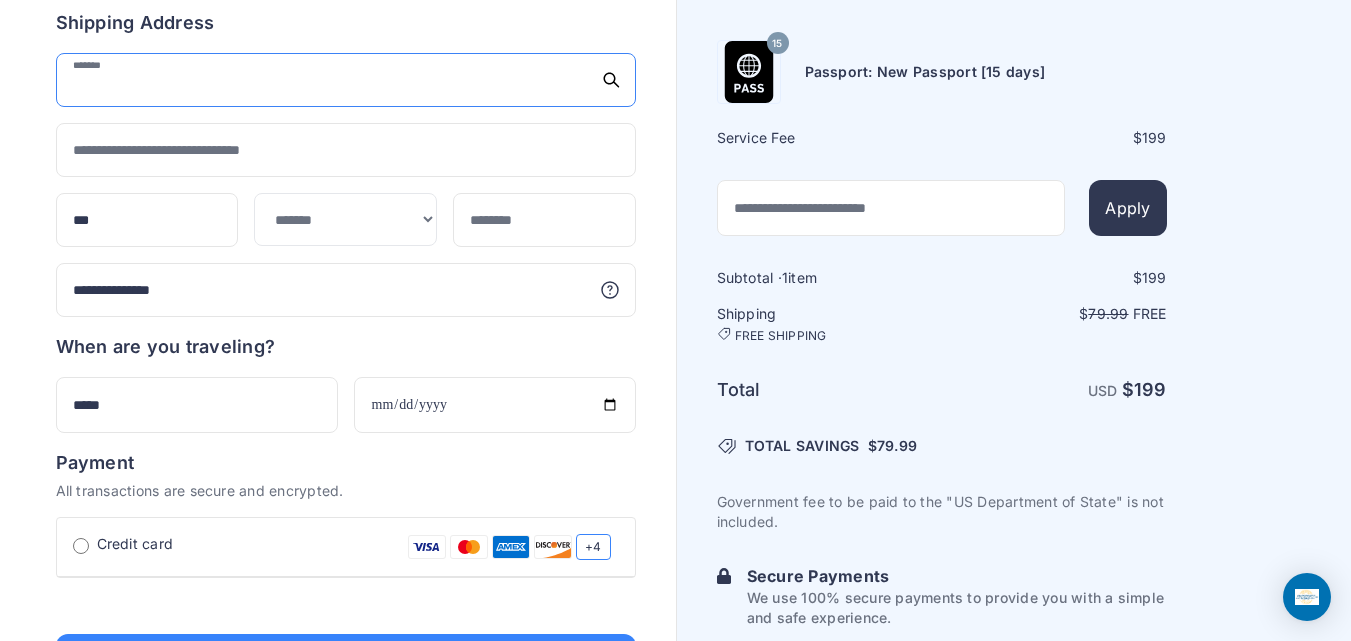 paste on "**********" 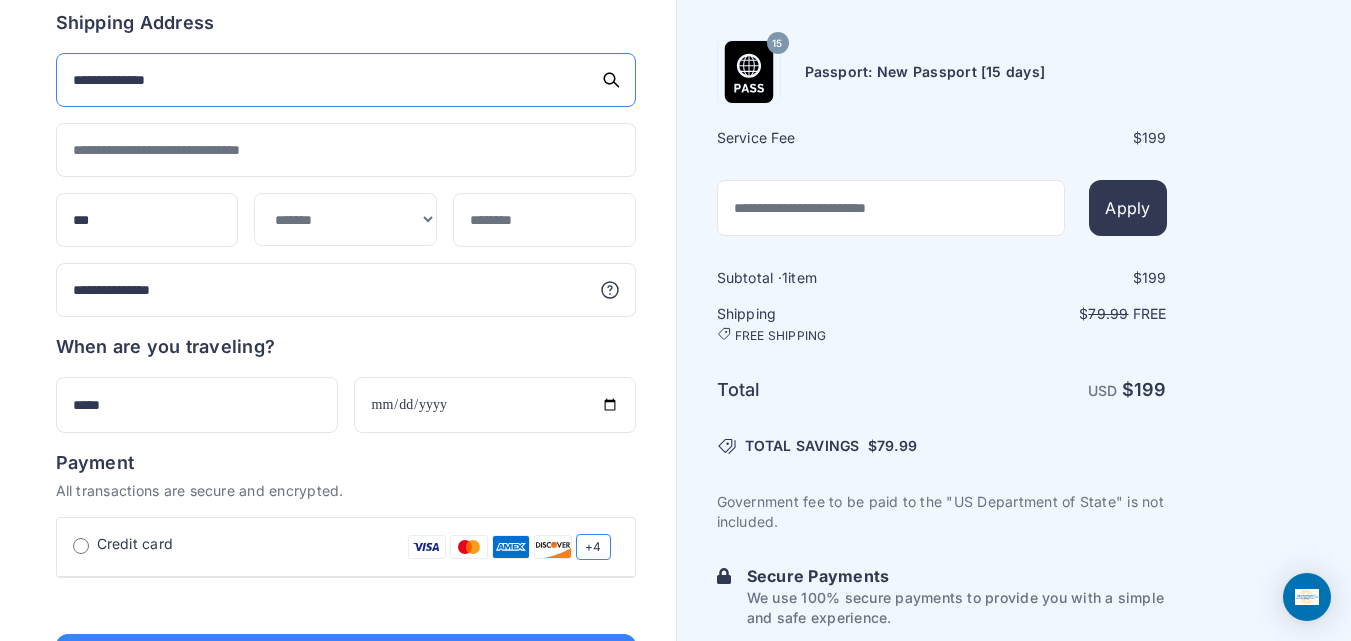 click on "**********" at bounding box center [346, 80] 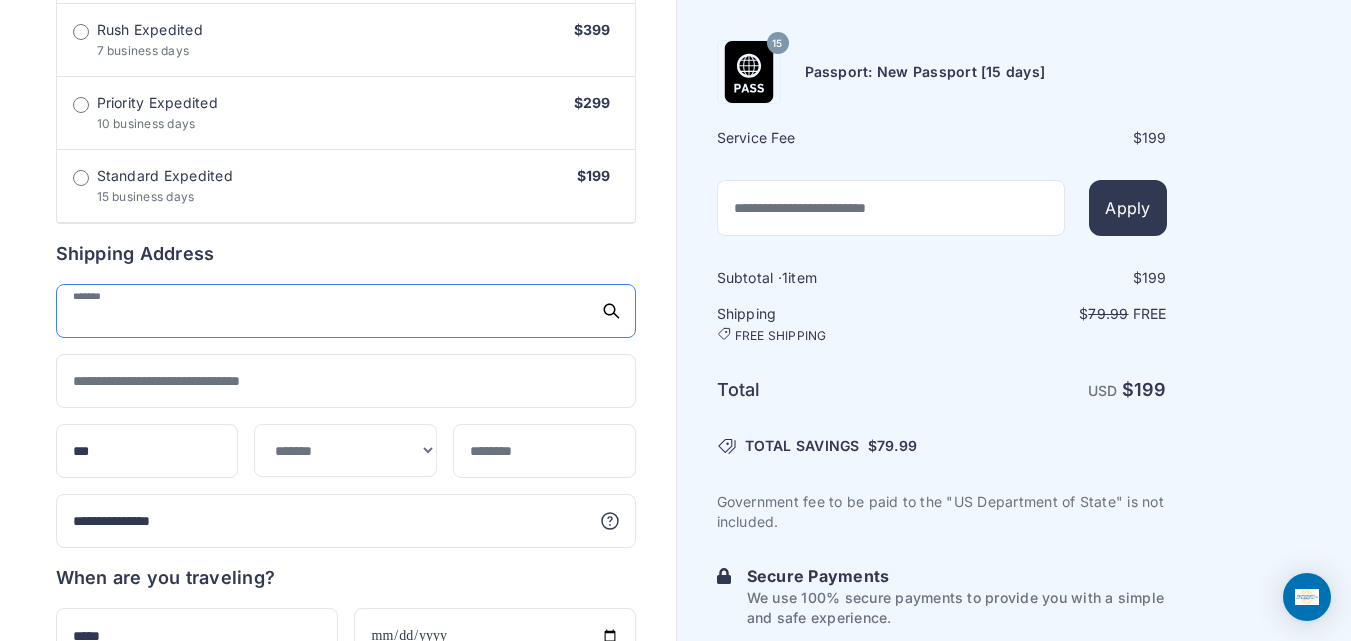 scroll, scrollTop: 852, scrollLeft: 0, axis: vertical 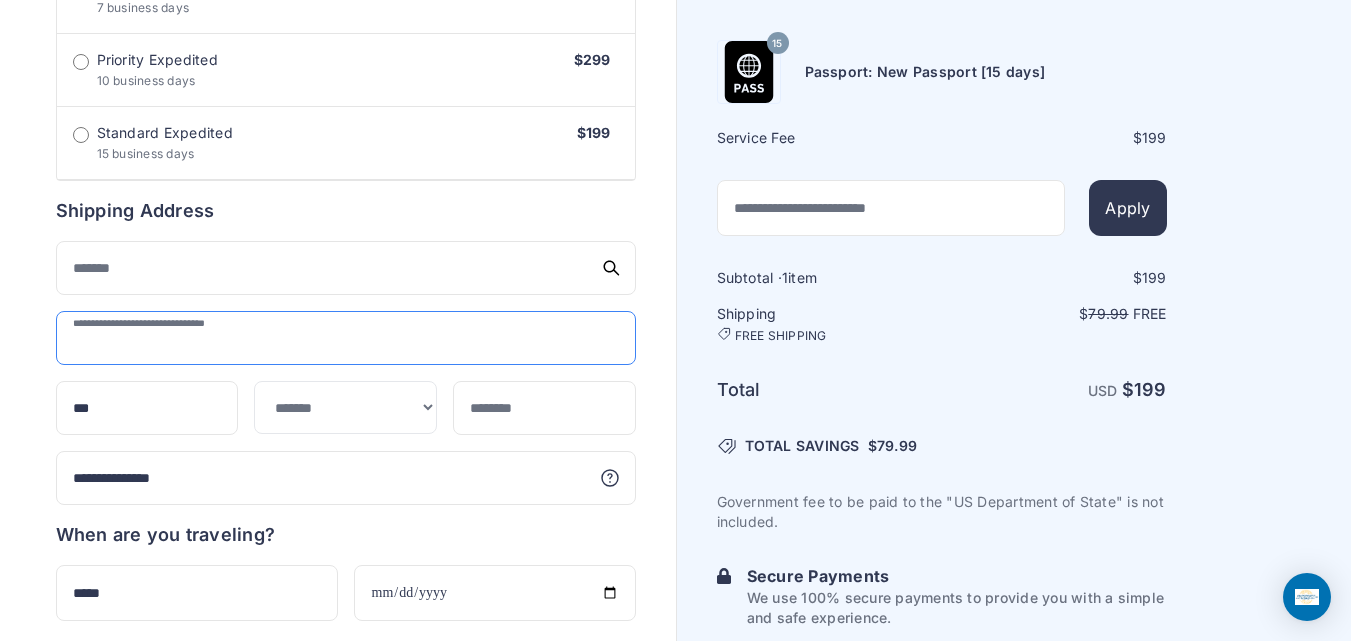 click at bounding box center [346, 338] 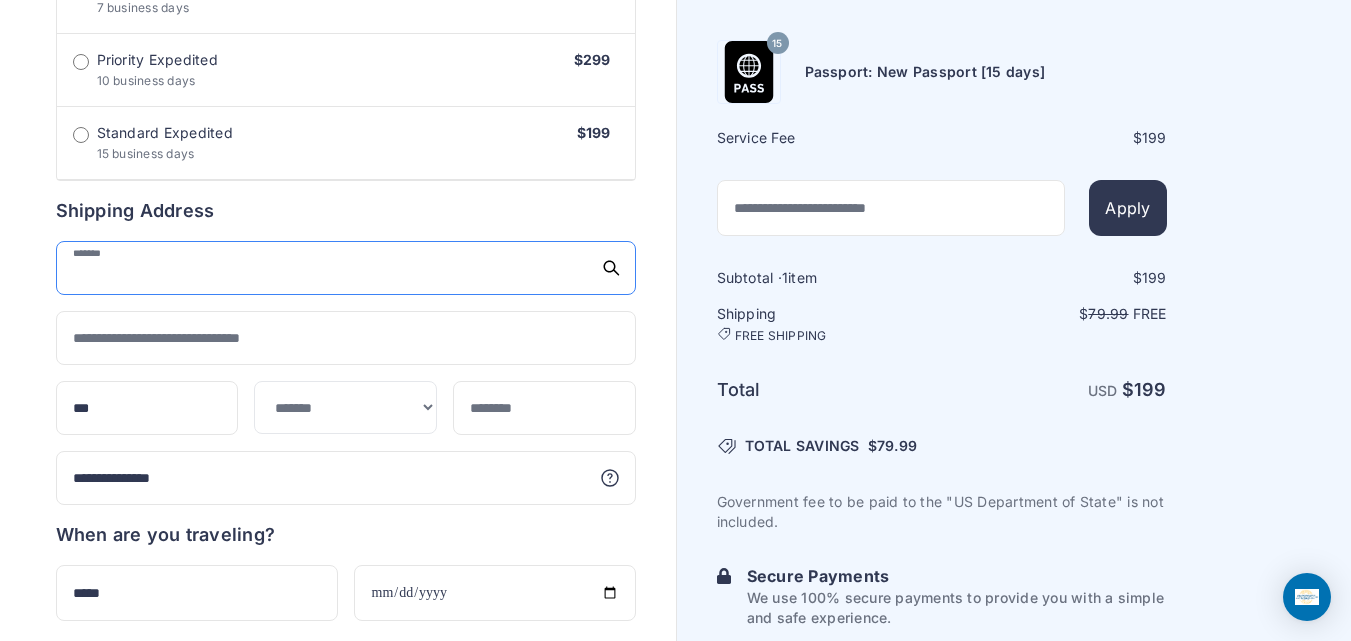 click at bounding box center (346, 268) 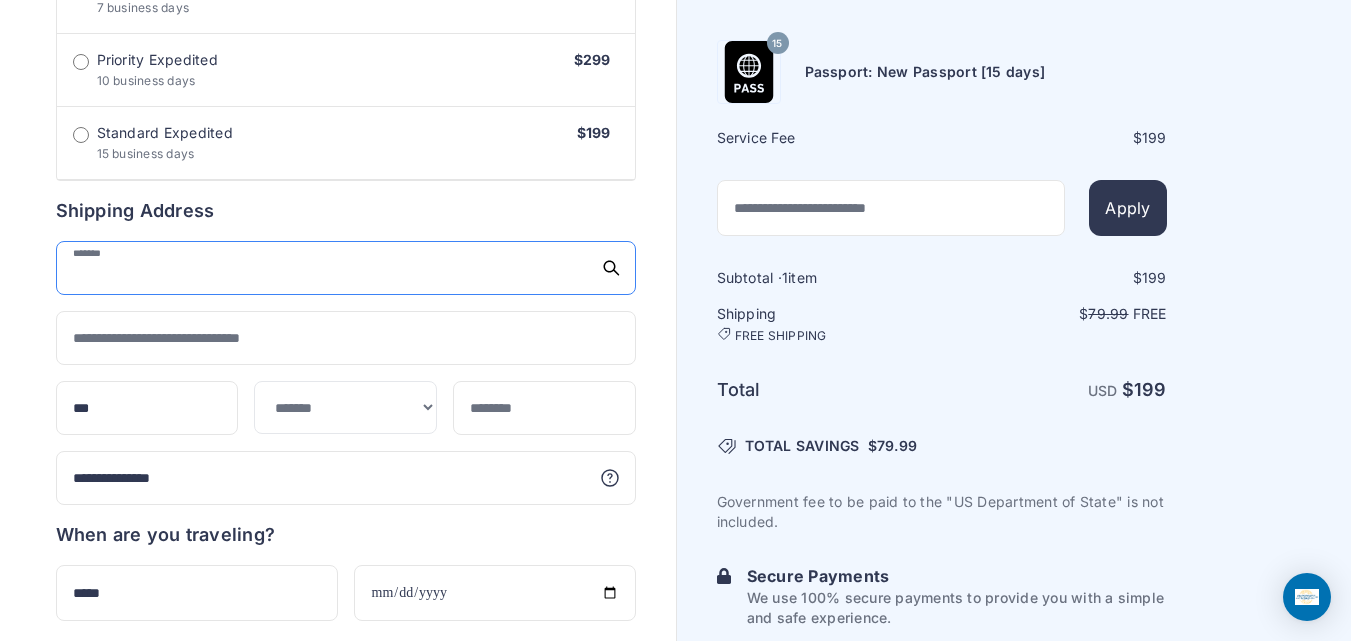 type on "**********" 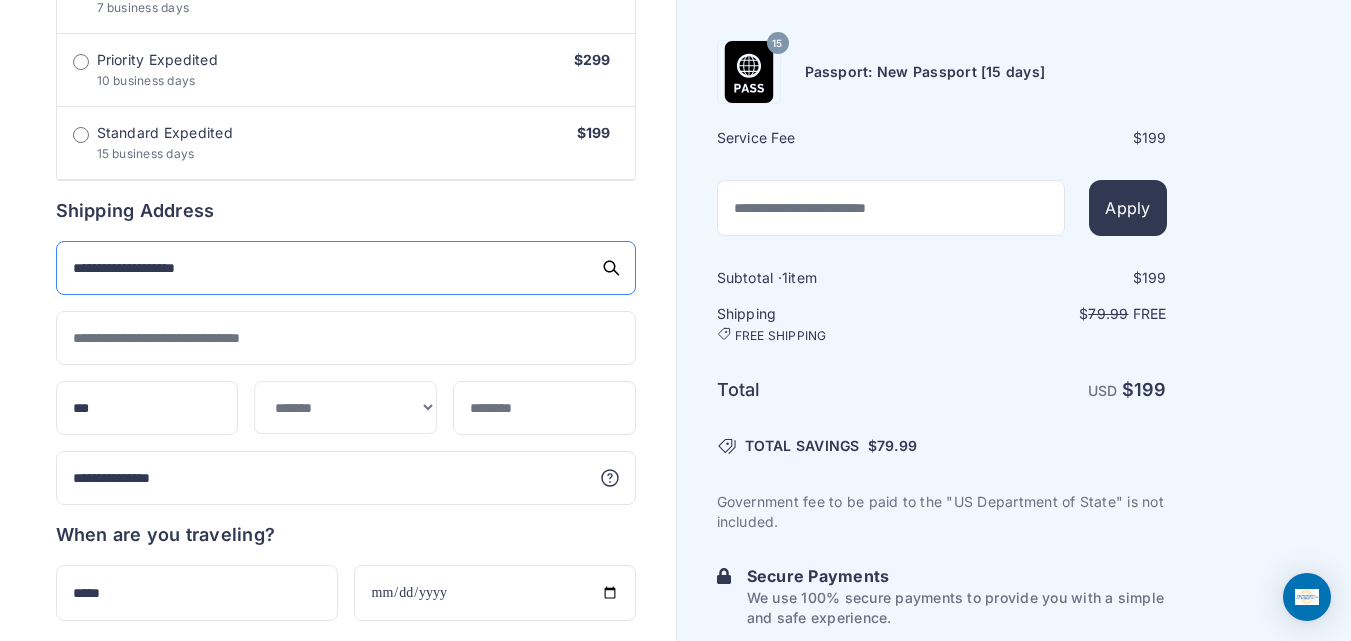click on "**********" at bounding box center (346, 268) 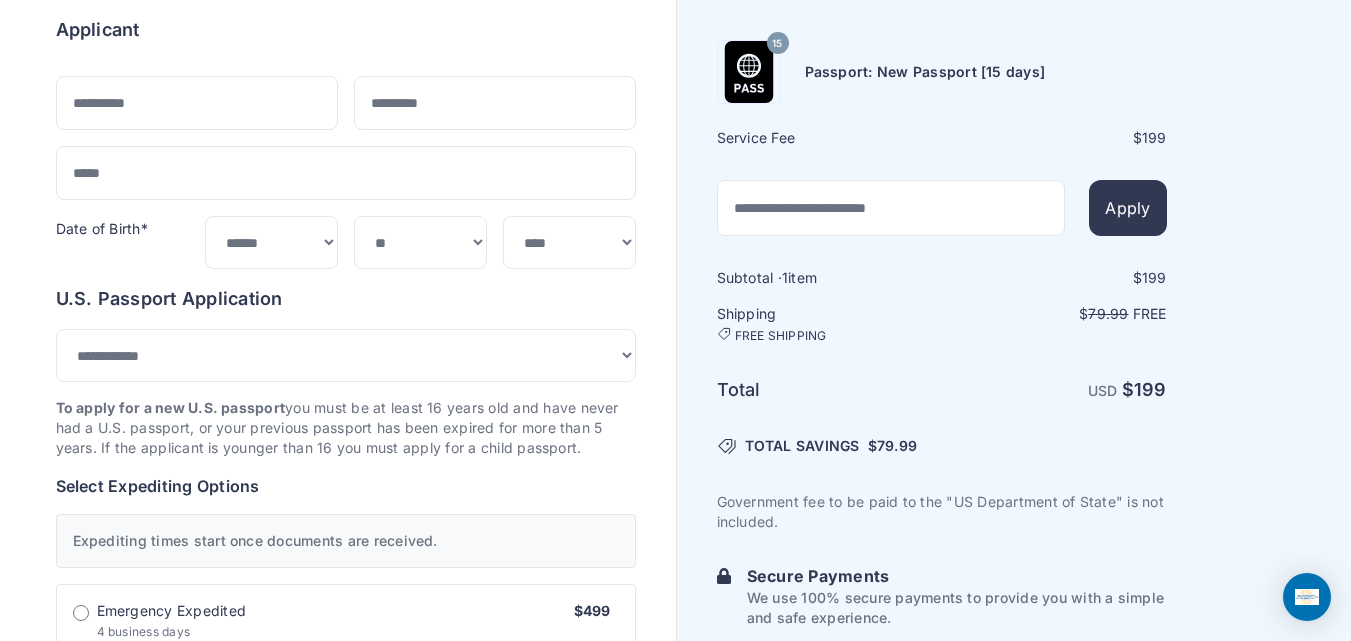 scroll, scrollTop: 152, scrollLeft: 0, axis: vertical 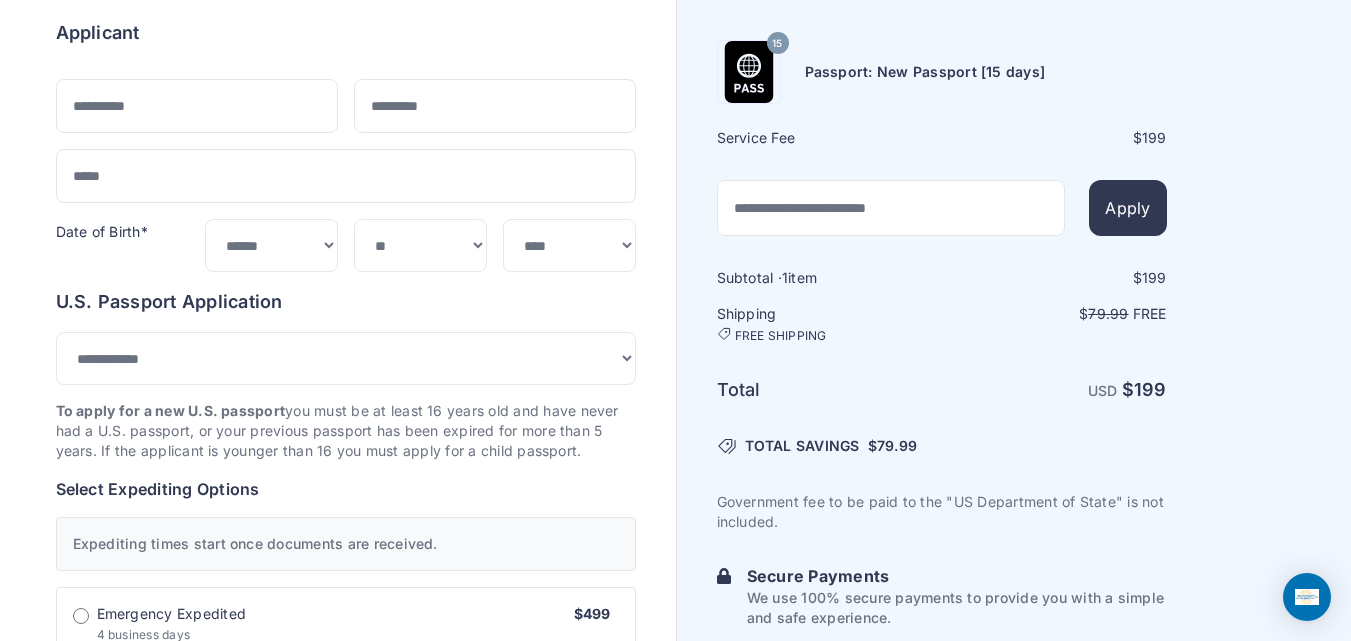 click on "Applicant
Date of Birth*
*****
*******
********
*****
*****
***
****
****
****** *******" at bounding box center (346, 145) 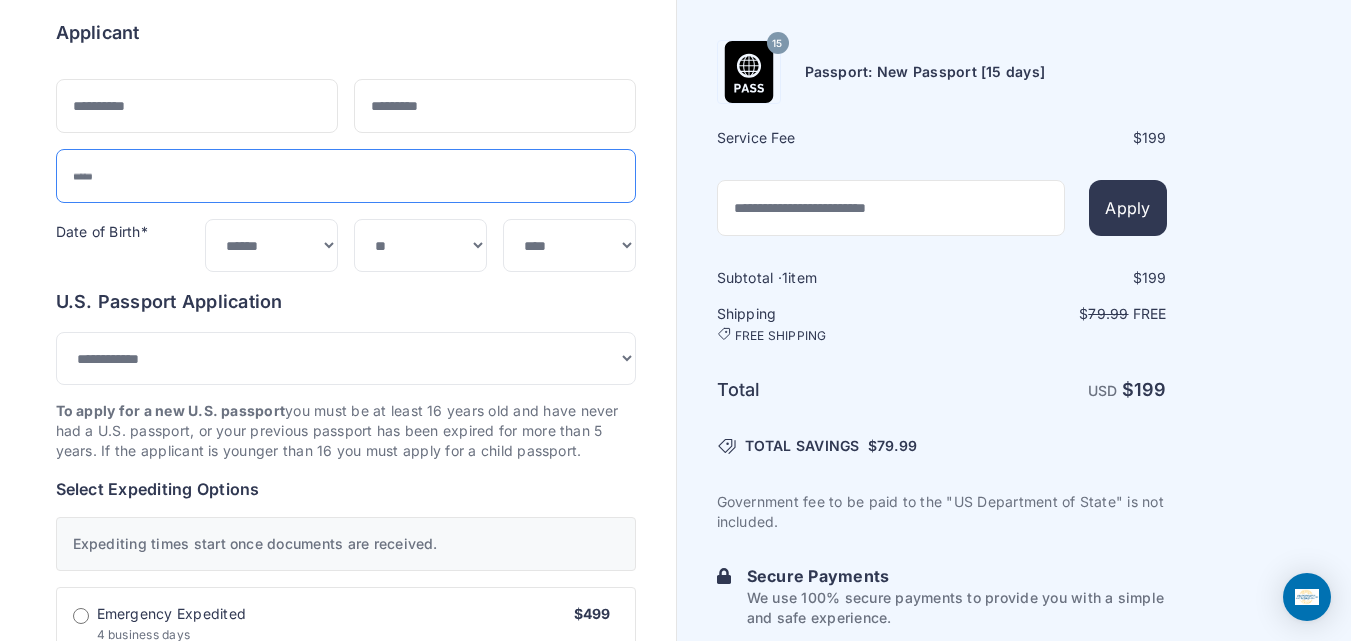 click at bounding box center (346, 176) 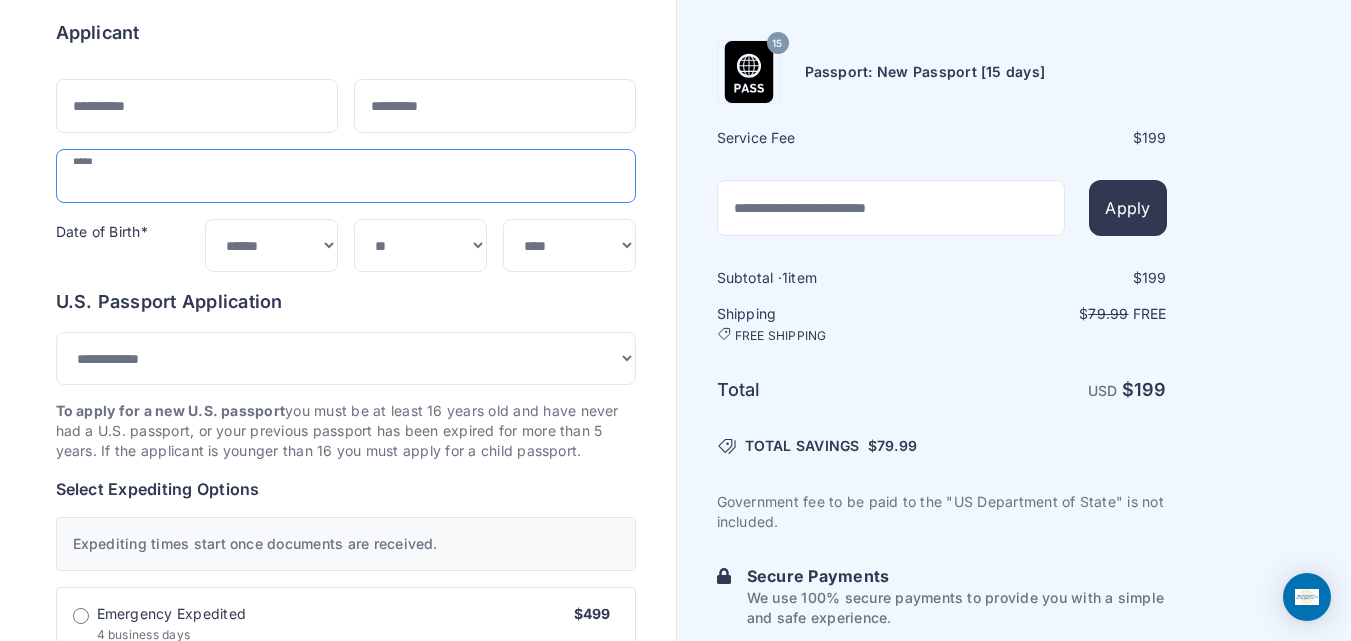 paste on "**********" 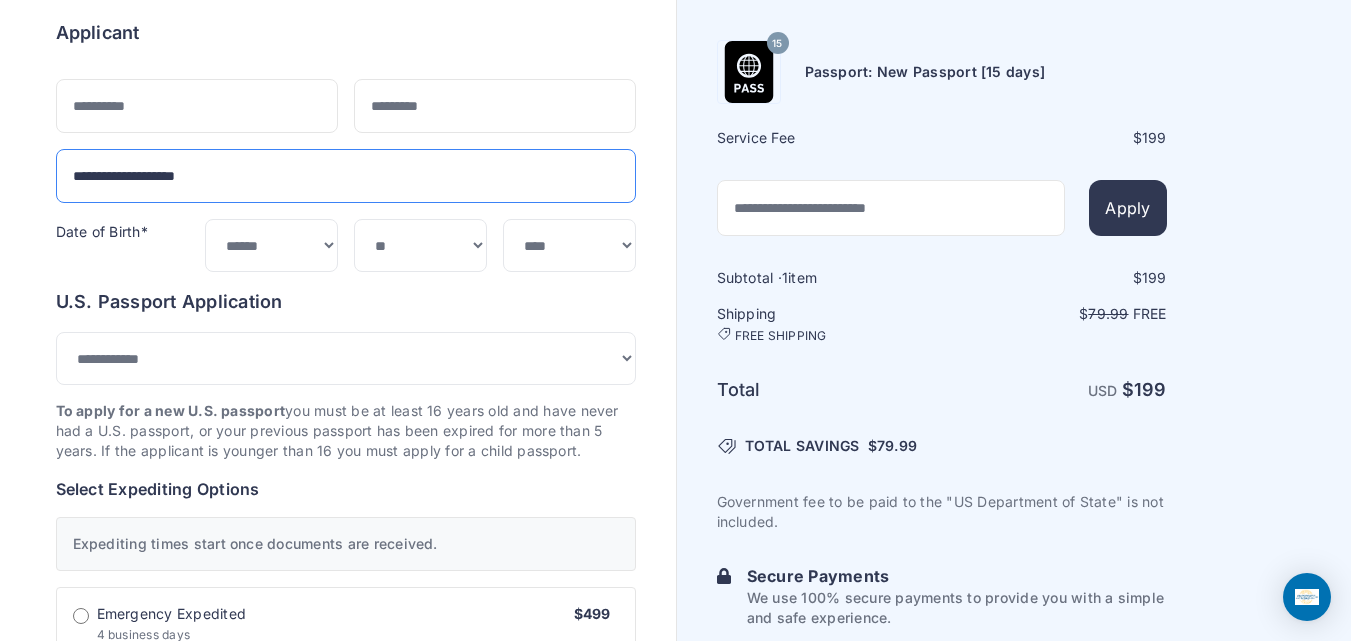 type on "**********" 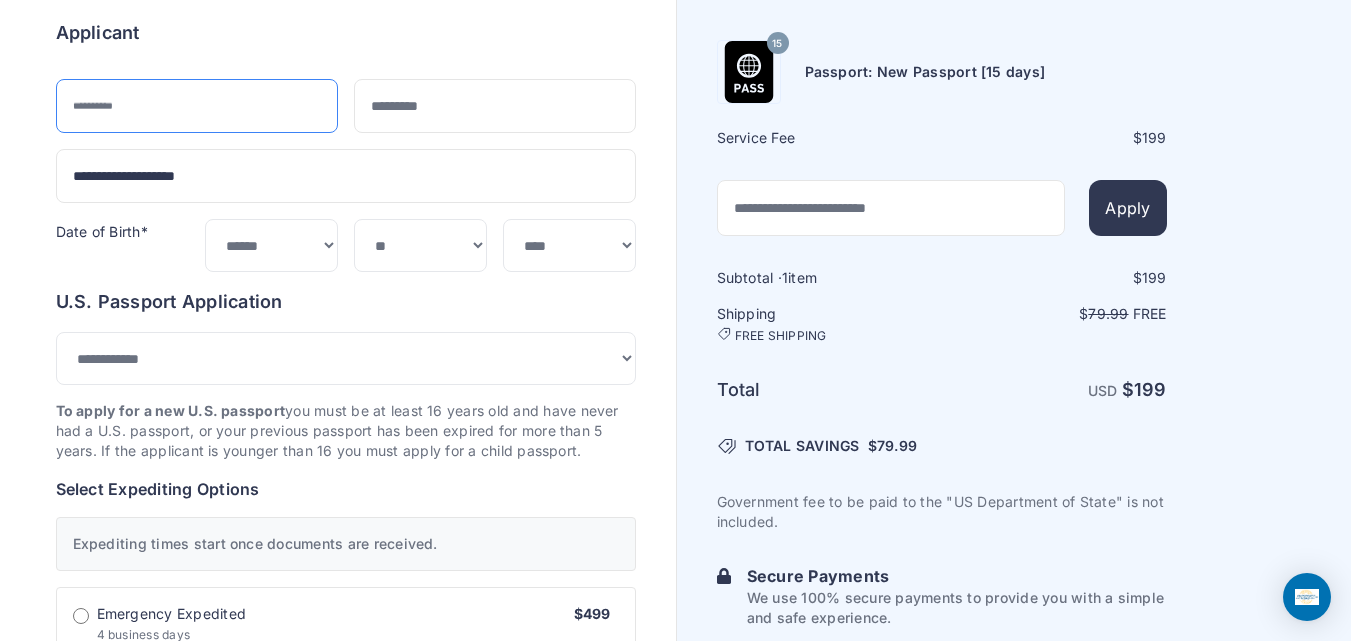 click at bounding box center (197, 106) 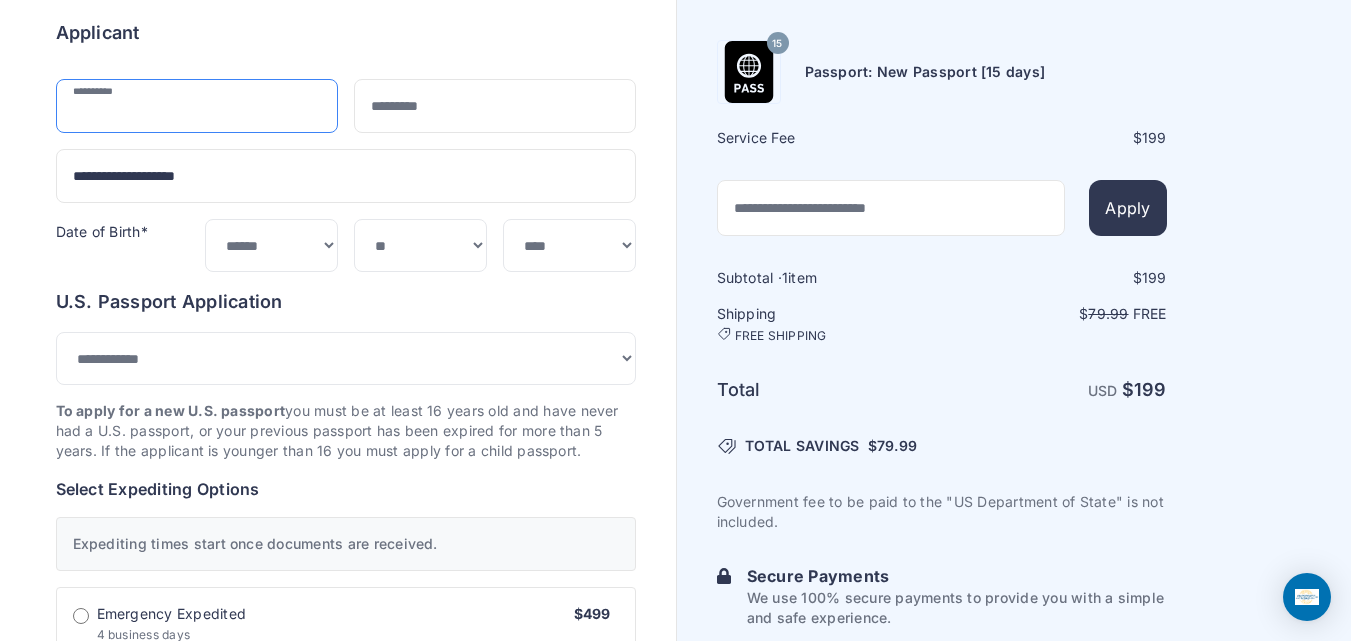 click at bounding box center (197, 106) 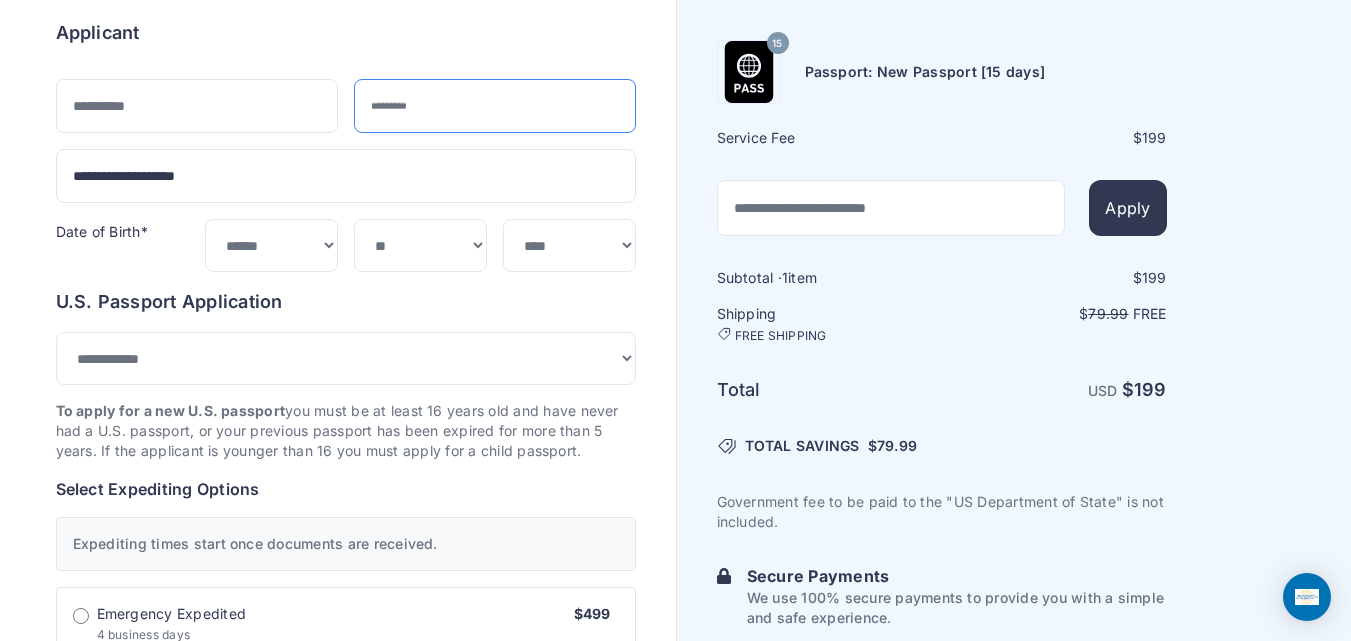 click at bounding box center [495, 106] 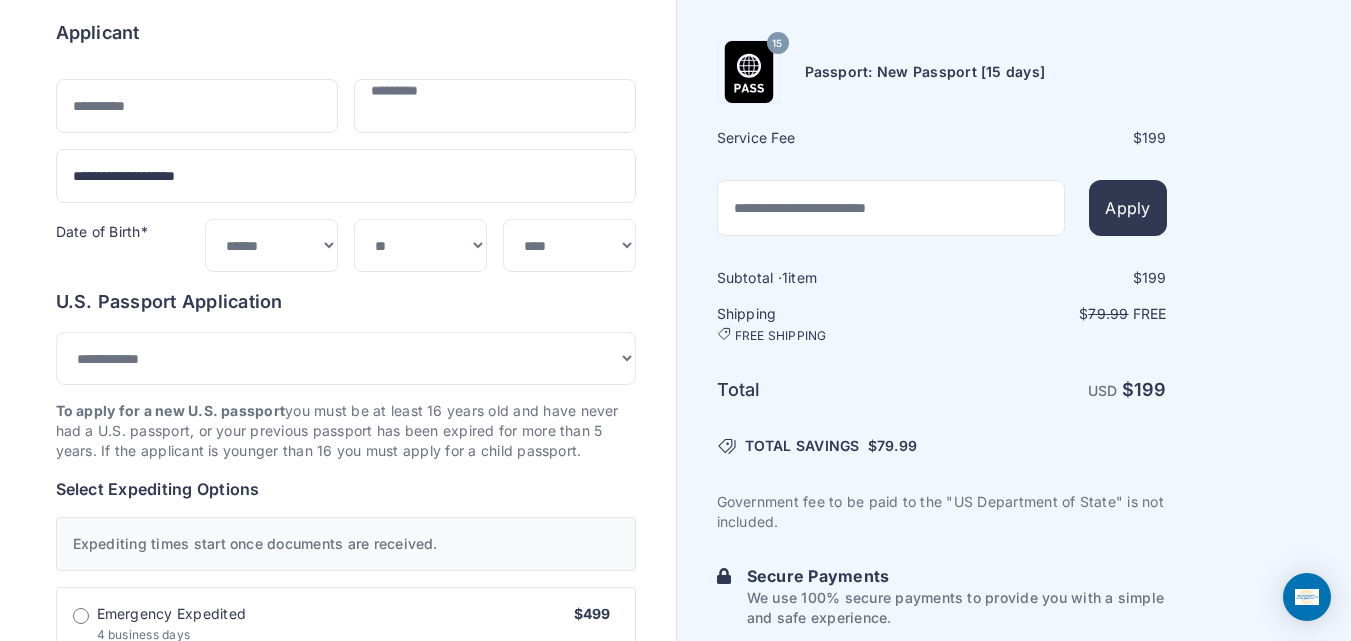 click on "Order summary
$ 199
15
199 1 $" at bounding box center (338, 851) 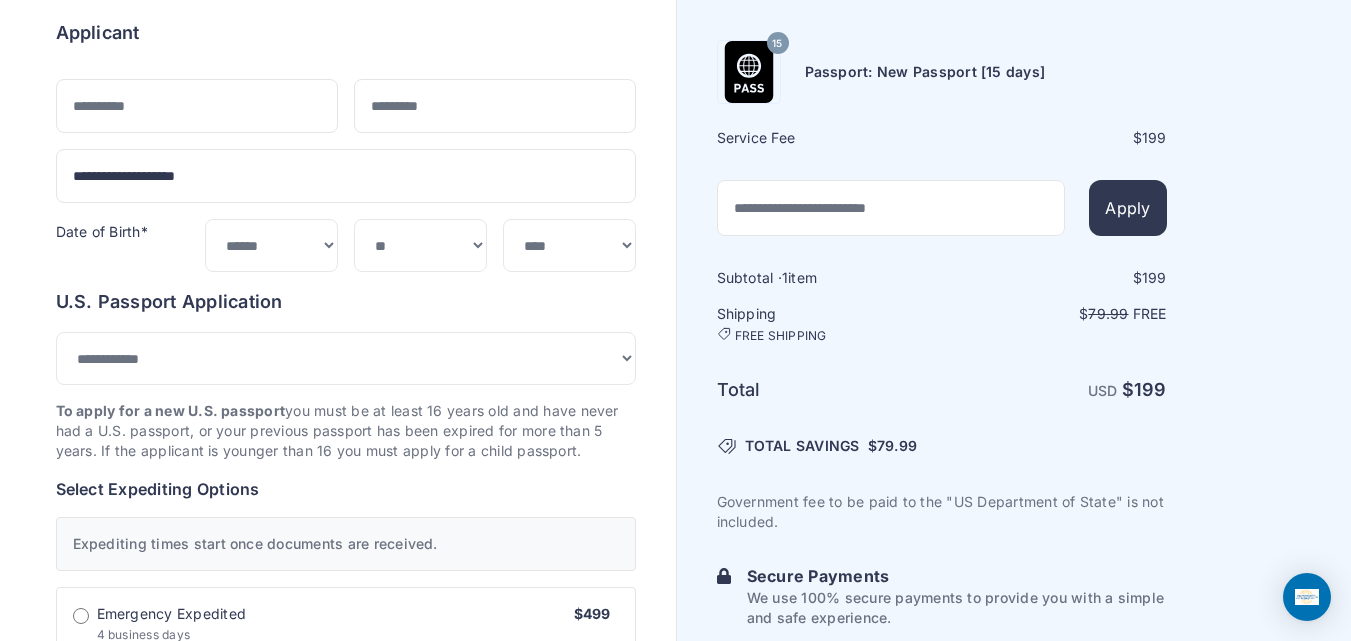 click on "Order summary
$ 199
15
199 1 $" at bounding box center (338, 851) 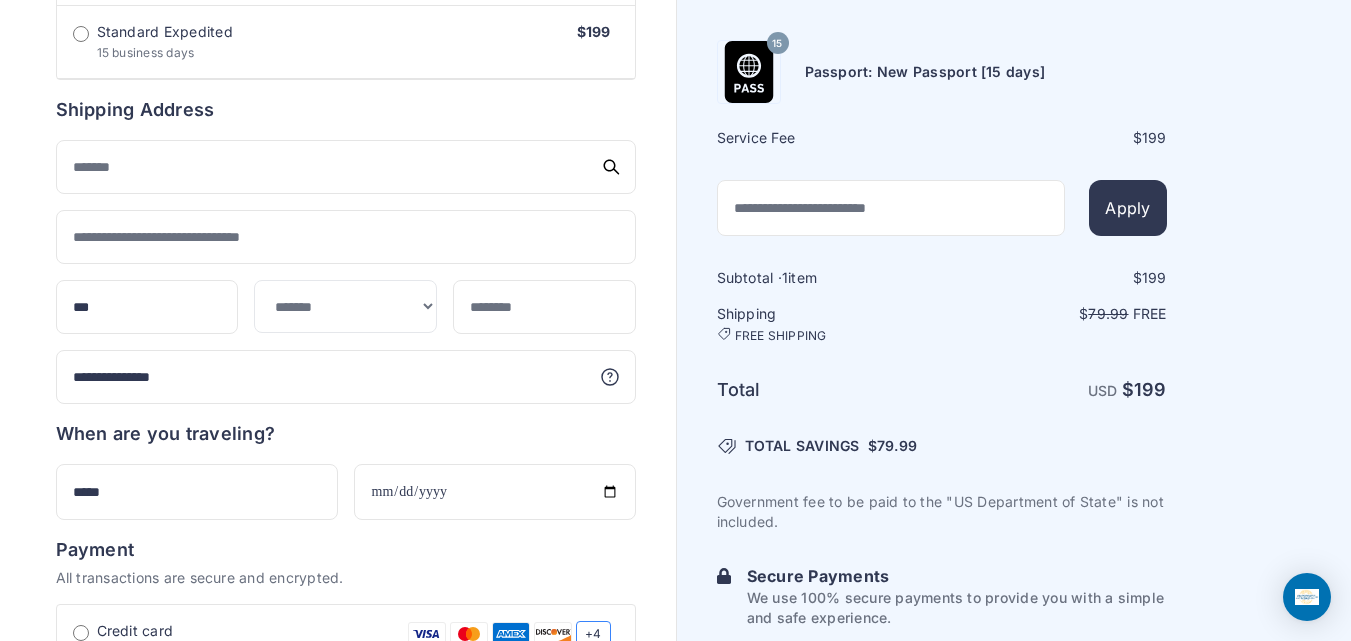 scroll, scrollTop: 957, scrollLeft: 0, axis: vertical 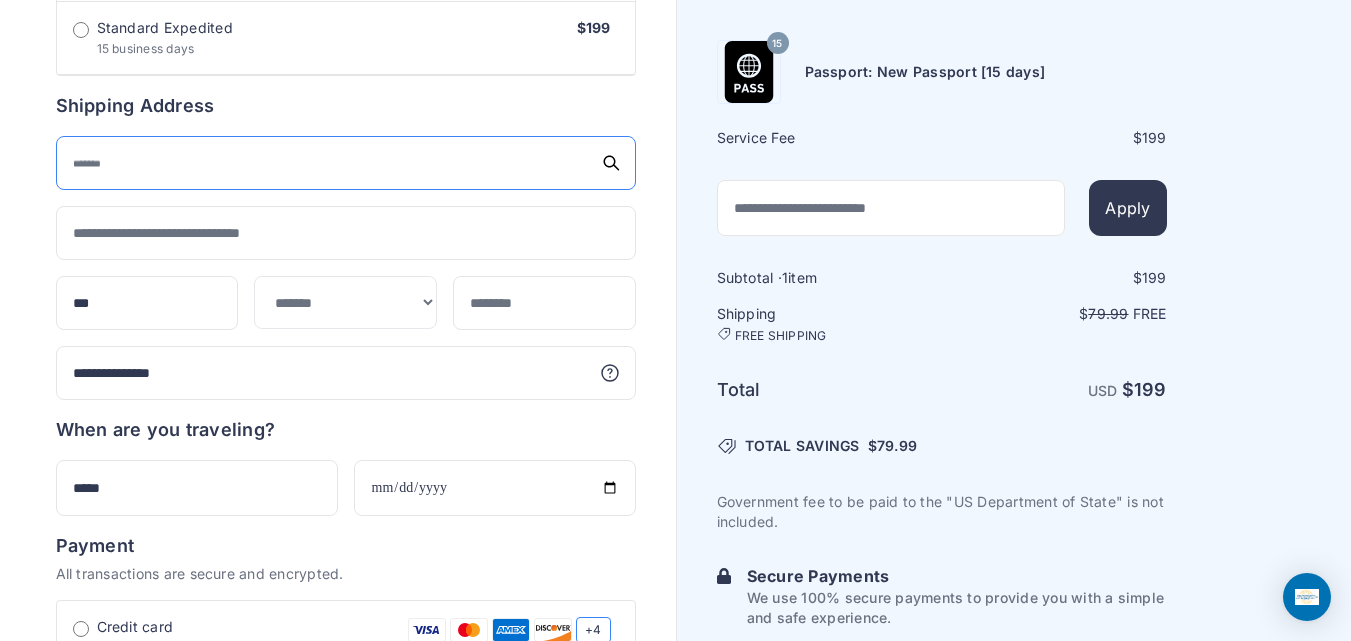 click at bounding box center (346, 163) 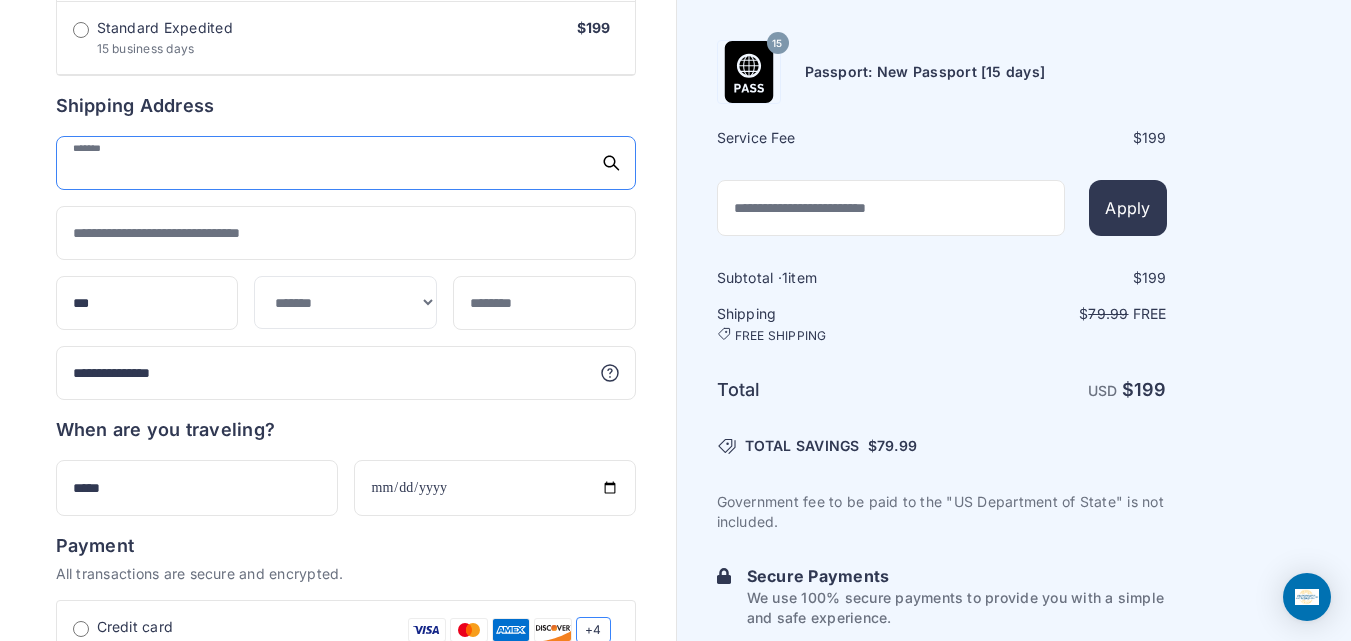 paste on "**********" 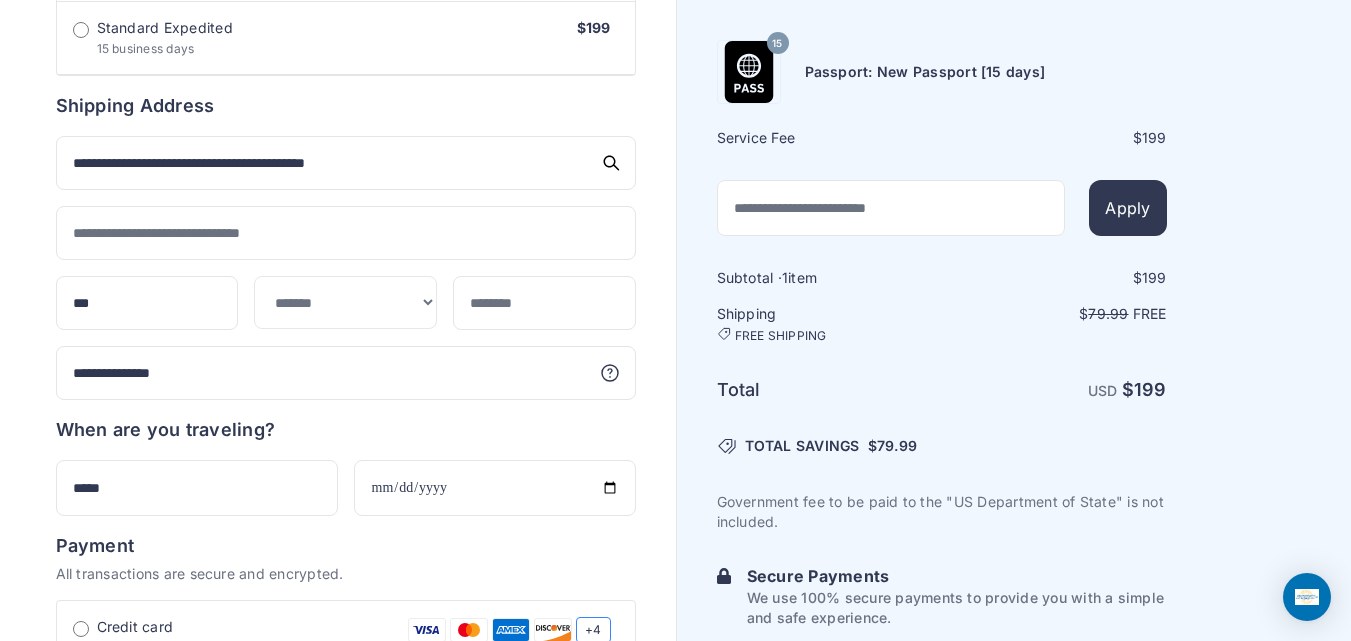 type on "**********" 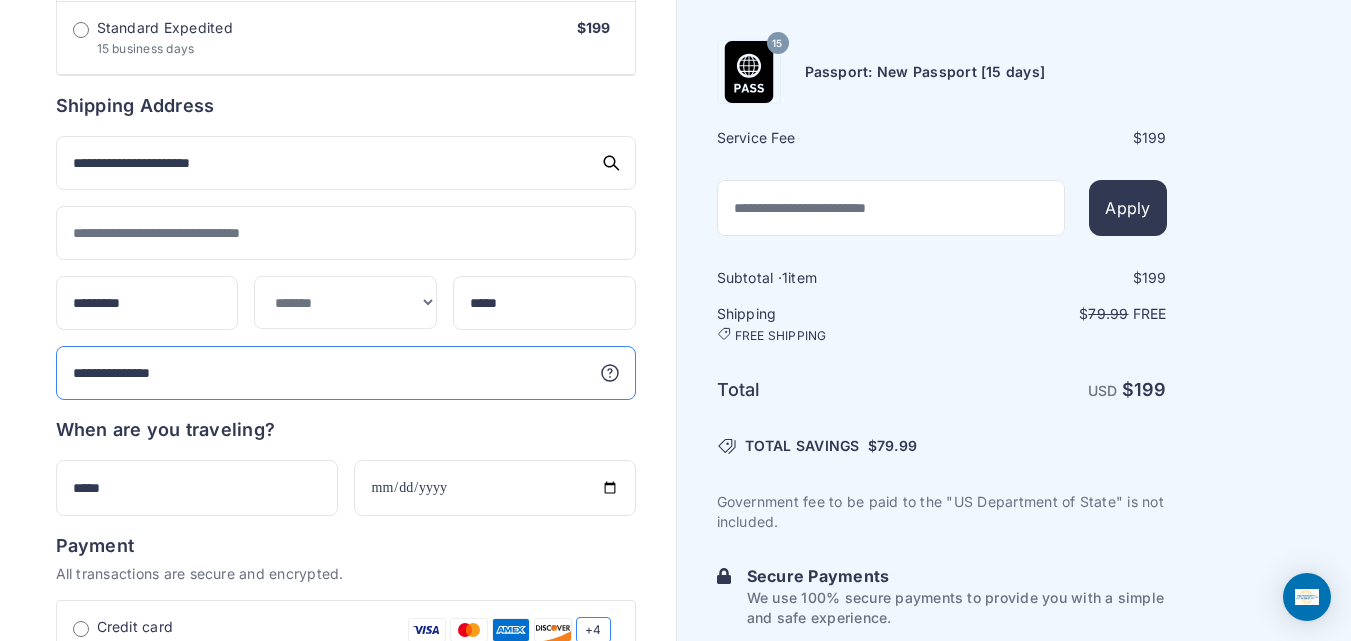 click on "**********" at bounding box center [346, 373] 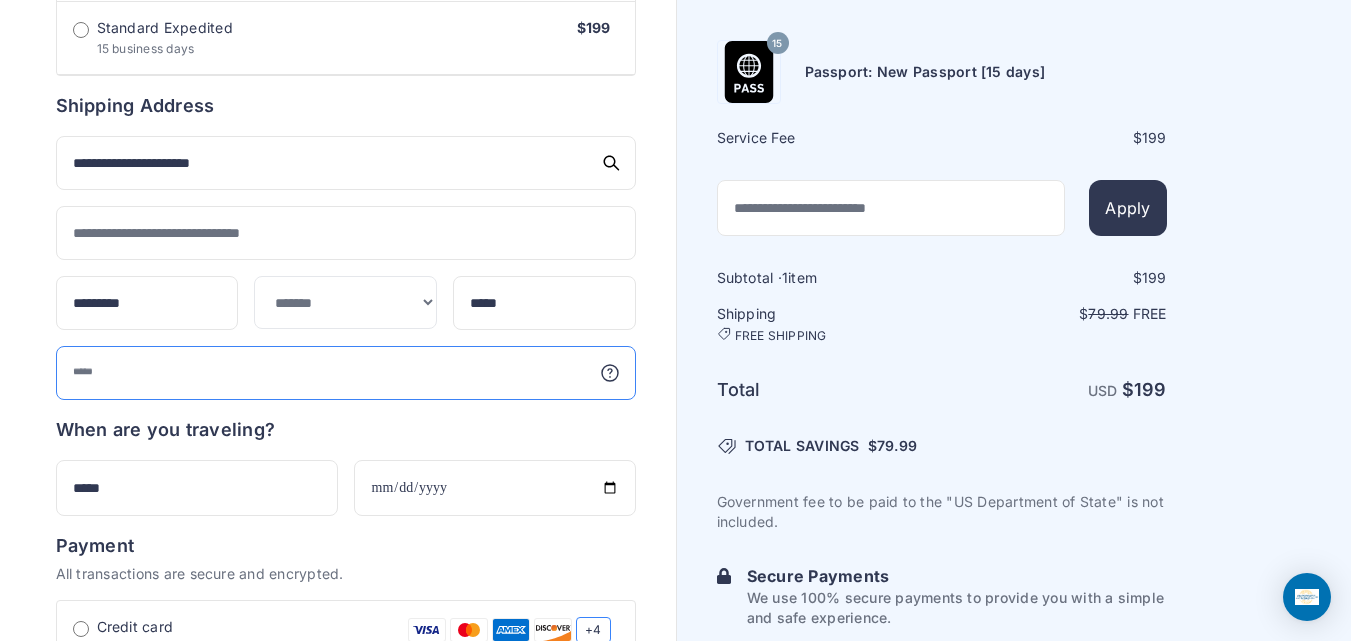 click at bounding box center [346, 373] 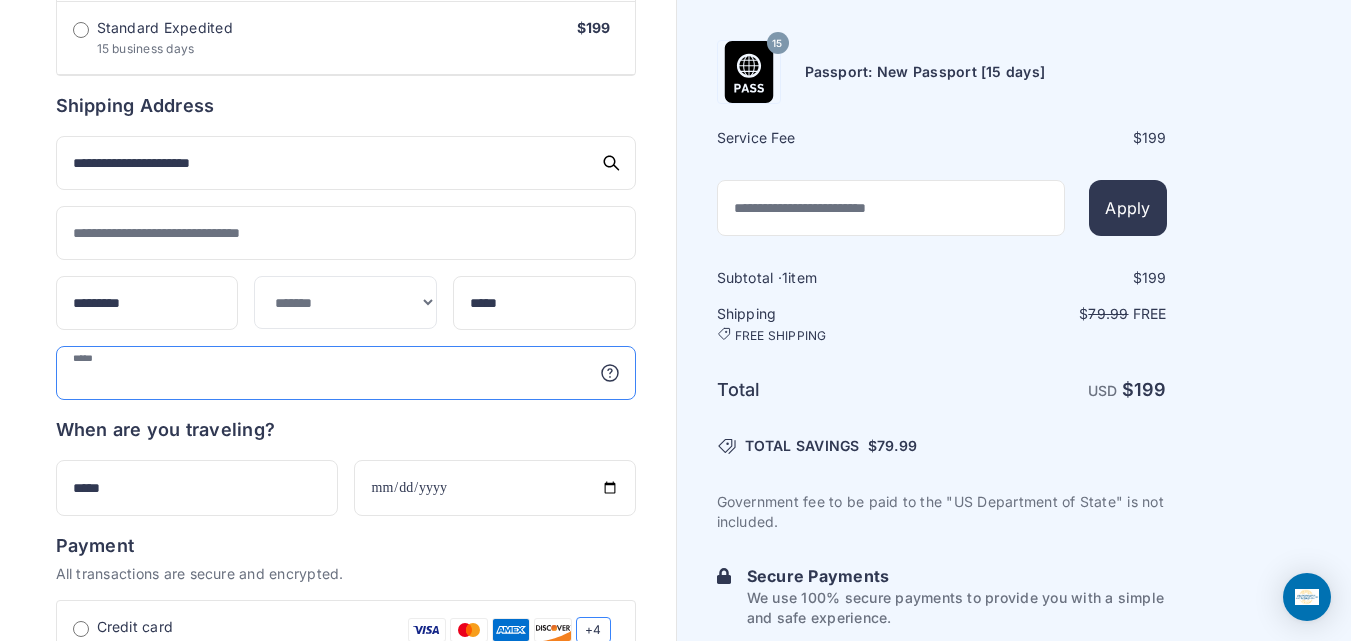 click at bounding box center [346, 373] 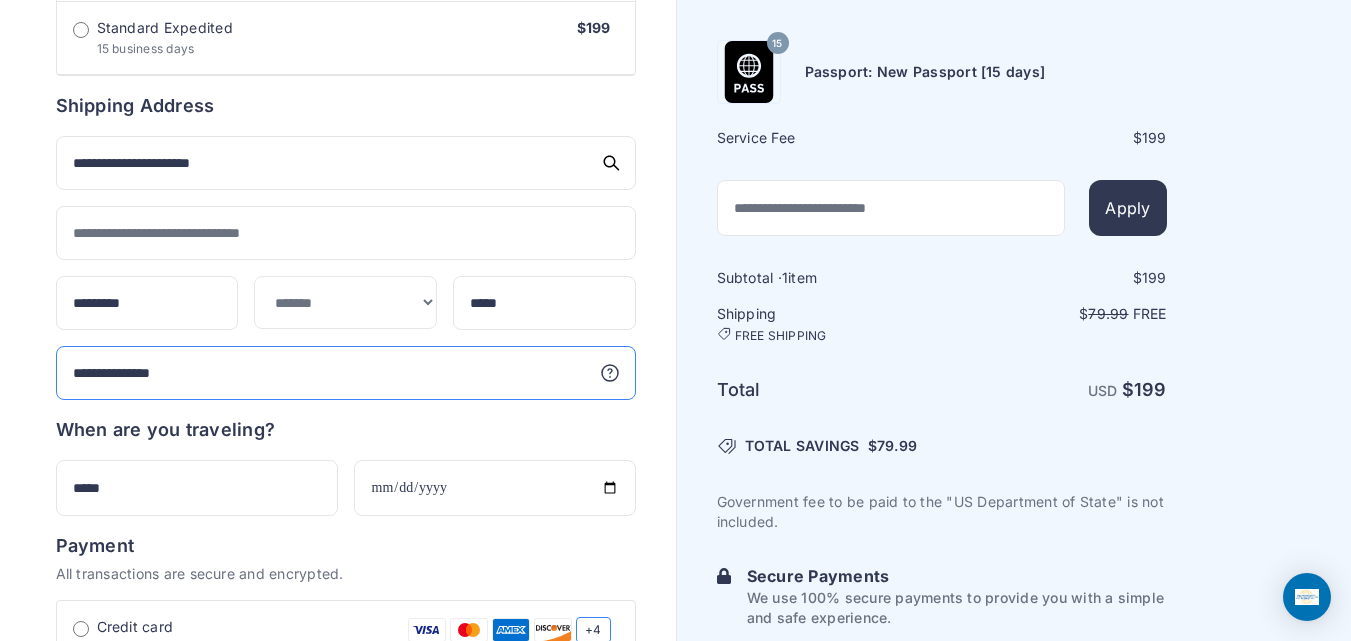type on "**********" 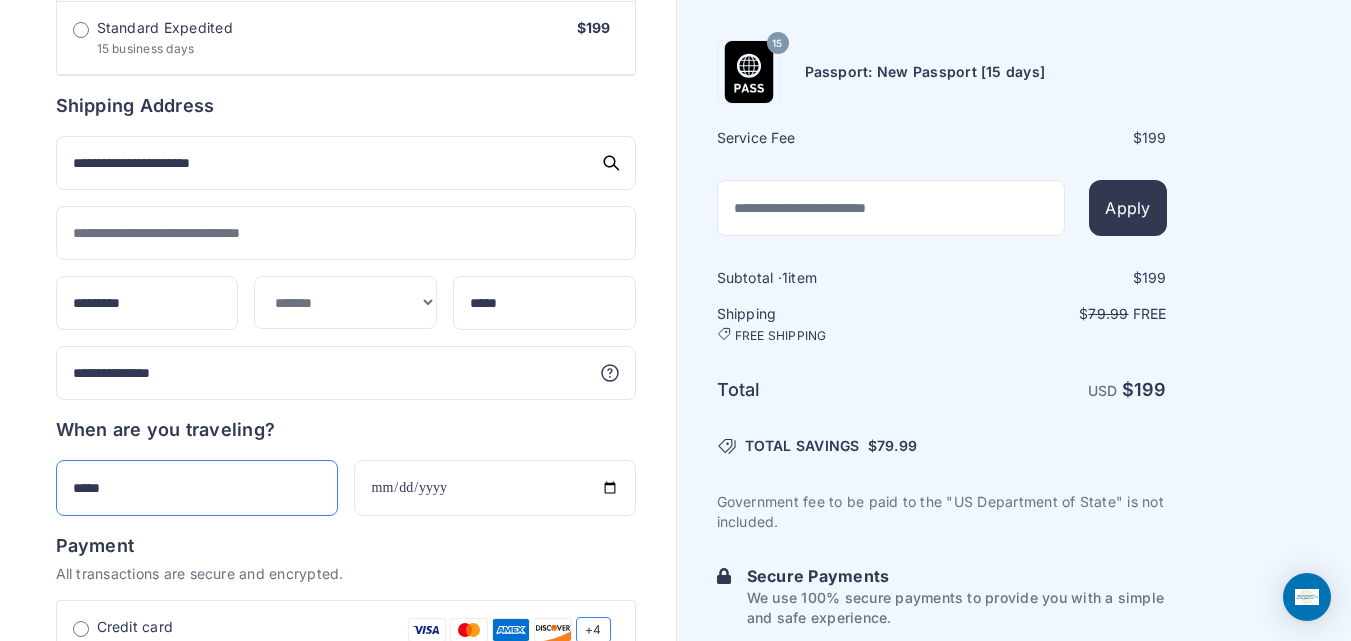 click on "*****" at bounding box center [197, 488] 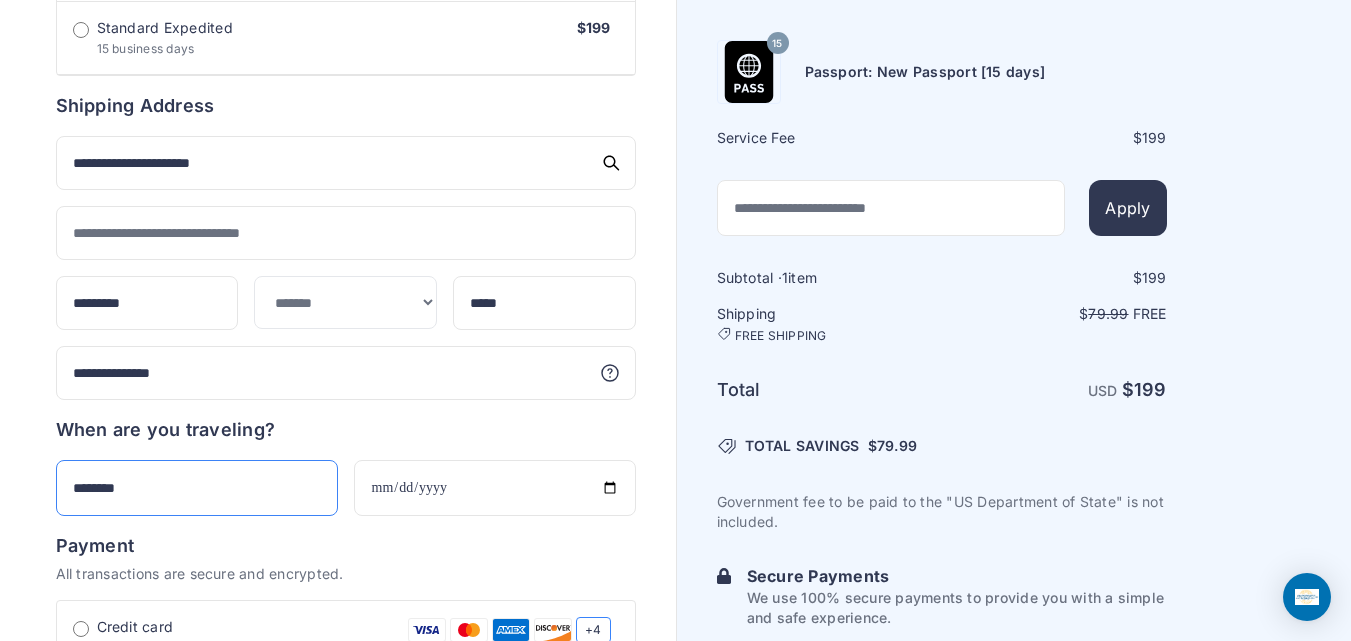 type on "********" 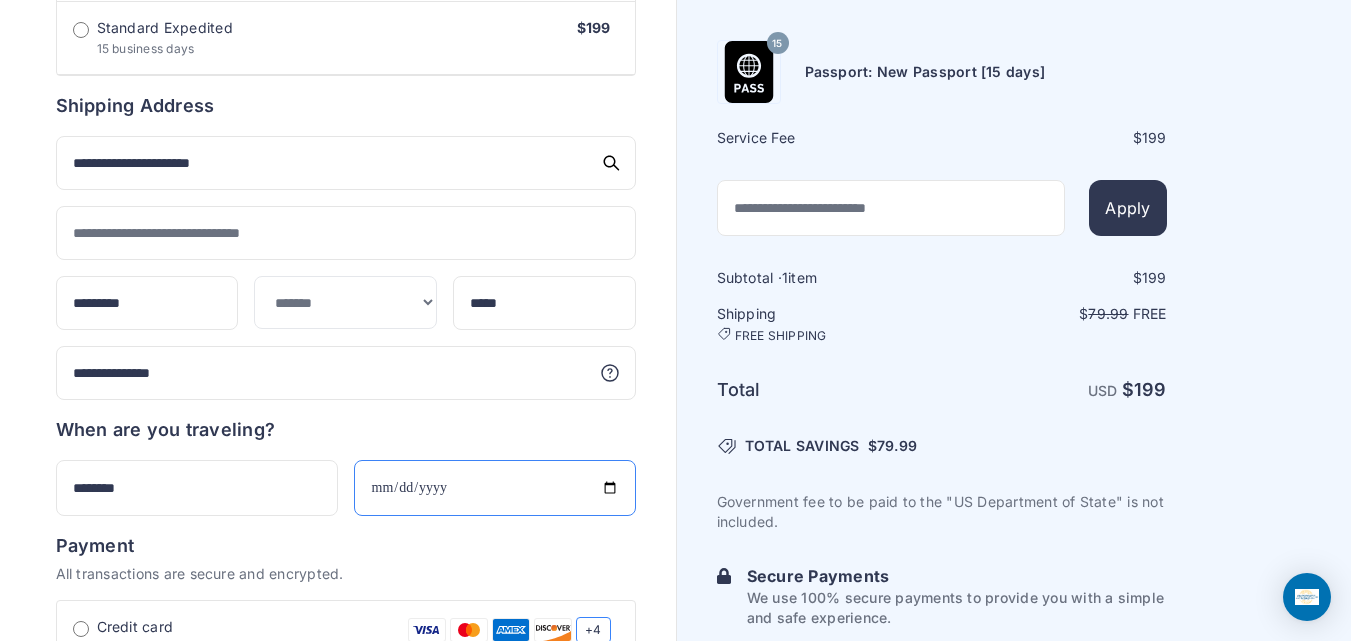 click on "**********" at bounding box center [495, 488] 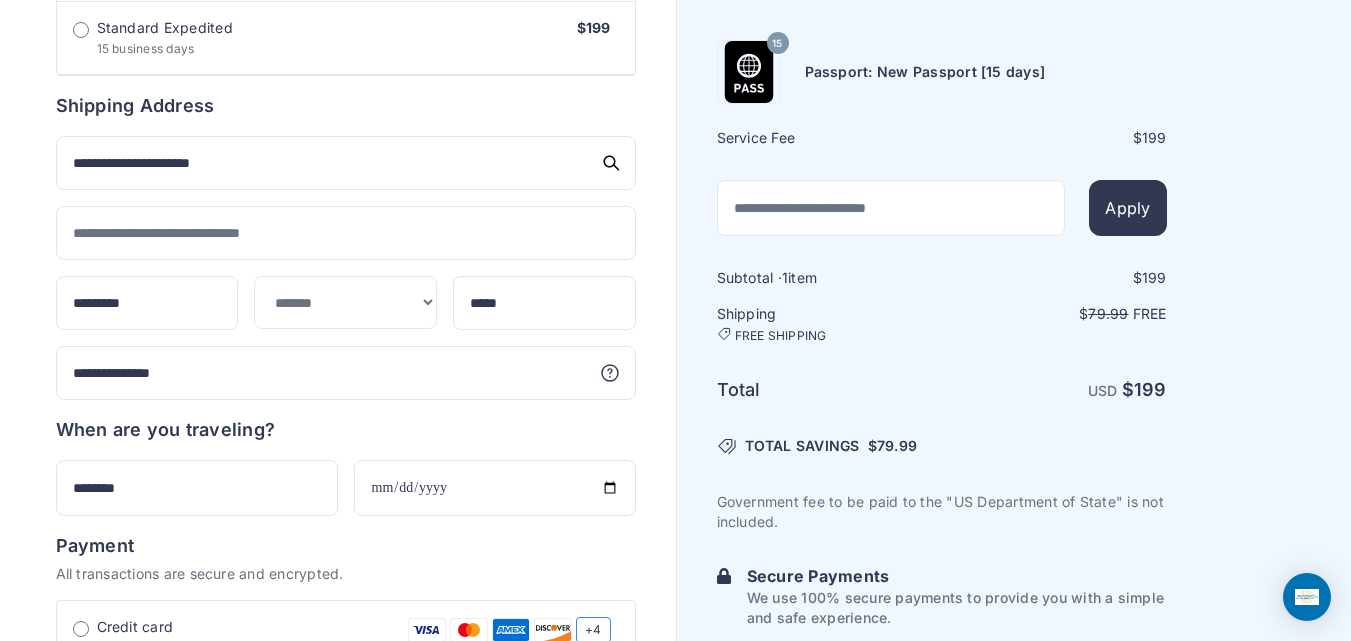 click on "Order summary
$ 199
15
199 1 $" at bounding box center [338, 46] 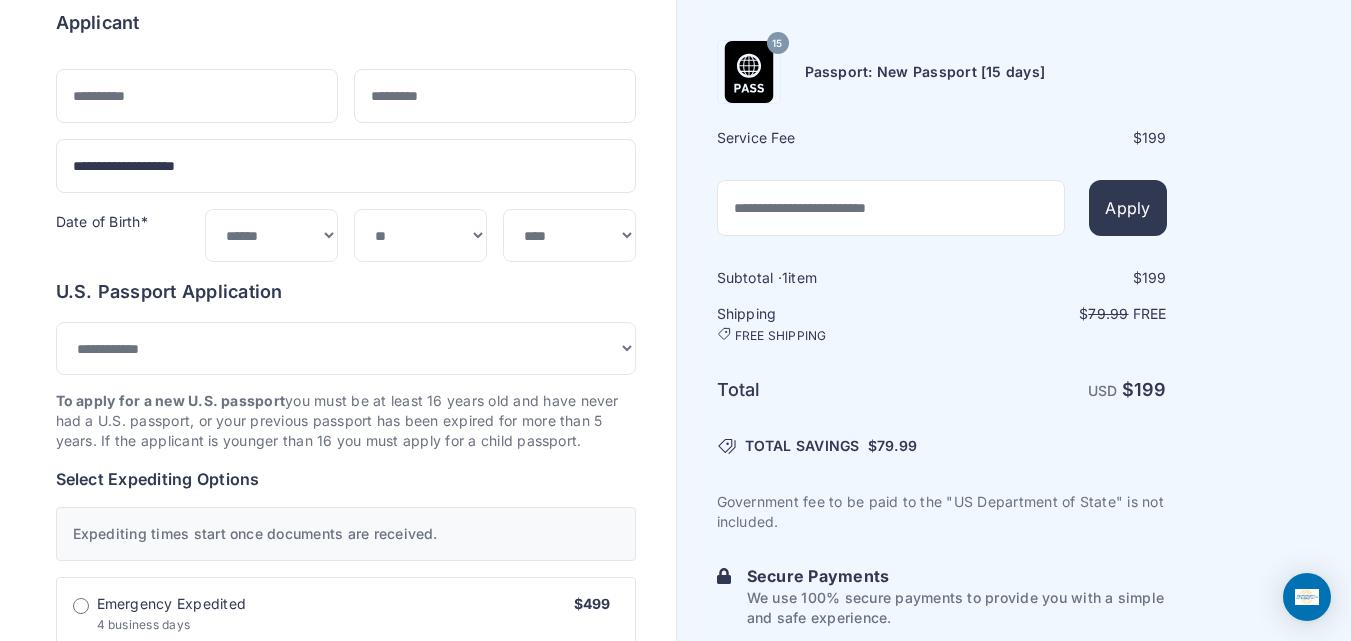 scroll, scrollTop: 90, scrollLeft: 0, axis: vertical 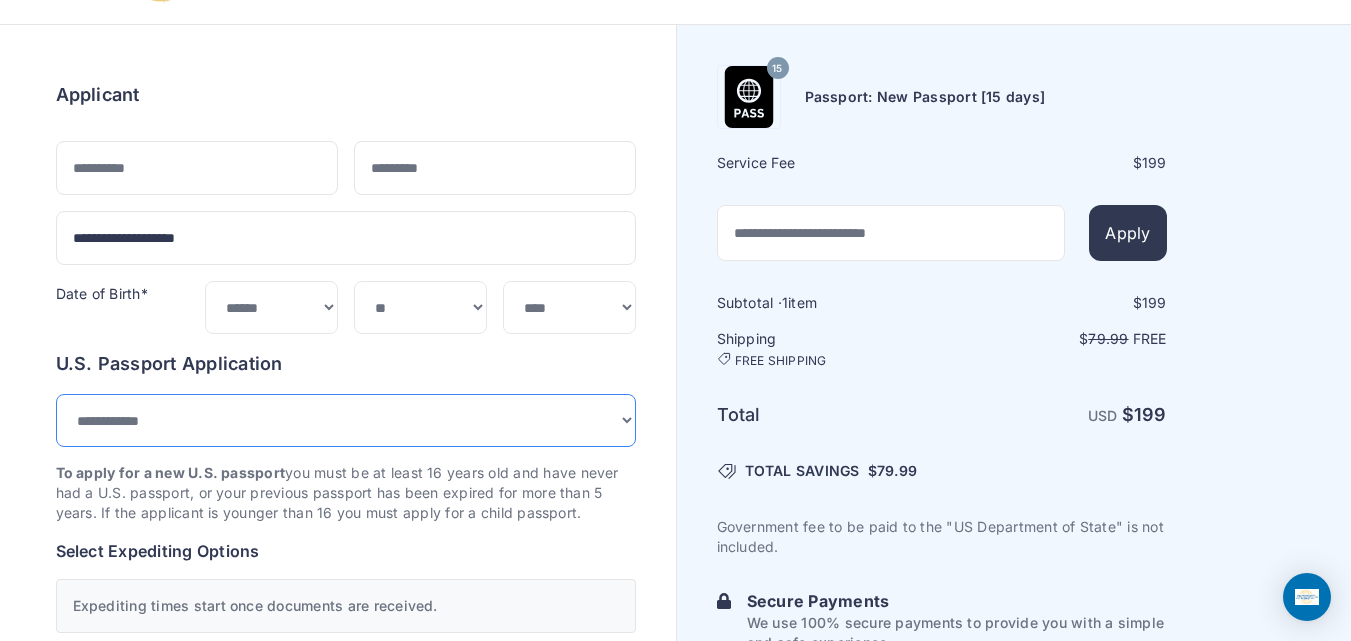 click on "**********" at bounding box center [346, 420] 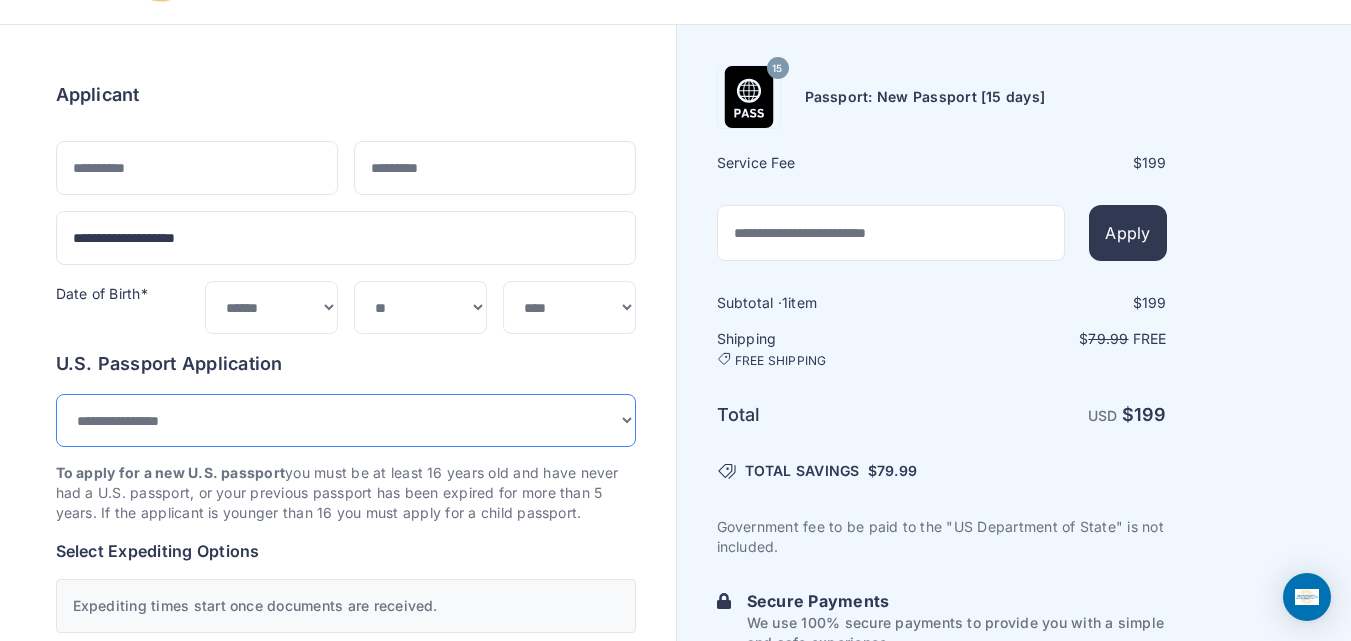 click on "**********" at bounding box center [346, 420] 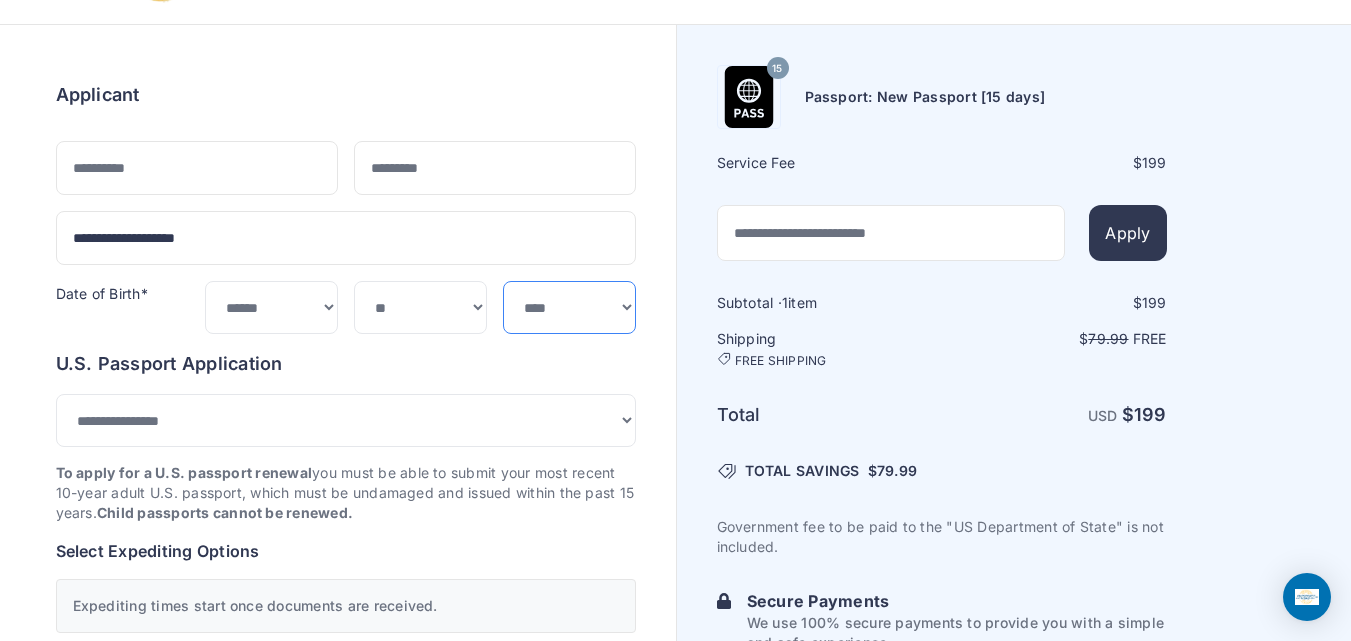 click on "****
****
****
****
****
****
****
****
****
****
****
****
****
**** **** **** **** **** **** **** **** **** **** ****" at bounding box center (569, 307) 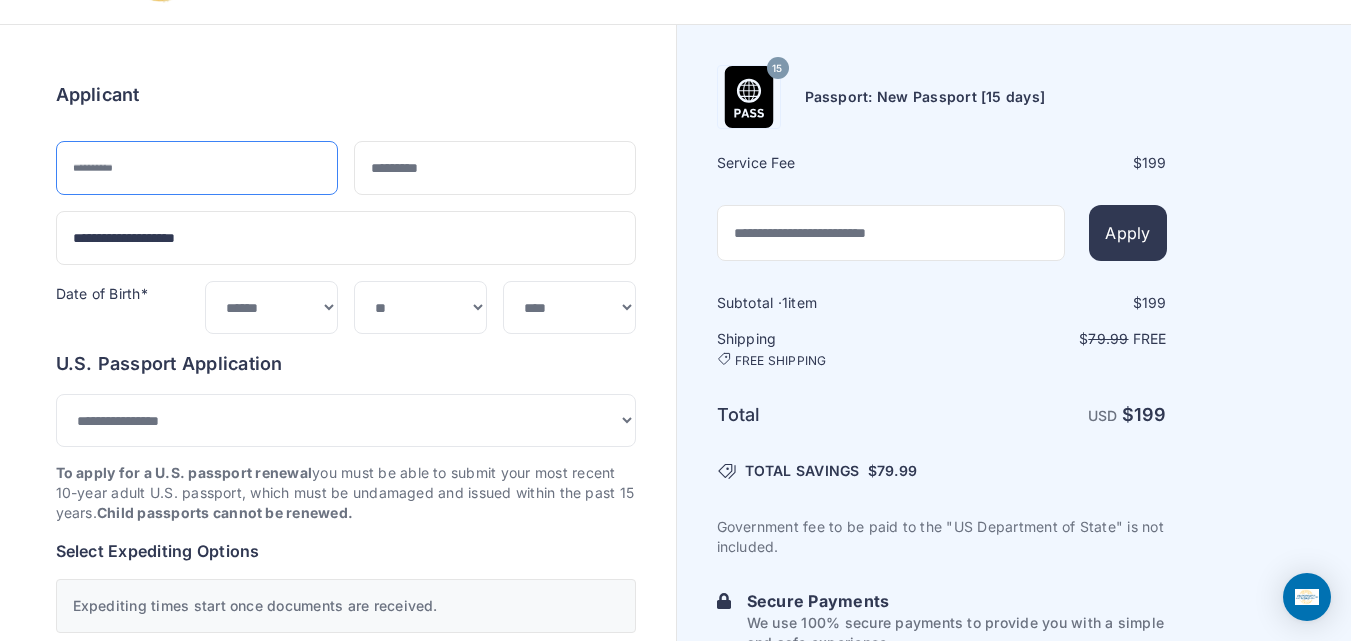 click at bounding box center (197, 168) 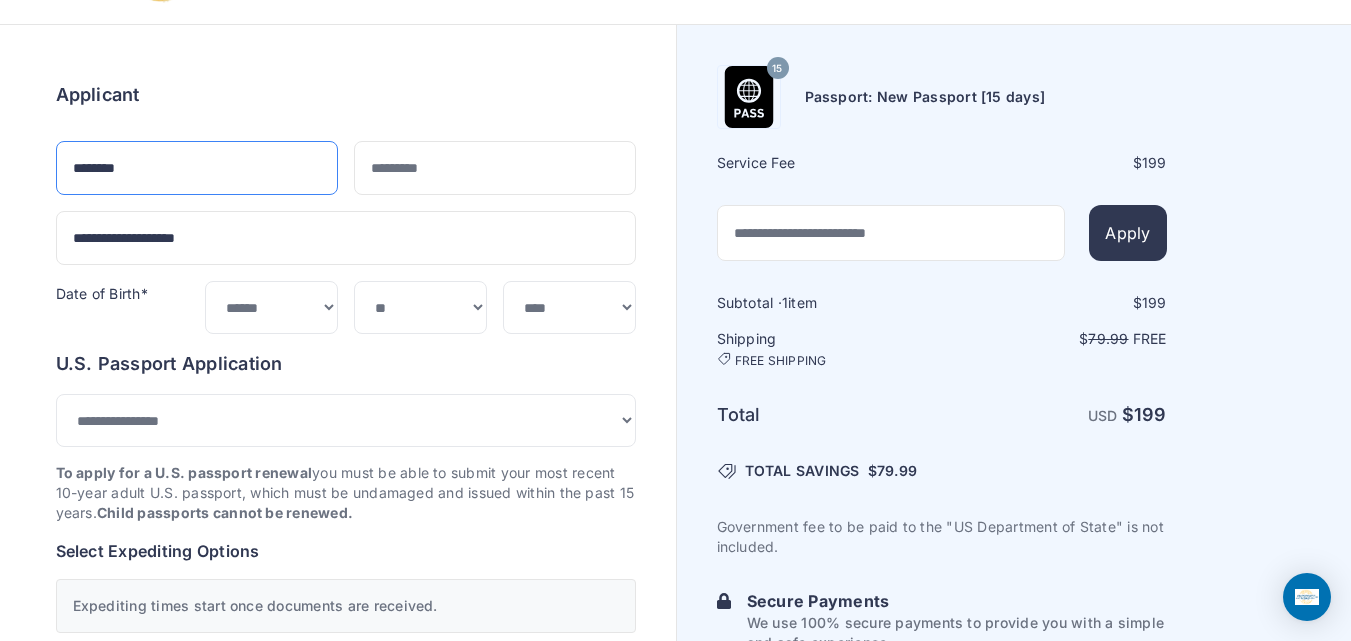 type on "********" 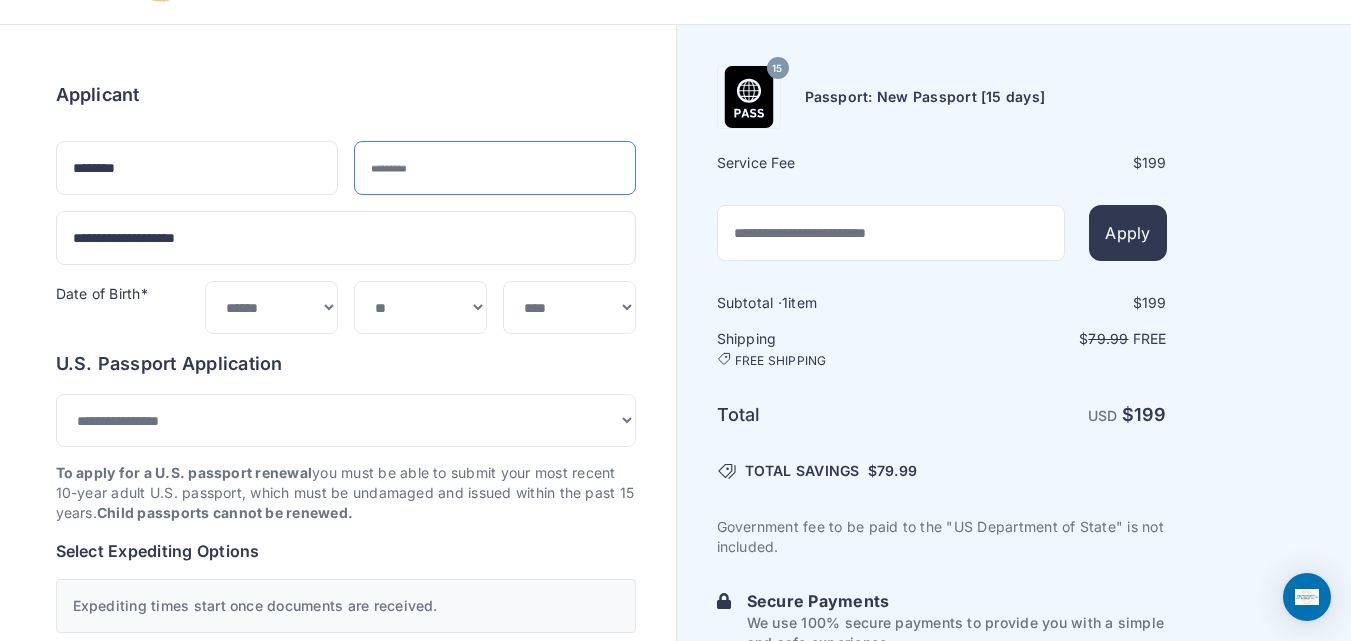 click at bounding box center (495, 168) 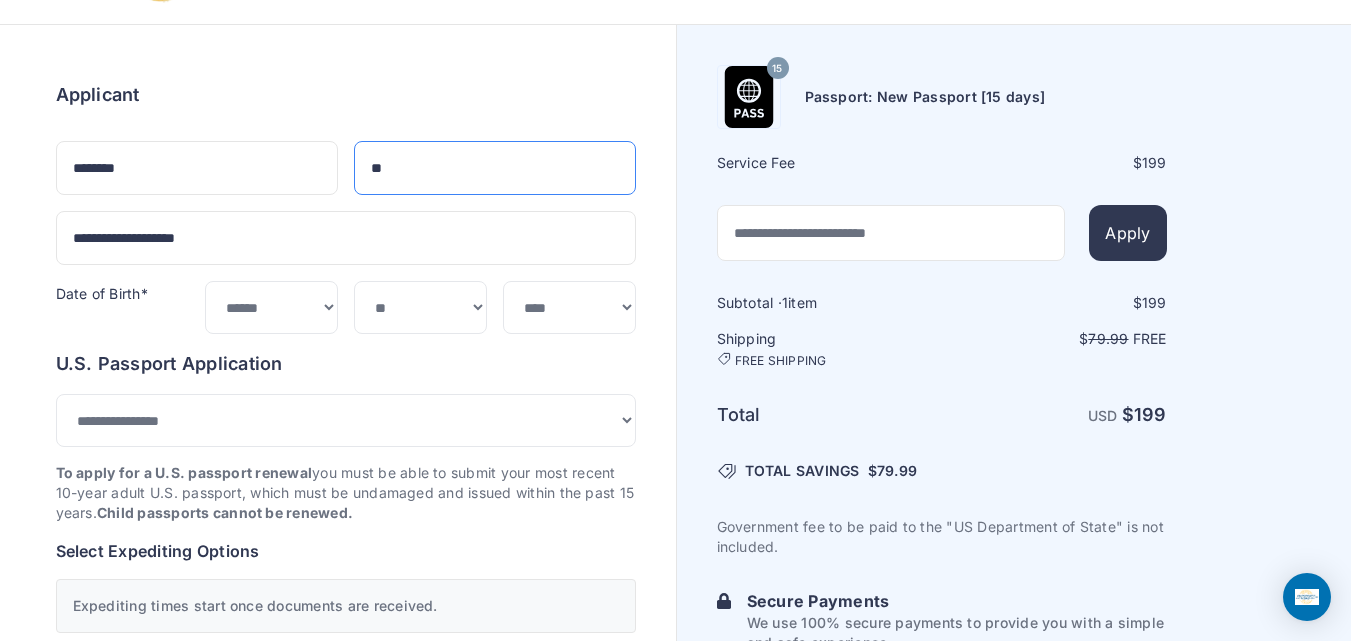 type on "*" 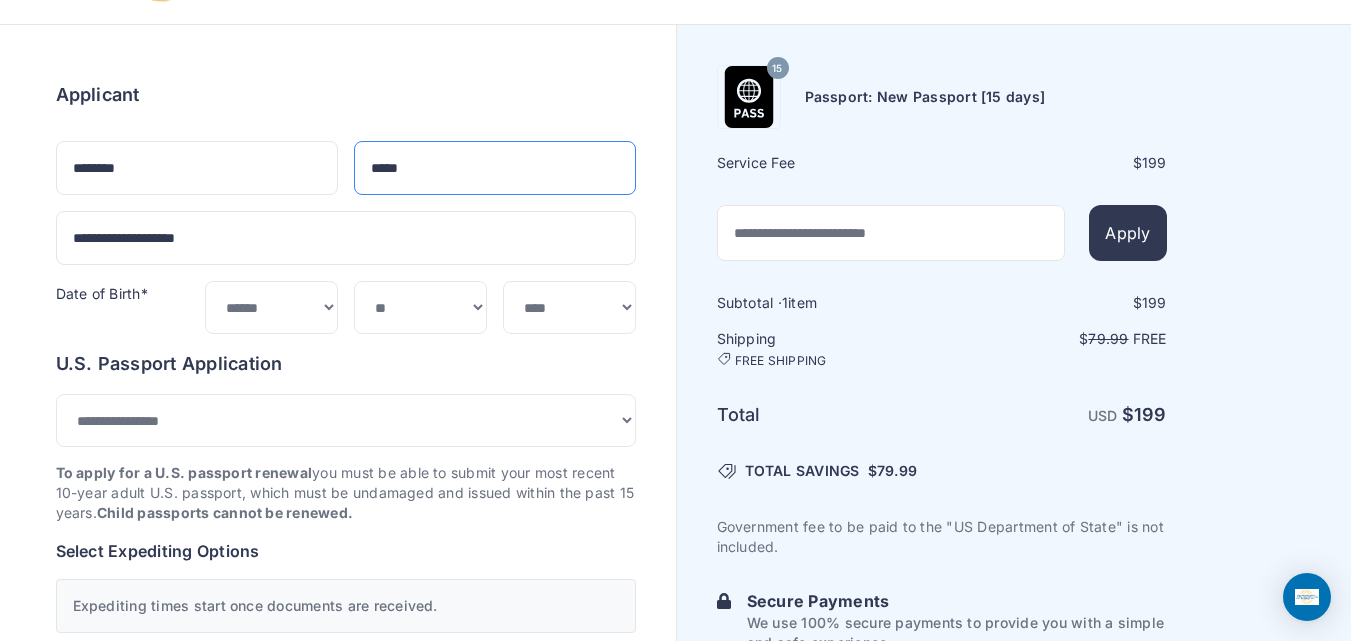 type on "*****" 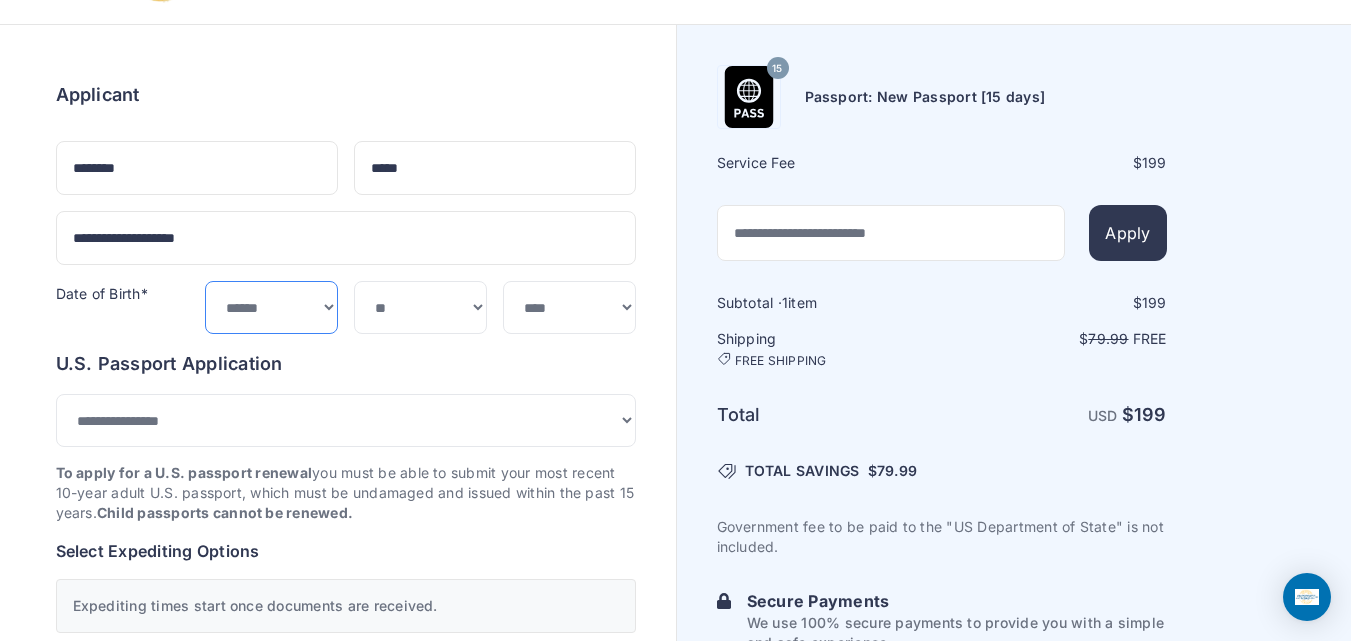 click on "*****
*******
********
*****
*****
***
****
****
******
*********
*******
********
********" at bounding box center (271, 307) 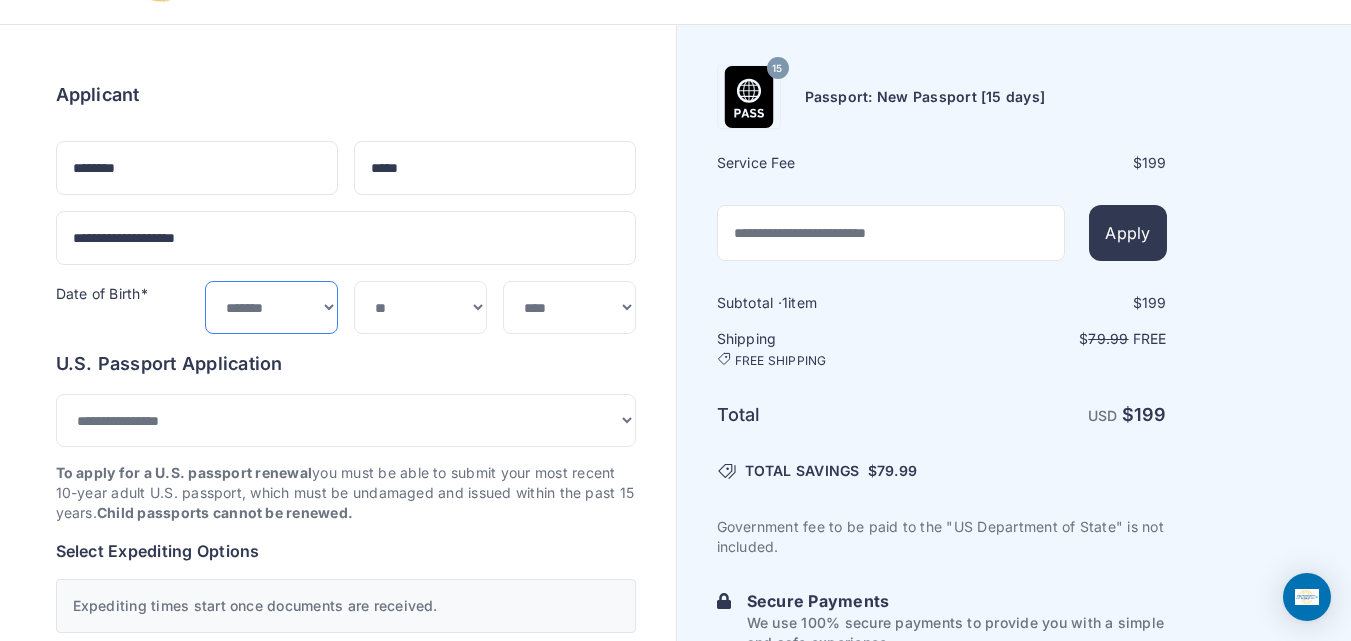 click on "*****
*******
********
*****
*****
***
****
****
******
*********
*******
********
********" at bounding box center [271, 307] 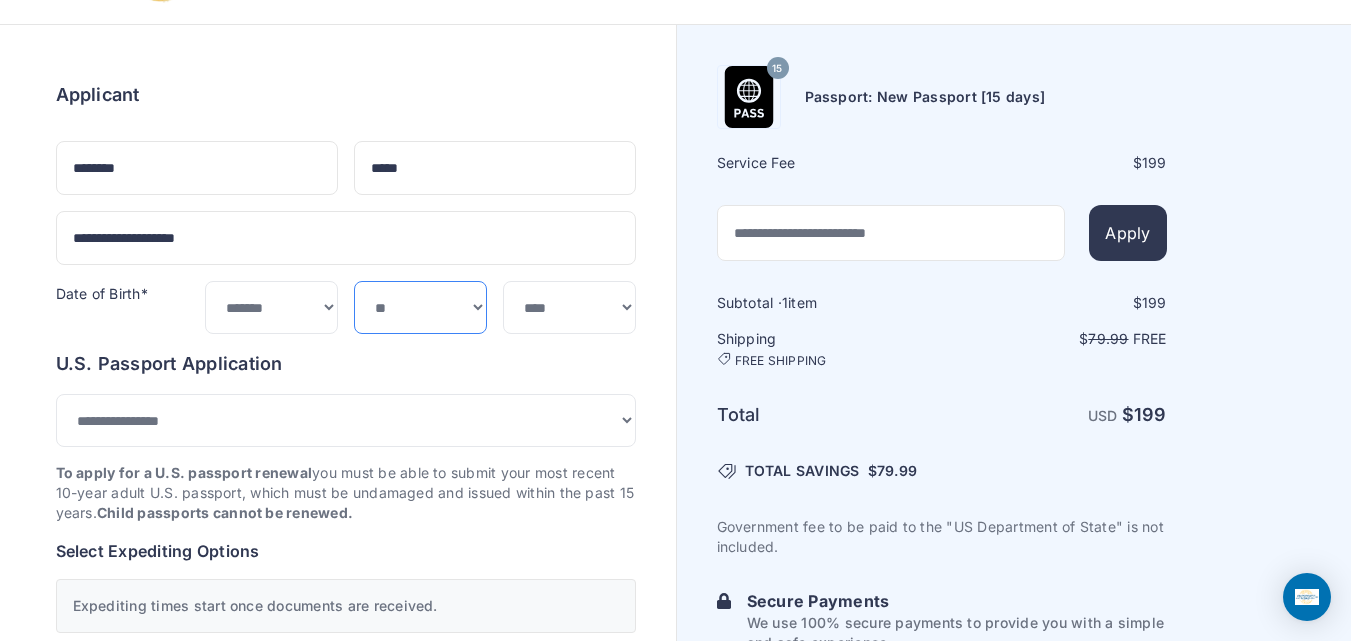 click on "***
*
*
*
*
*
*
*
*
*
**
**
**
**
** ** ** ** ** **" at bounding box center [420, 307] 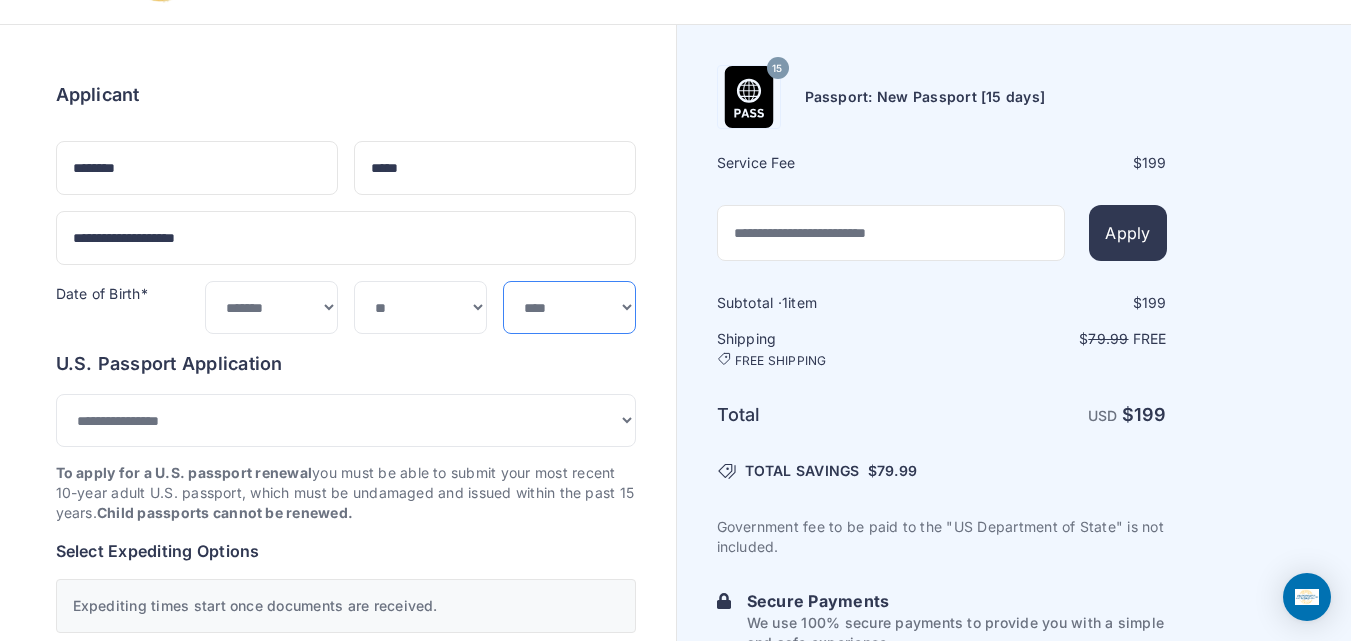 click on "****
****
****
****
****
****
****
****
****
****
****
****
****
**** **** **** **** **** **** **** **** **** **** ****" at bounding box center [569, 307] 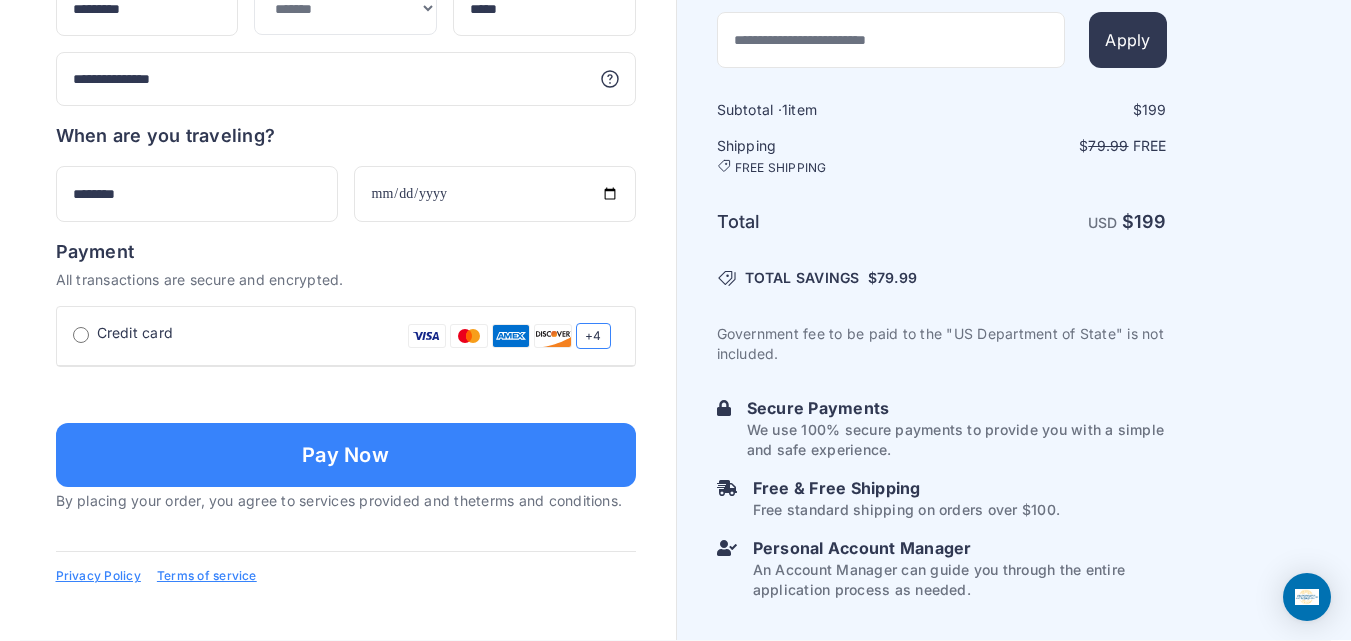 scroll, scrollTop: 1383, scrollLeft: 0, axis: vertical 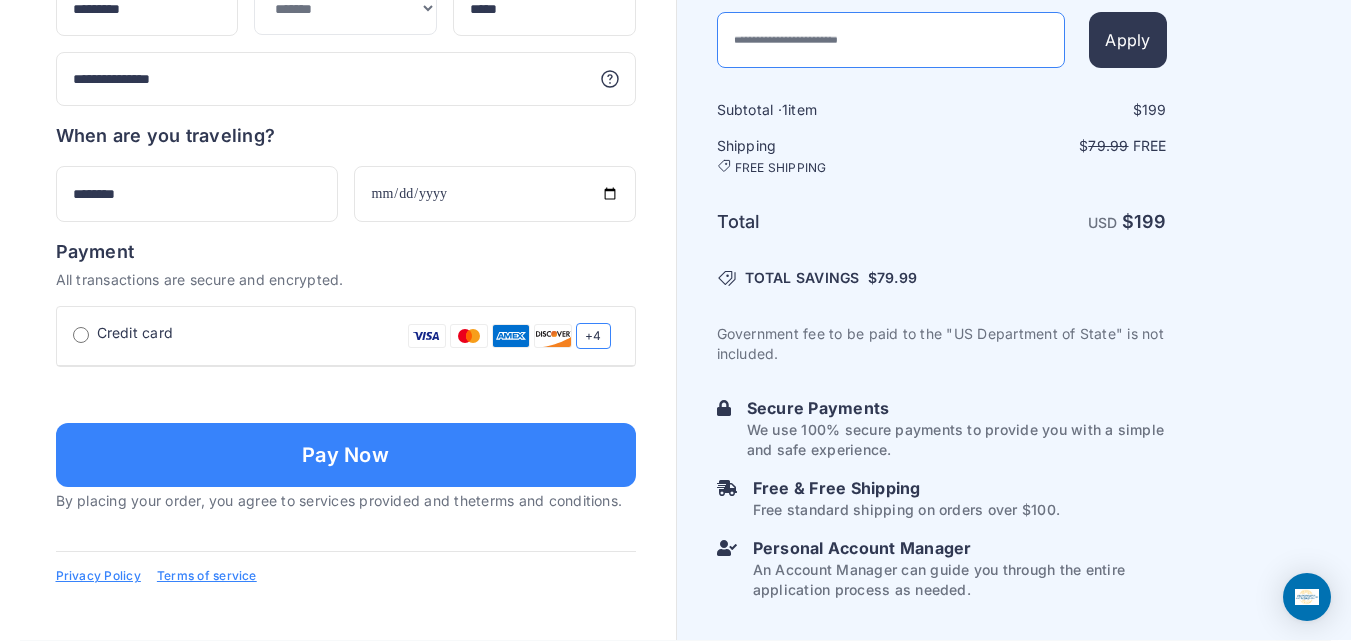 click at bounding box center (891, 40) 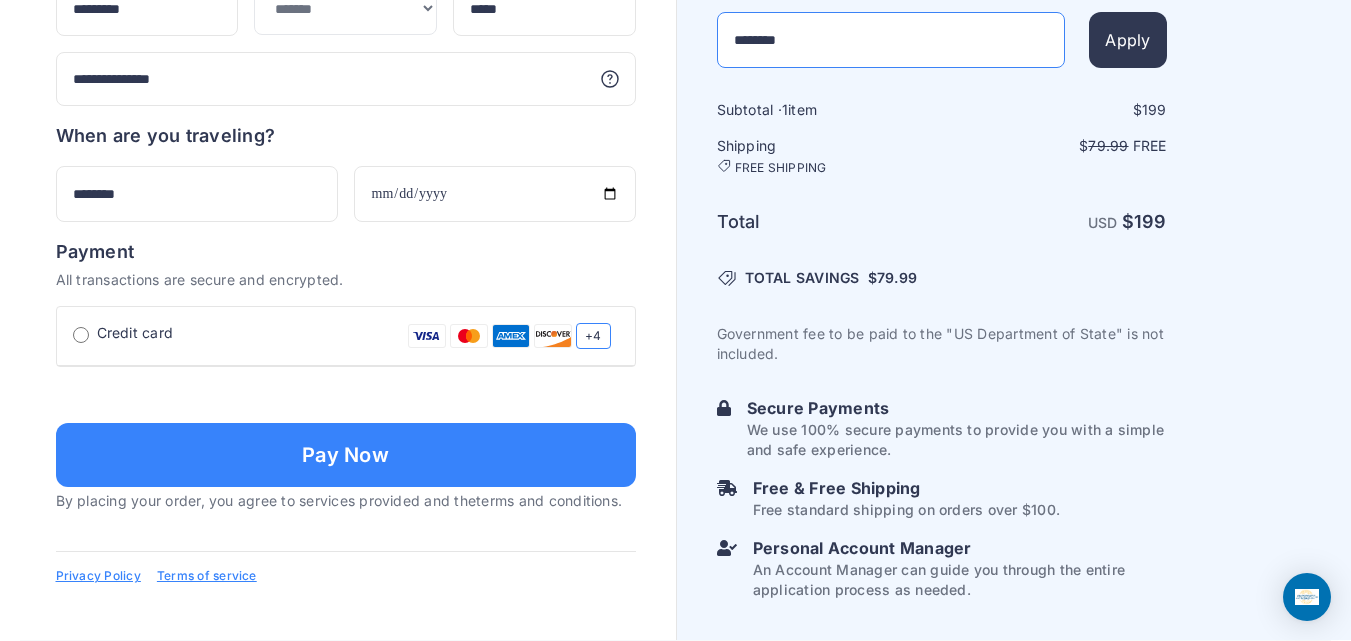type on "********" 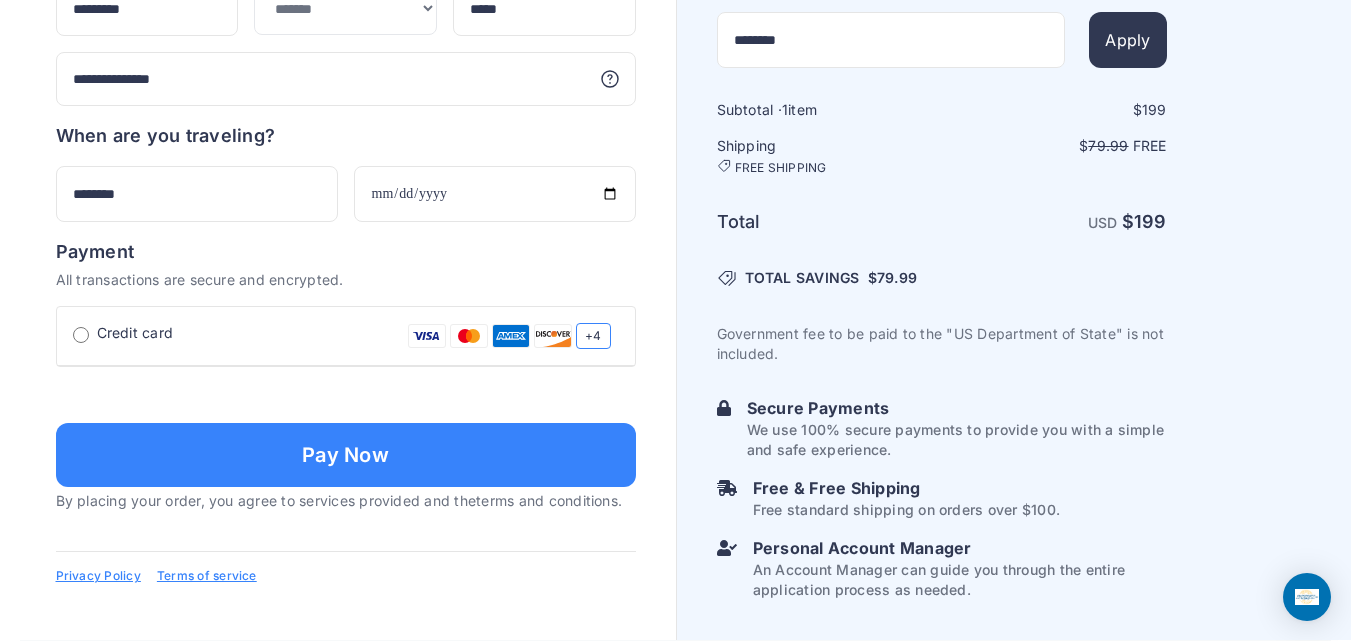 click on "15
Passport: New Passport [15 days]
Service Fee
$ 199
********
Apply
1 199 79.99" at bounding box center (1014, -248) 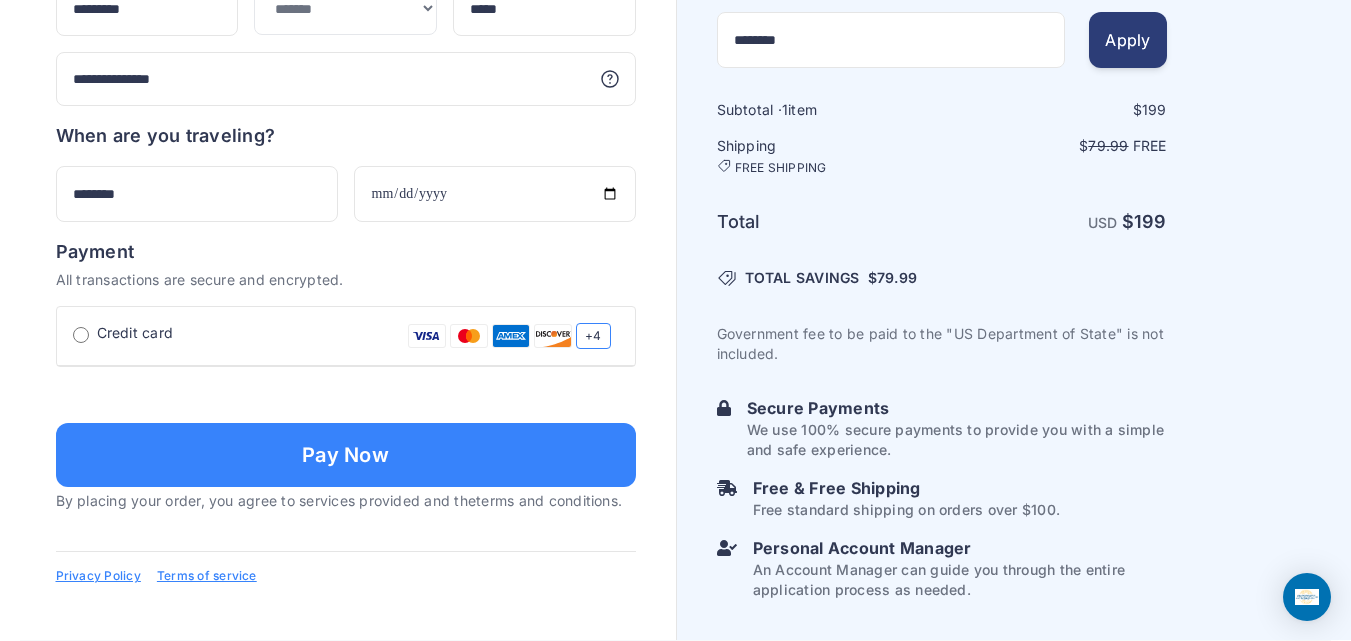 click on "Apply" at bounding box center (1127, 40) 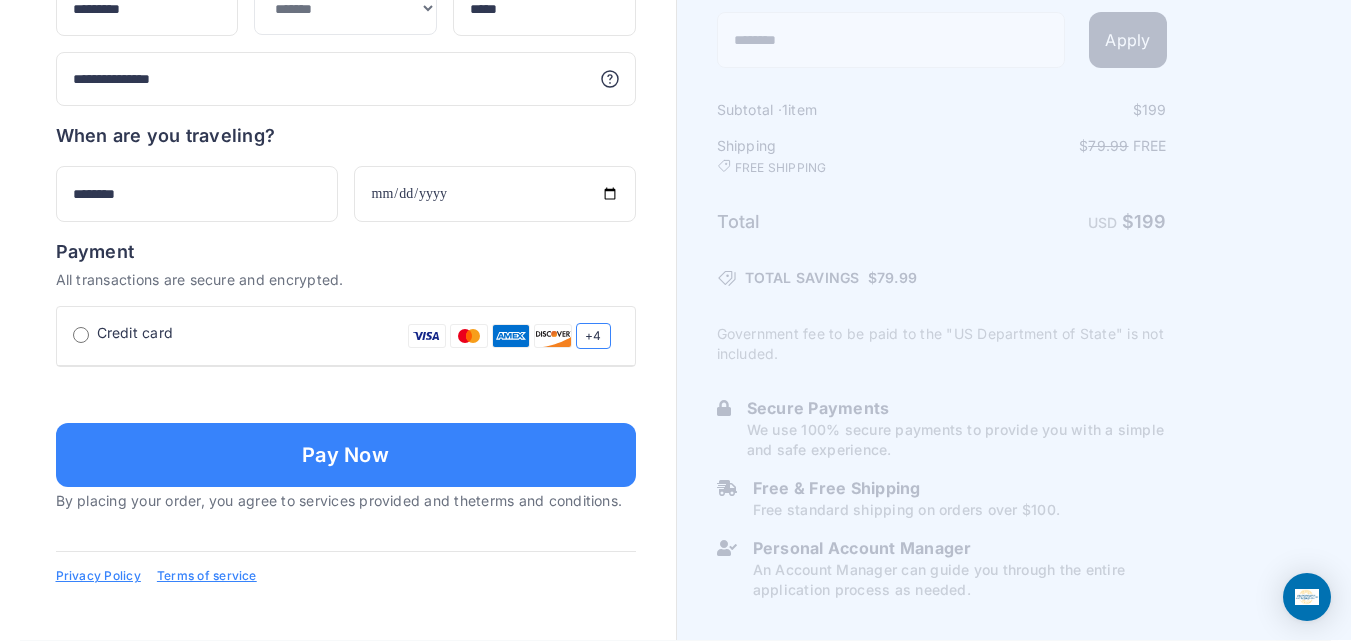 scroll, scrollTop: 1502, scrollLeft: 0, axis: vertical 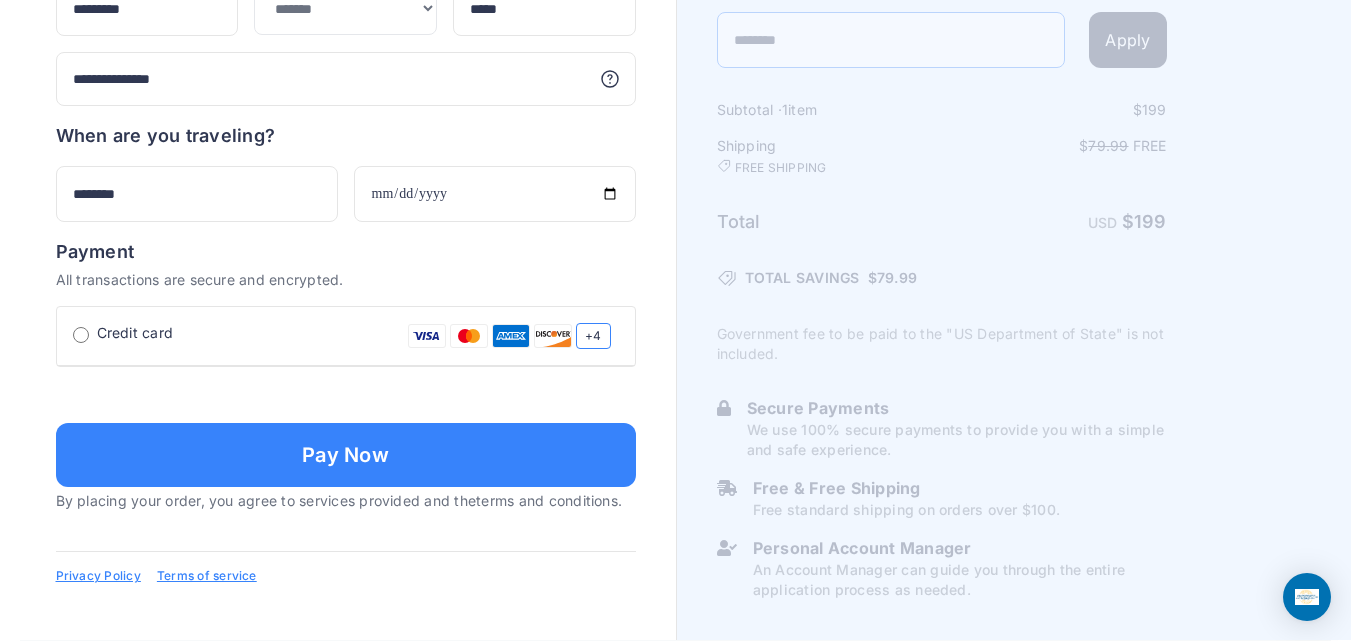 drag, startPoint x: 1064, startPoint y: 199, endPoint x: 1087, endPoint y: 290, distance: 93.8616 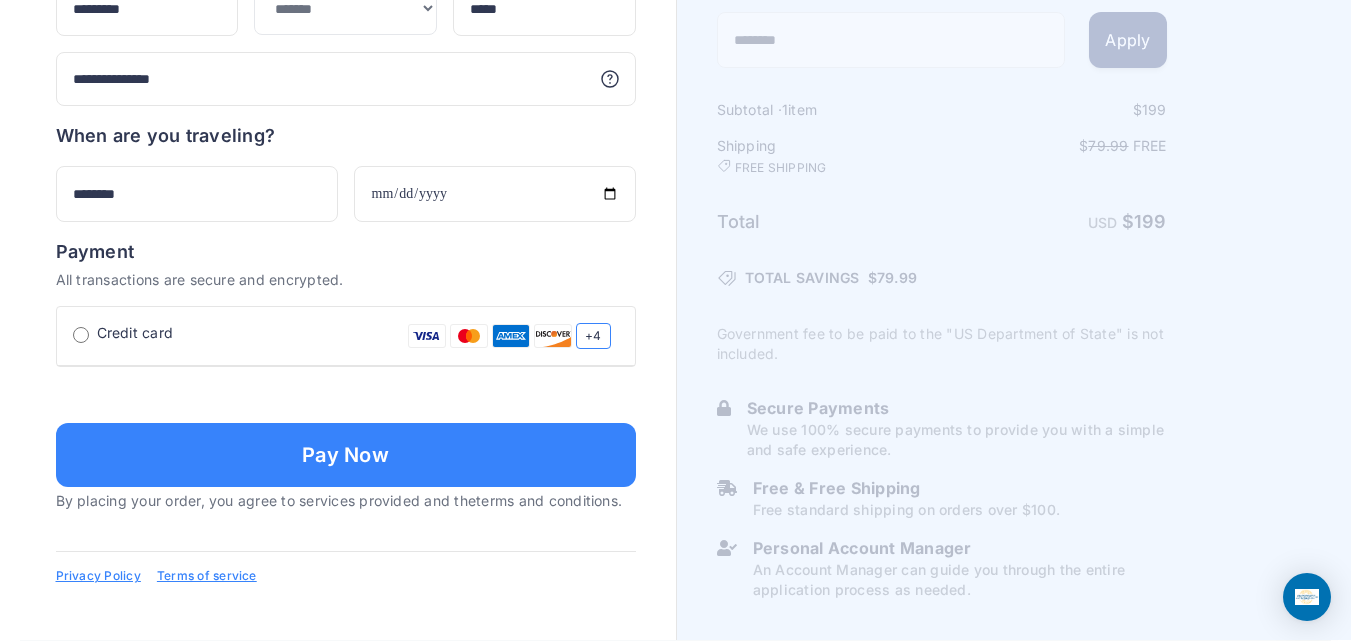 click on "Apply" at bounding box center [1127, 40] 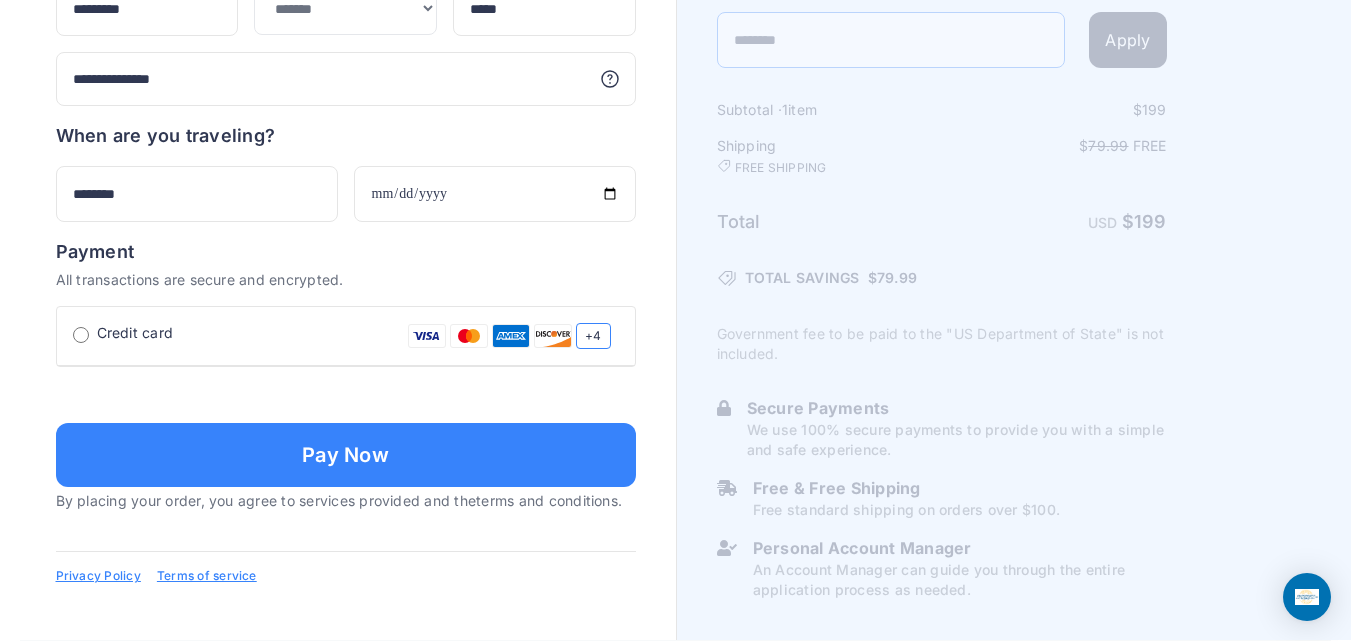 drag, startPoint x: 965, startPoint y: 213, endPoint x: 1029, endPoint y: 214, distance: 64.00781 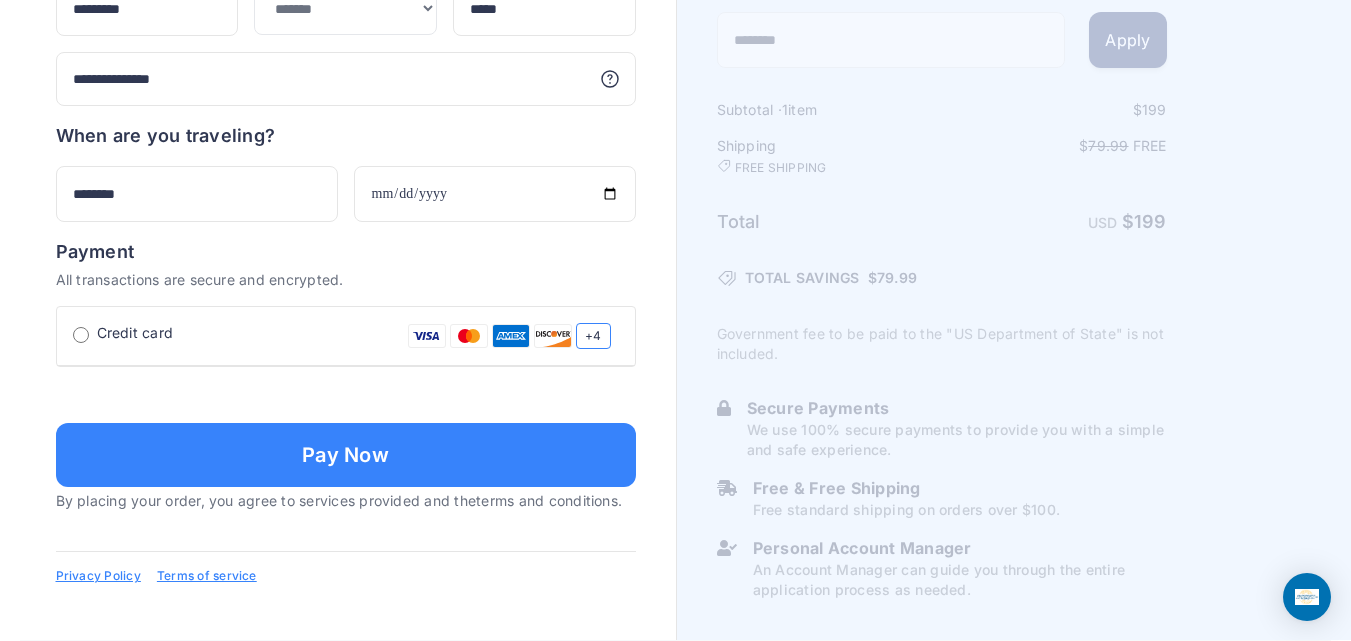 click on "Apply" at bounding box center [1127, 40] 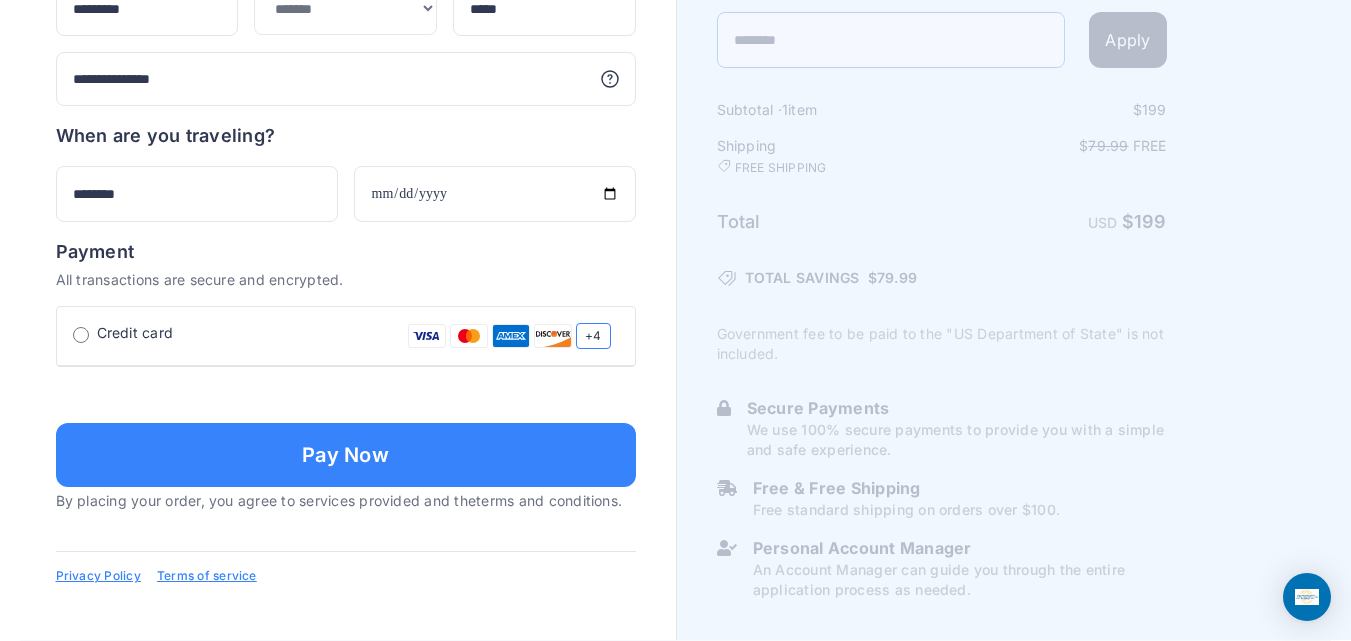 click on "********" at bounding box center (891, 40) 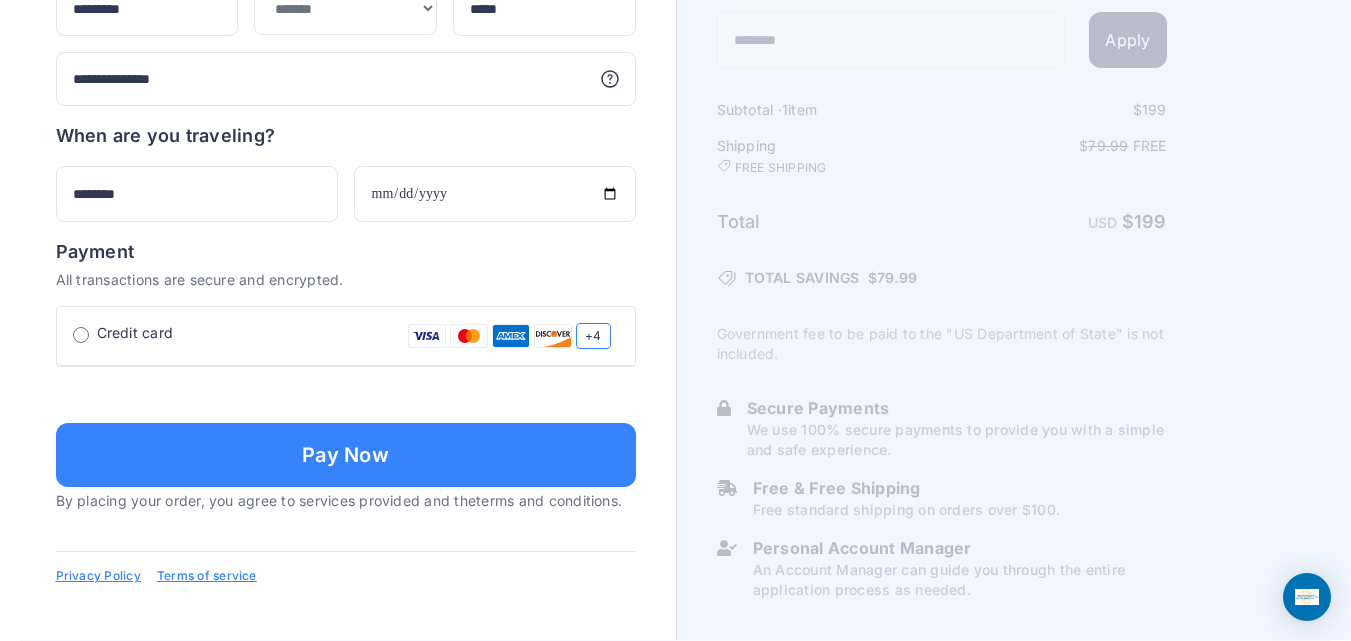 click at bounding box center [346, 393] 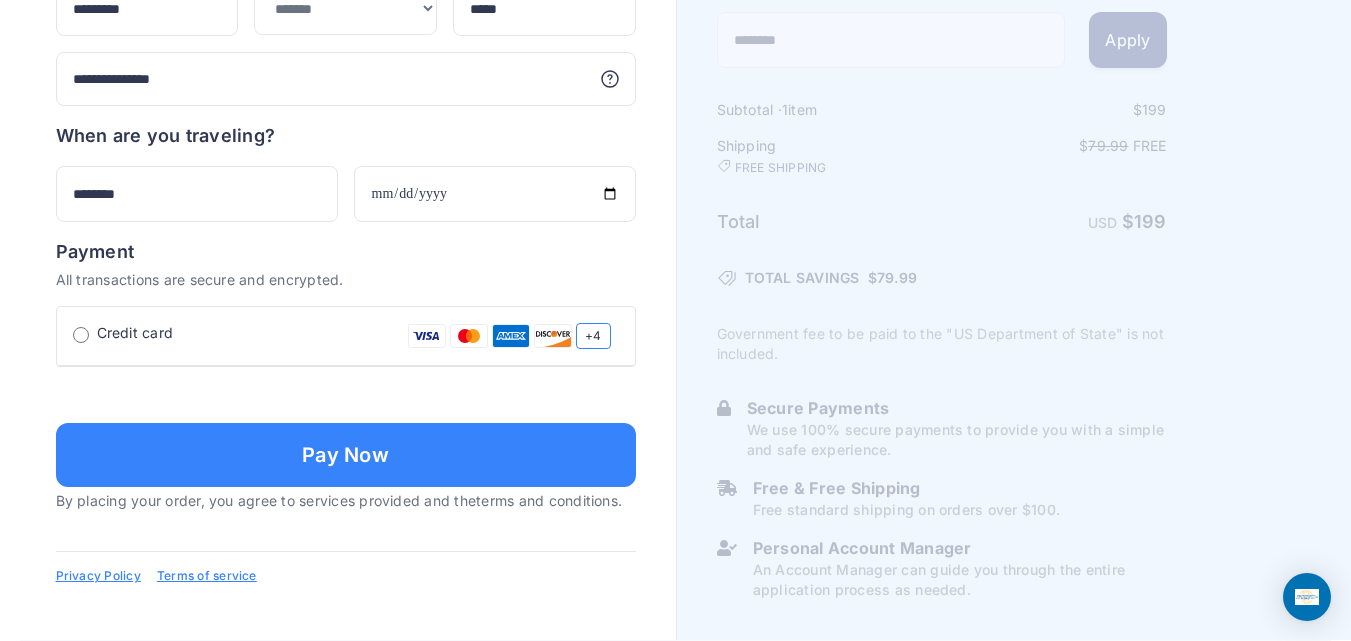 click on "Apply" at bounding box center (1127, 40) 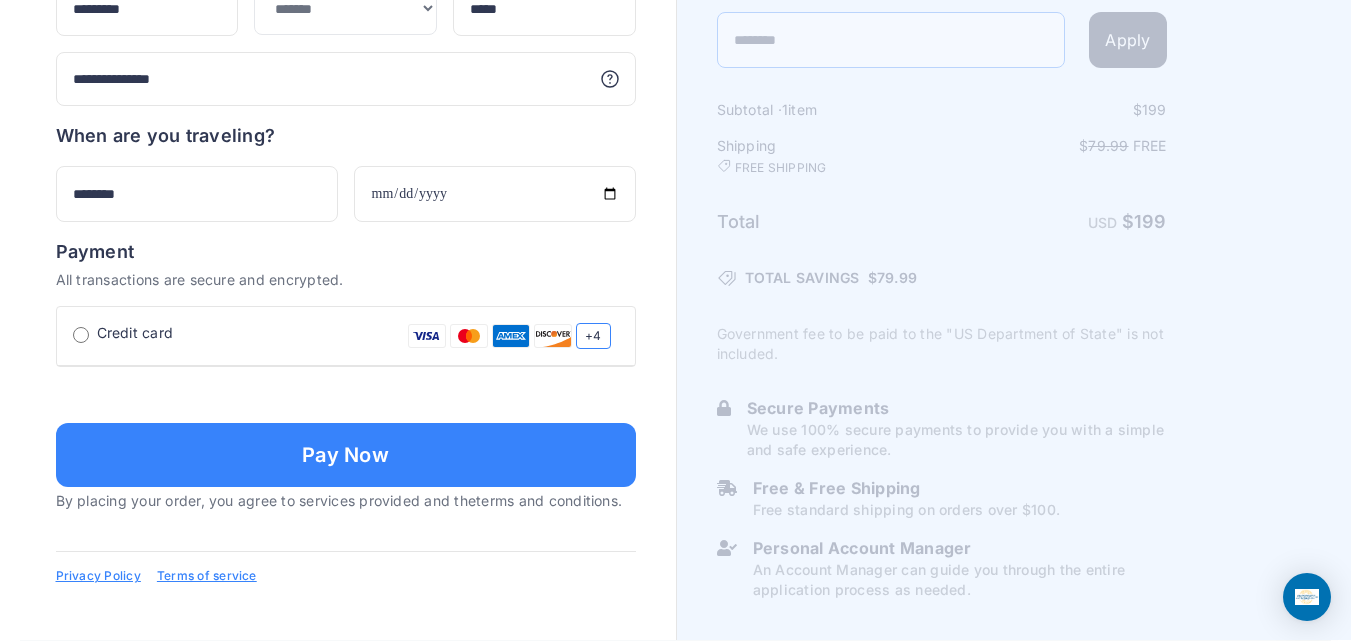 click on "********" at bounding box center (891, 40) 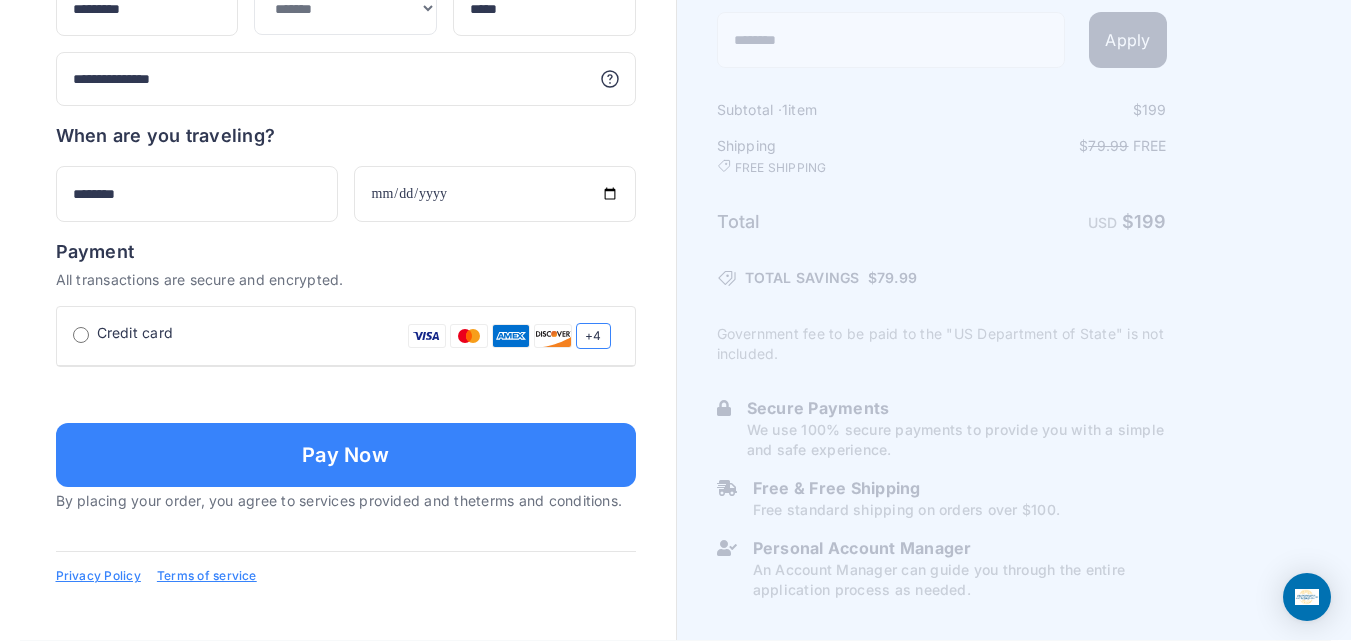 click on "$ 199" at bounding box center (1055, 110) 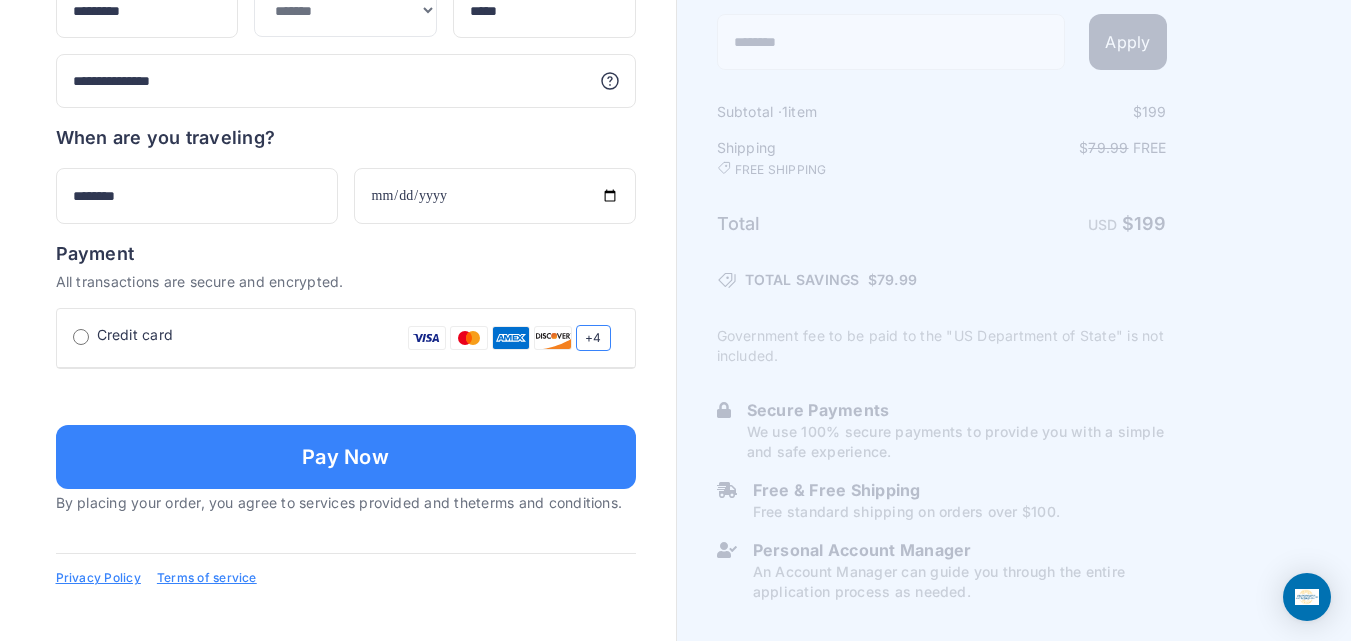scroll, scrollTop: 0, scrollLeft: 0, axis: both 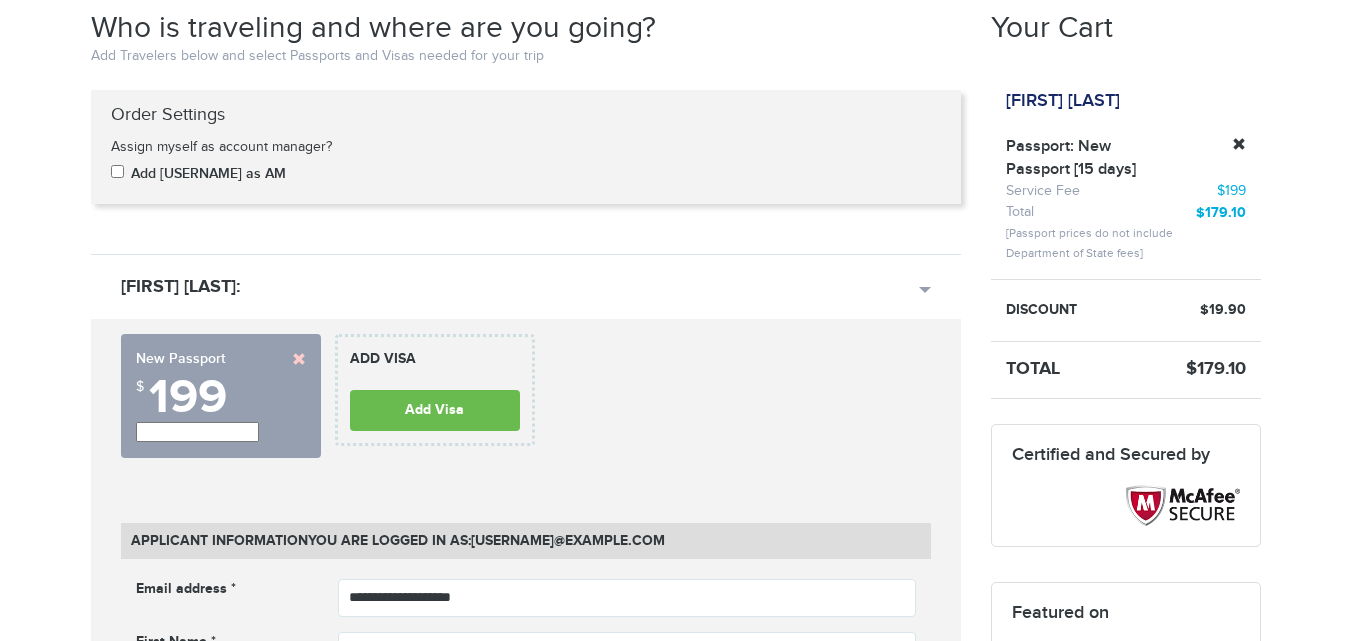 type on "**********" 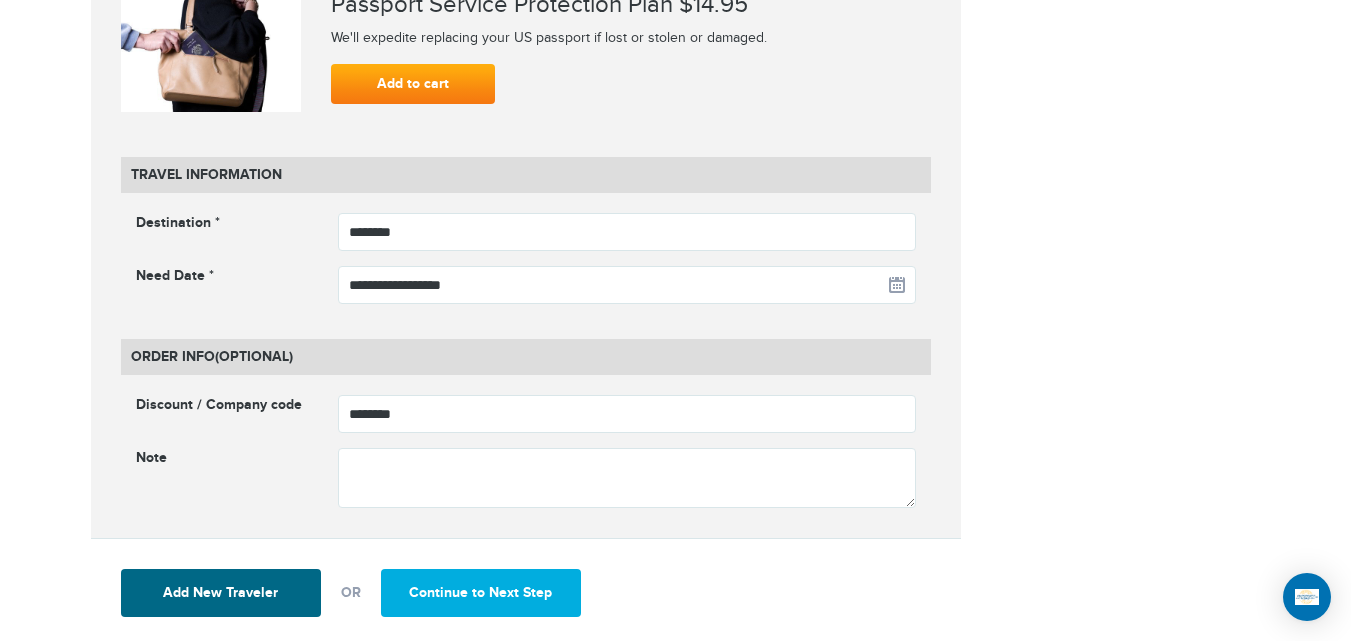 scroll, scrollTop: 2533, scrollLeft: 0, axis: vertical 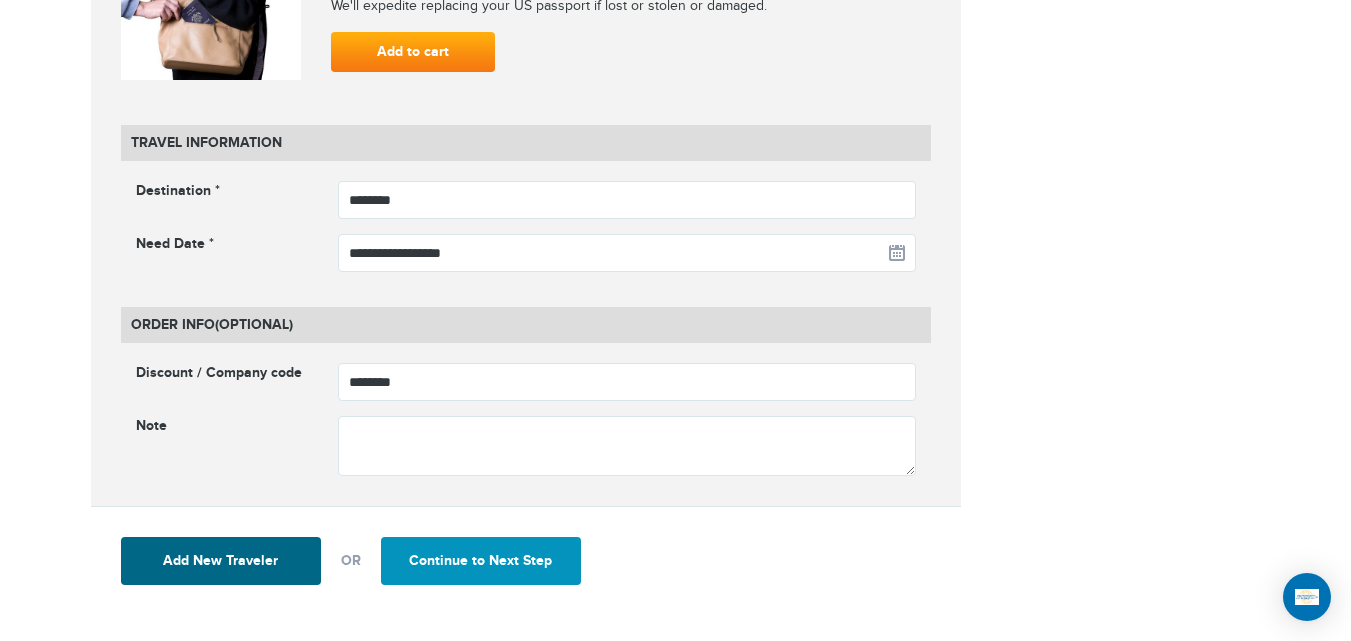 click on "Continue to Next Step" at bounding box center (481, 561) 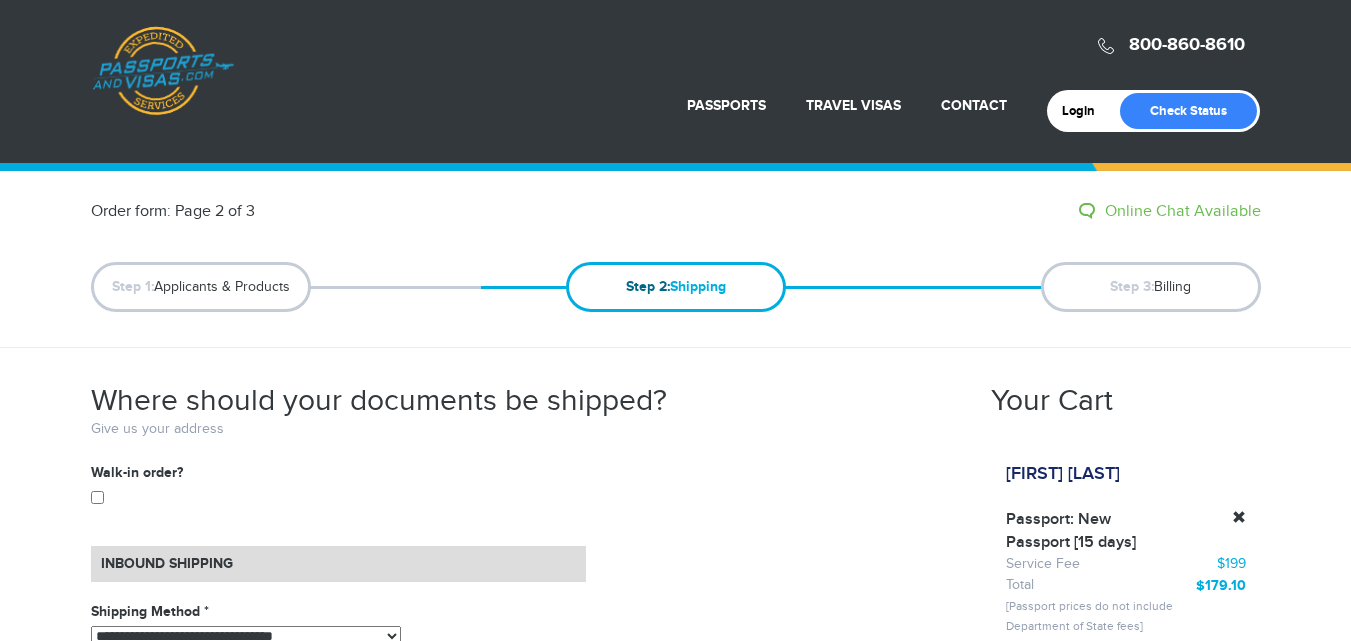 scroll, scrollTop: 0, scrollLeft: 0, axis: both 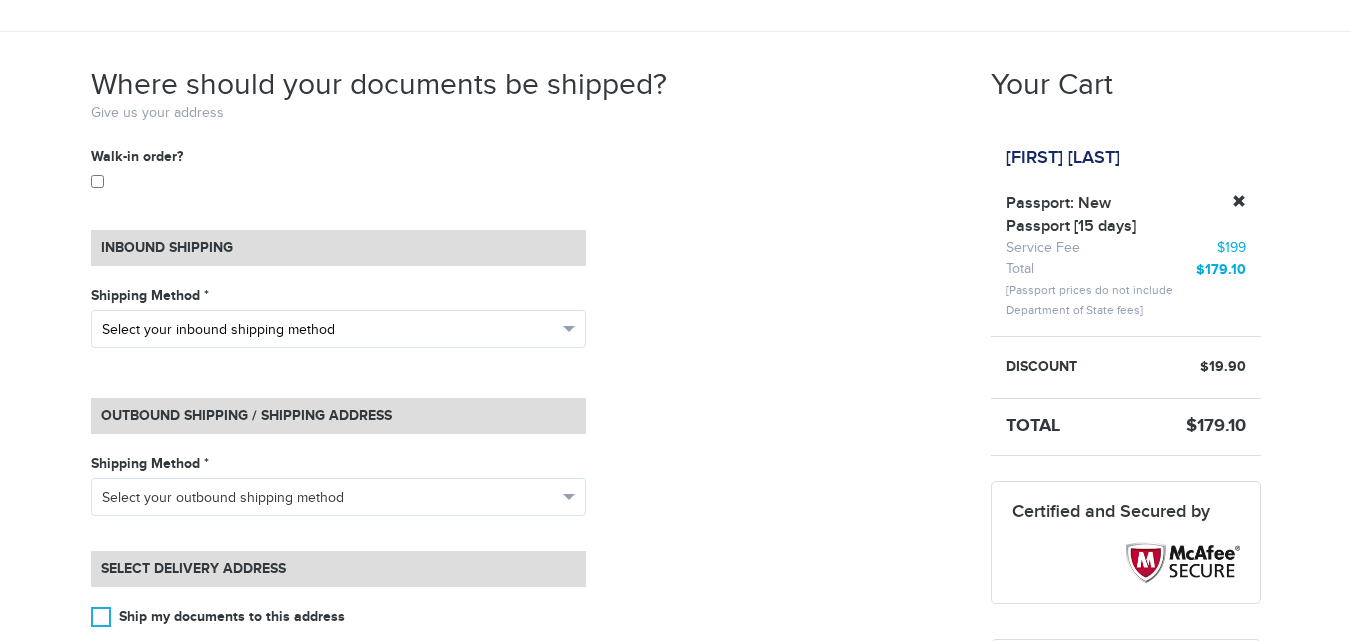 click on "Select your inbound shipping method" at bounding box center (338, 329) 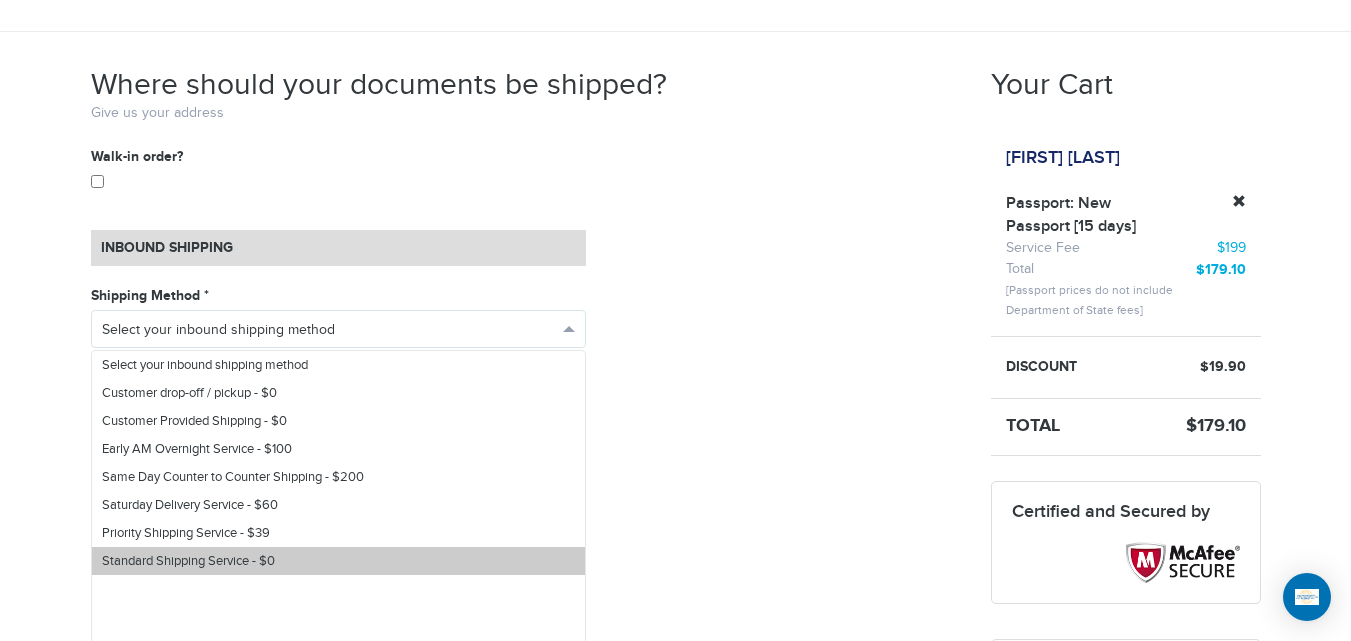 click on "Standard Shipping Service - $0" at bounding box center (338, 561) 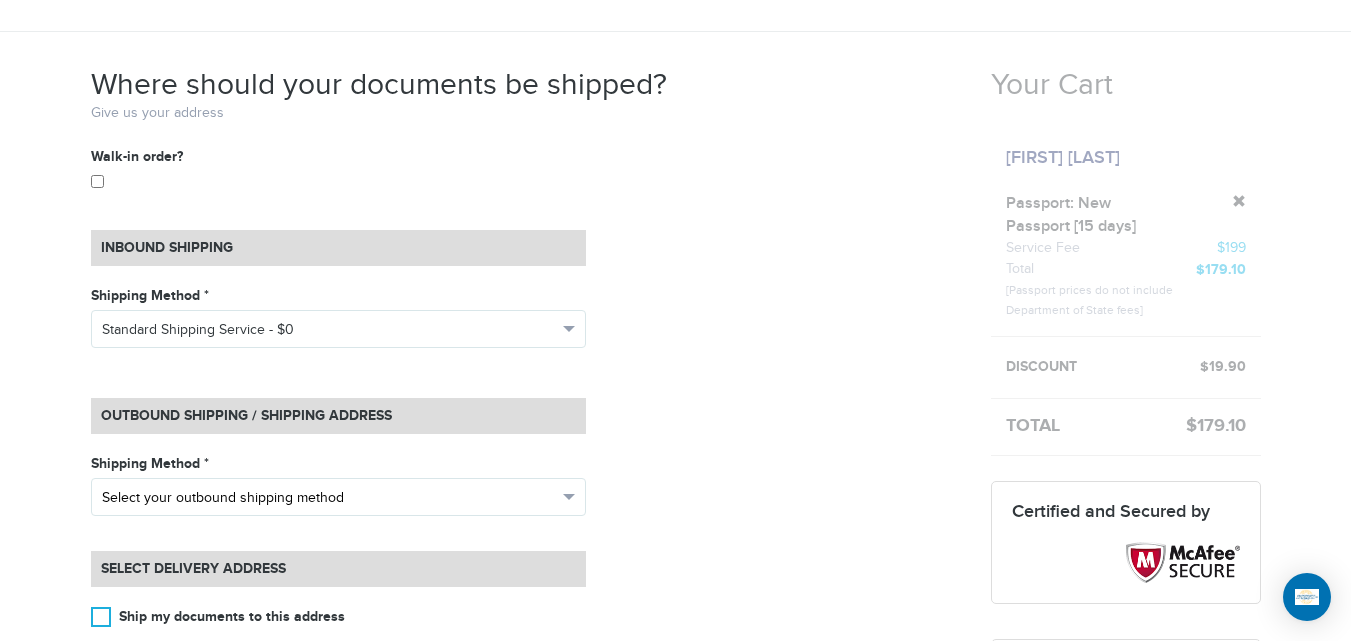 click on "Select your outbound shipping method" at bounding box center [338, 497] 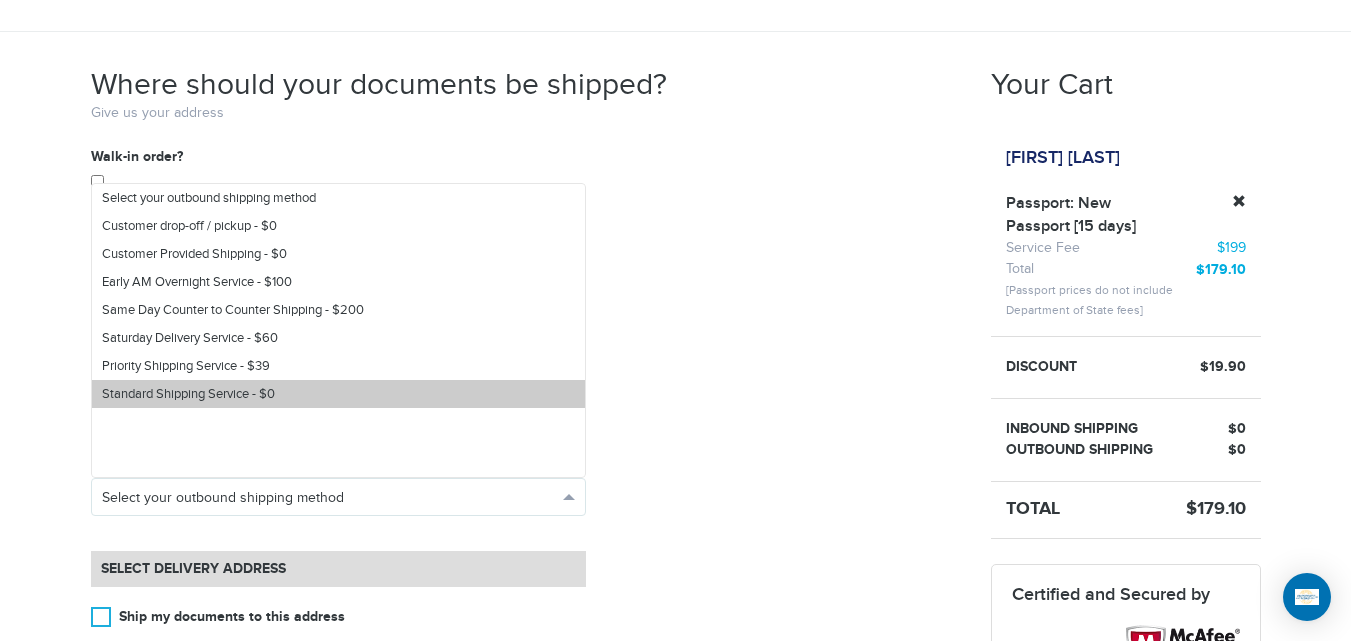 click on "Standard Shipping Service - $0" at bounding box center (188, 394) 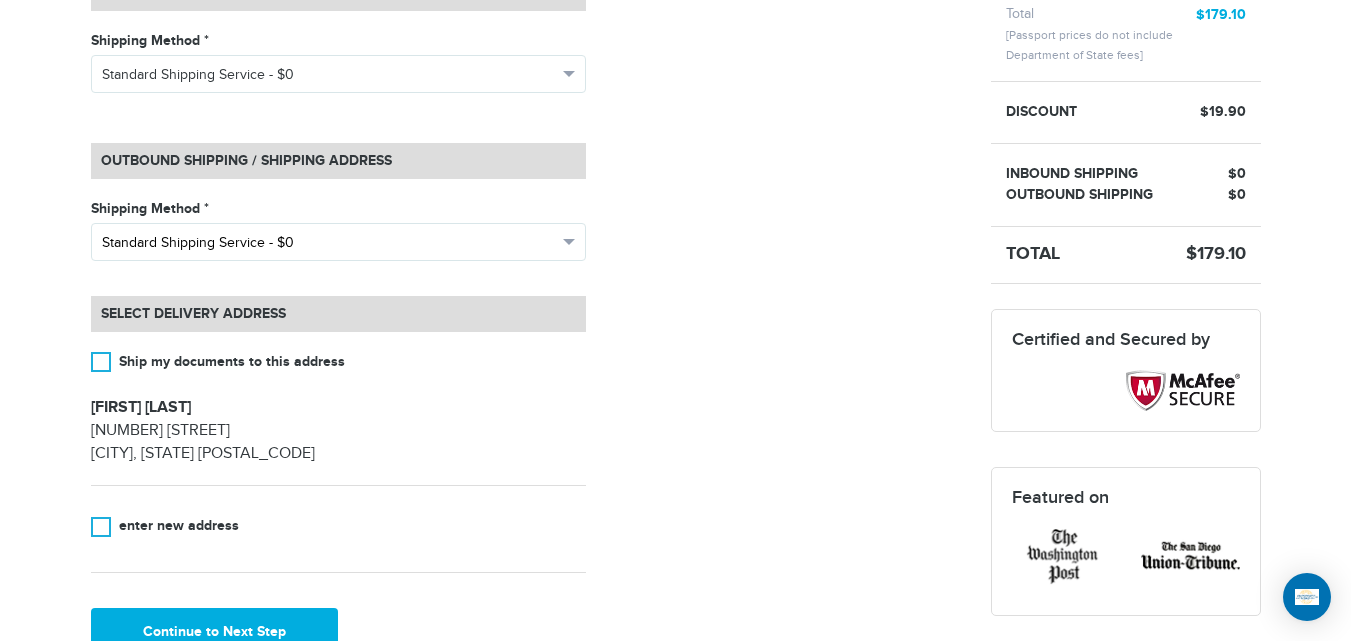 scroll, scrollTop: 633, scrollLeft: 0, axis: vertical 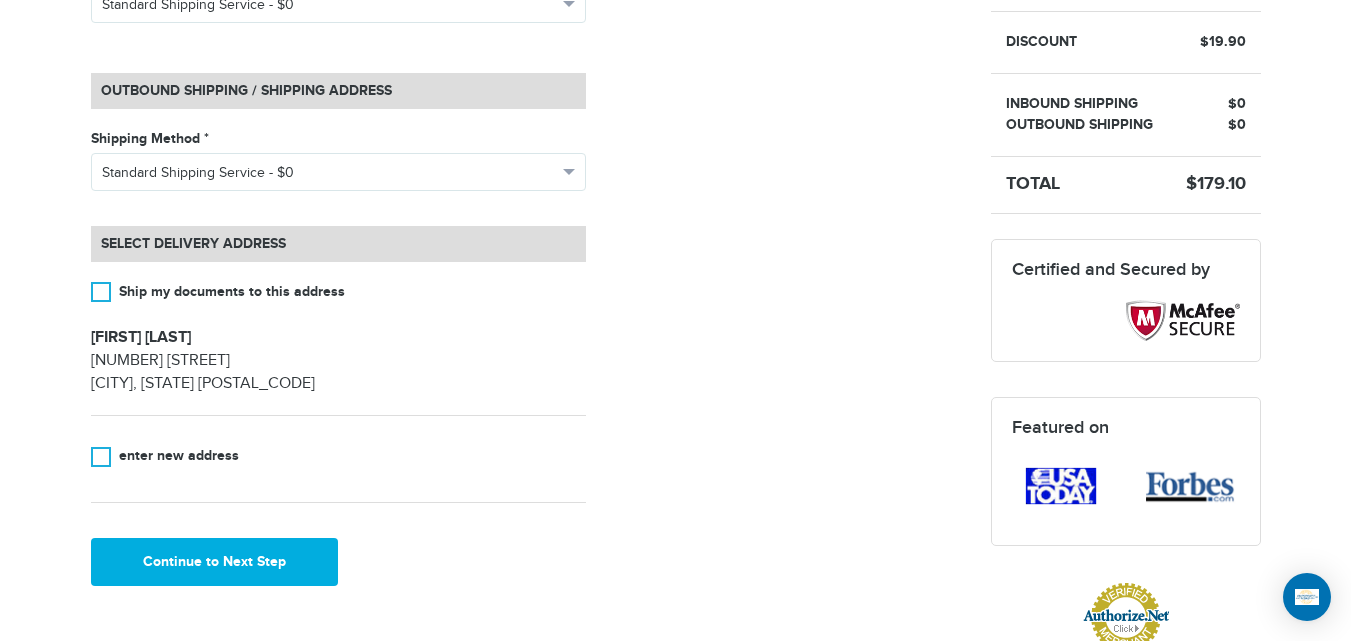 click on "720-679-7148
Passports & Visas.com
Hello, houcine
Passports
Passport Renewal
New Passport
Second Passport
Passport Name Change
Lost Passport
Child Passport
Travel Visas" at bounding box center (675, 360) 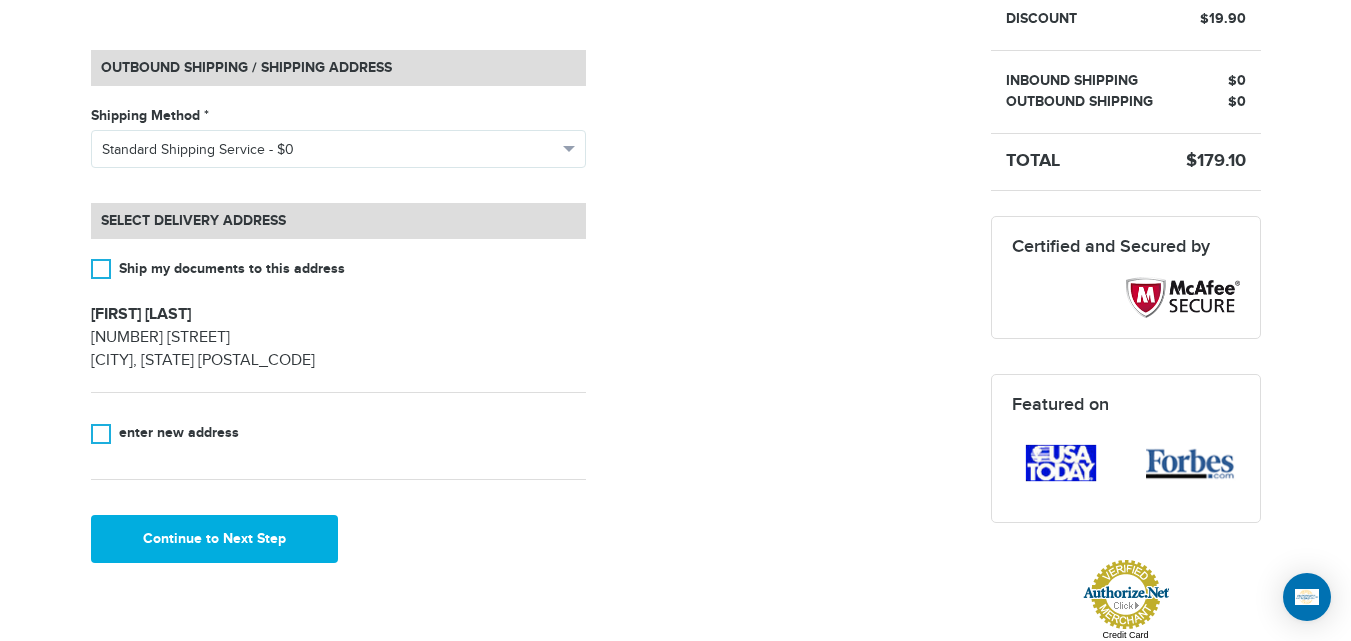 scroll, scrollTop: 702, scrollLeft: 0, axis: vertical 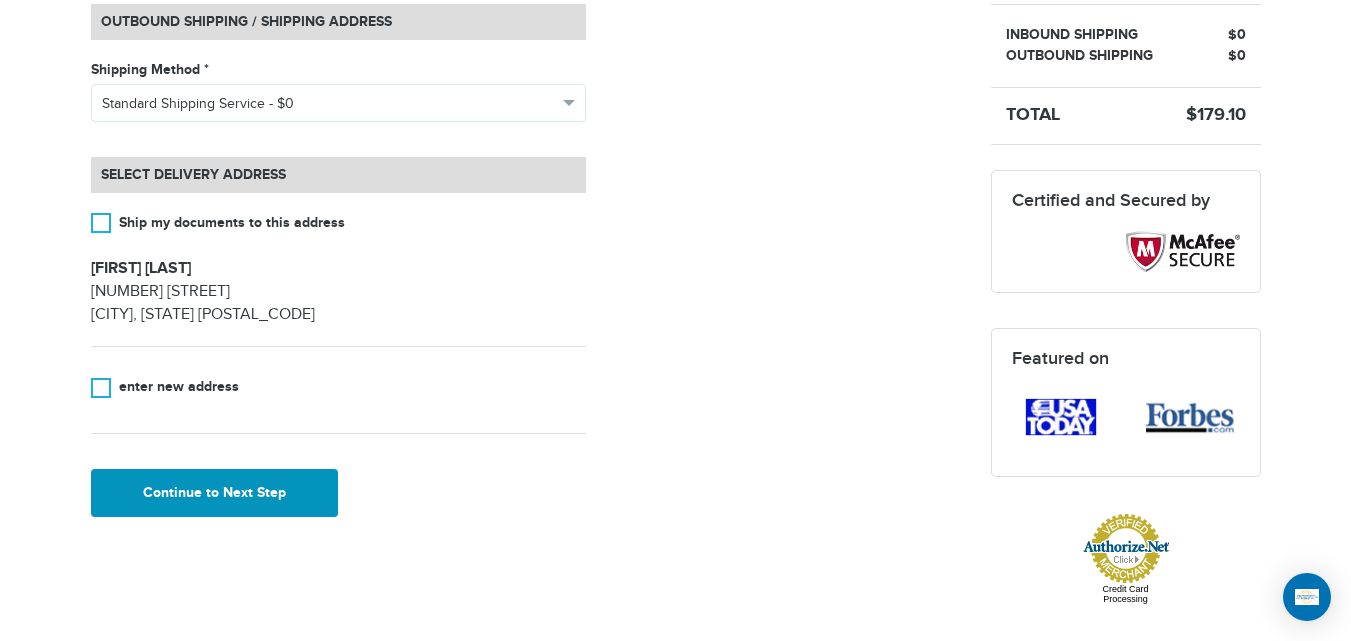 click on "Continue to Next Step" at bounding box center [215, 493] 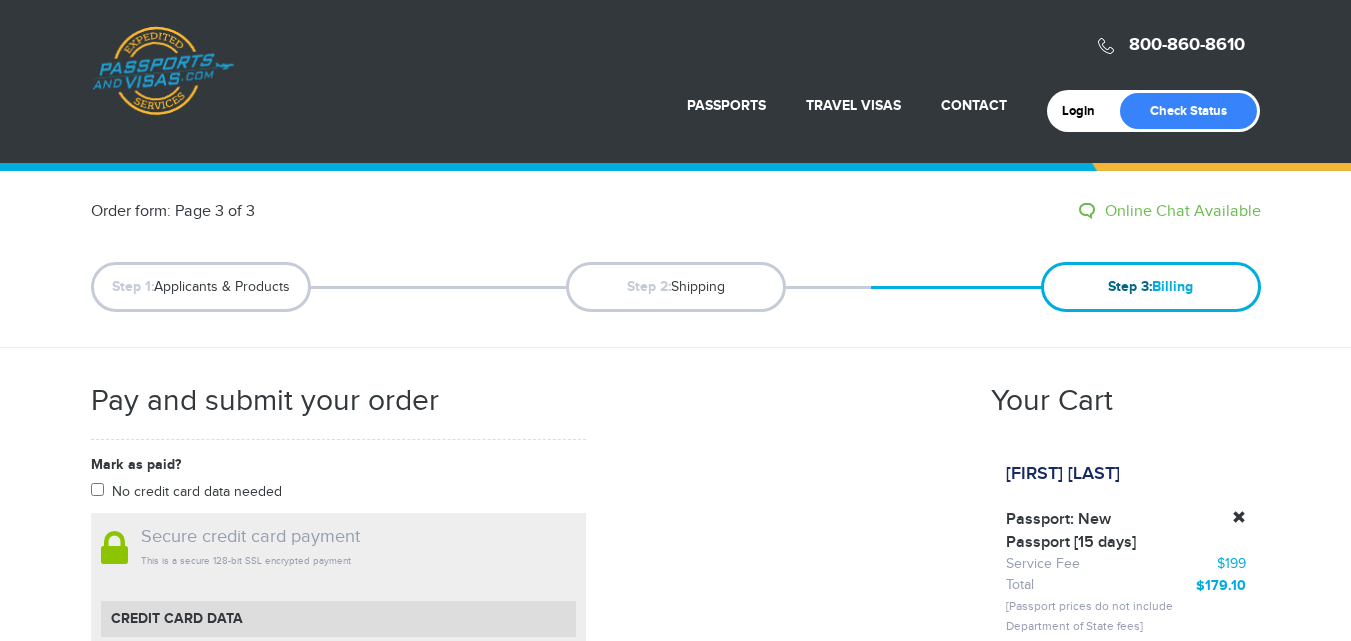 scroll, scrollTop: 0, scrollLeft: 0, axis: both 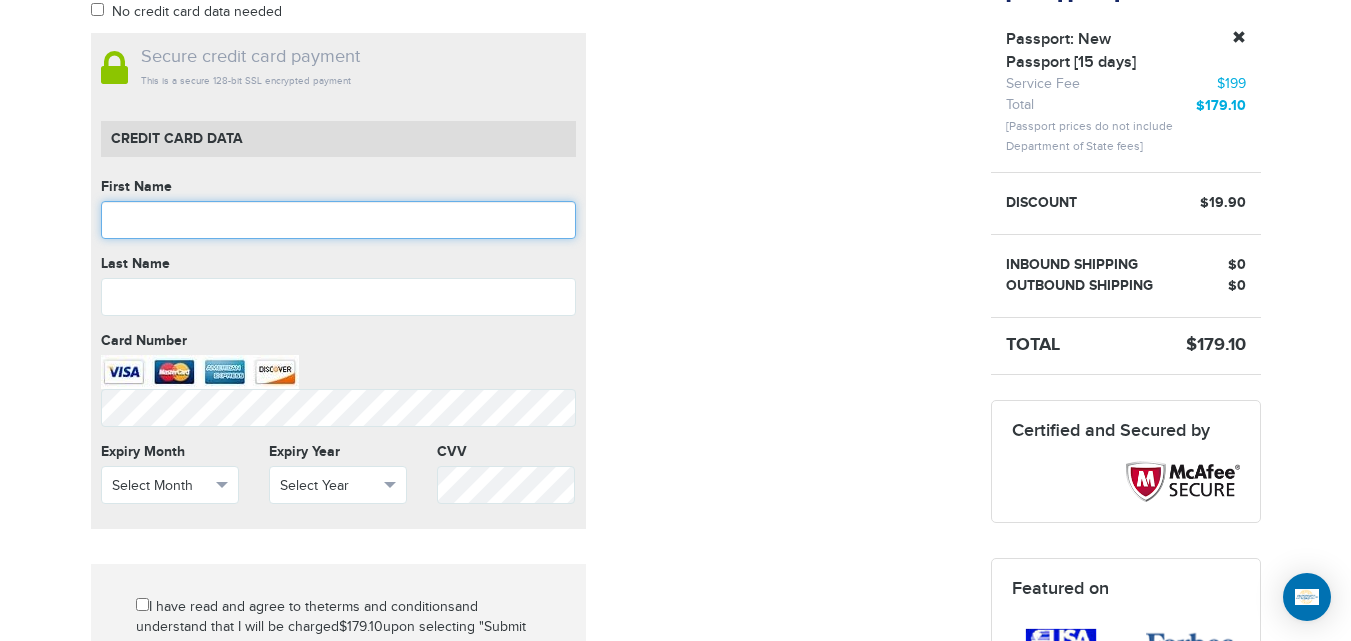click at bounding box center [338, 220] 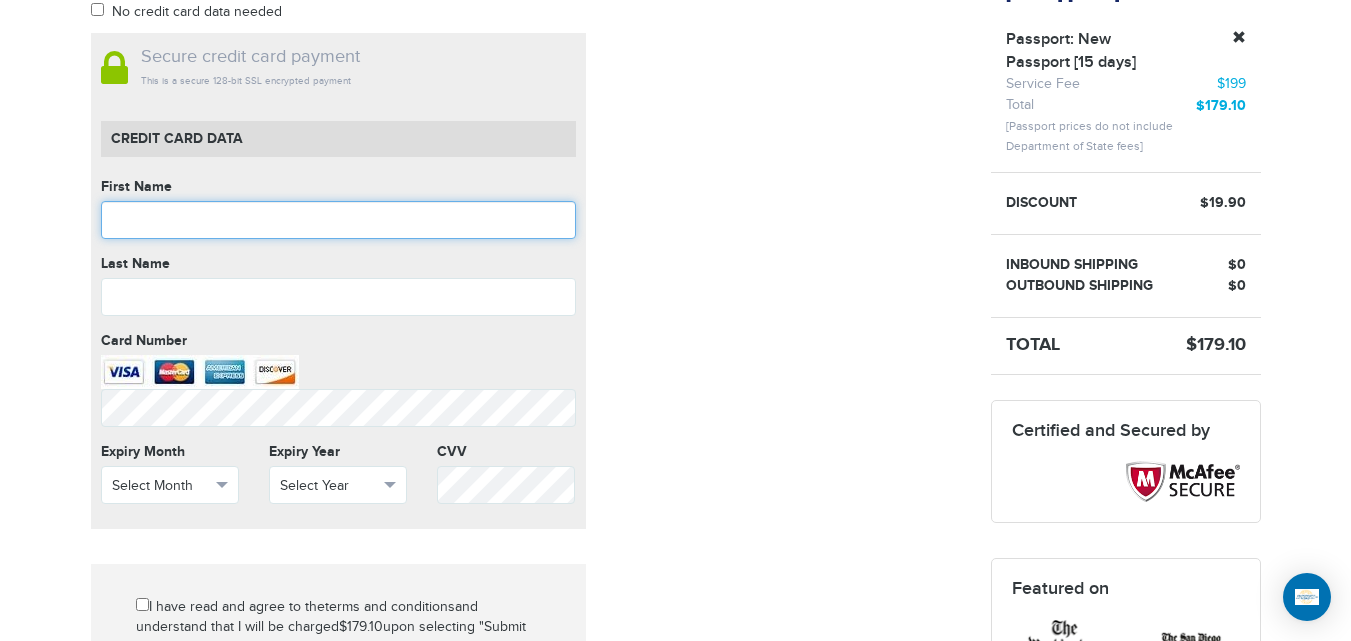 click at bounding box center (338, 220) 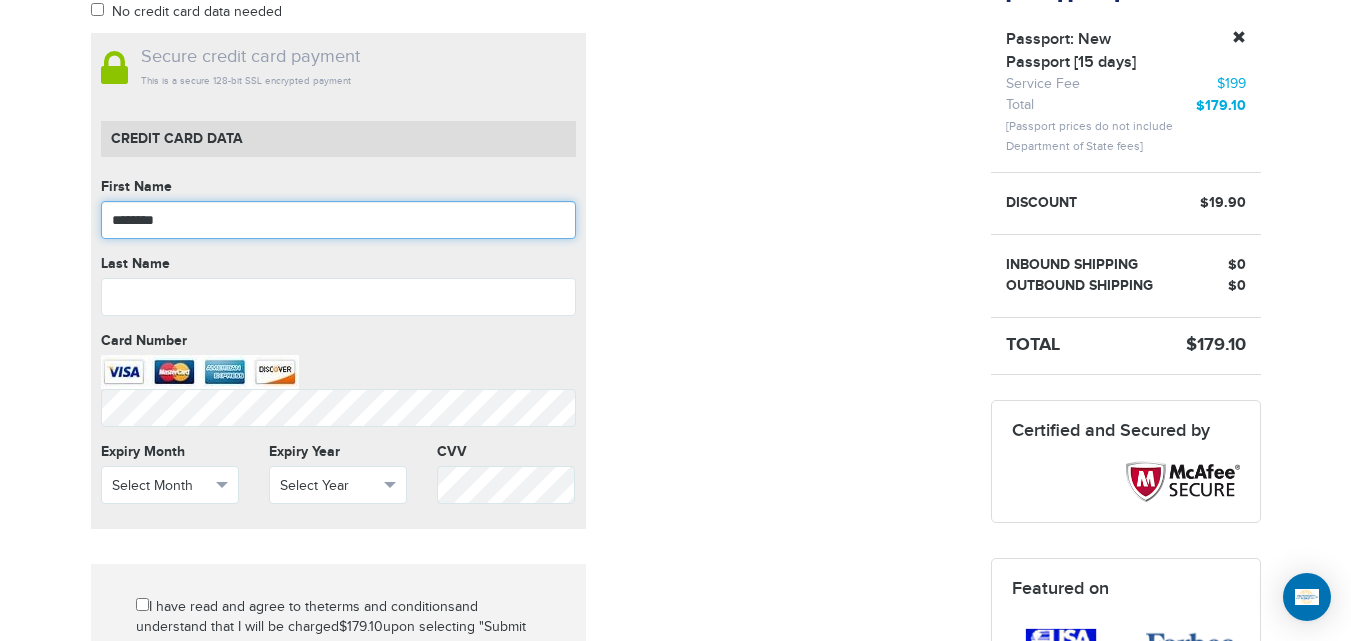 type on "********" 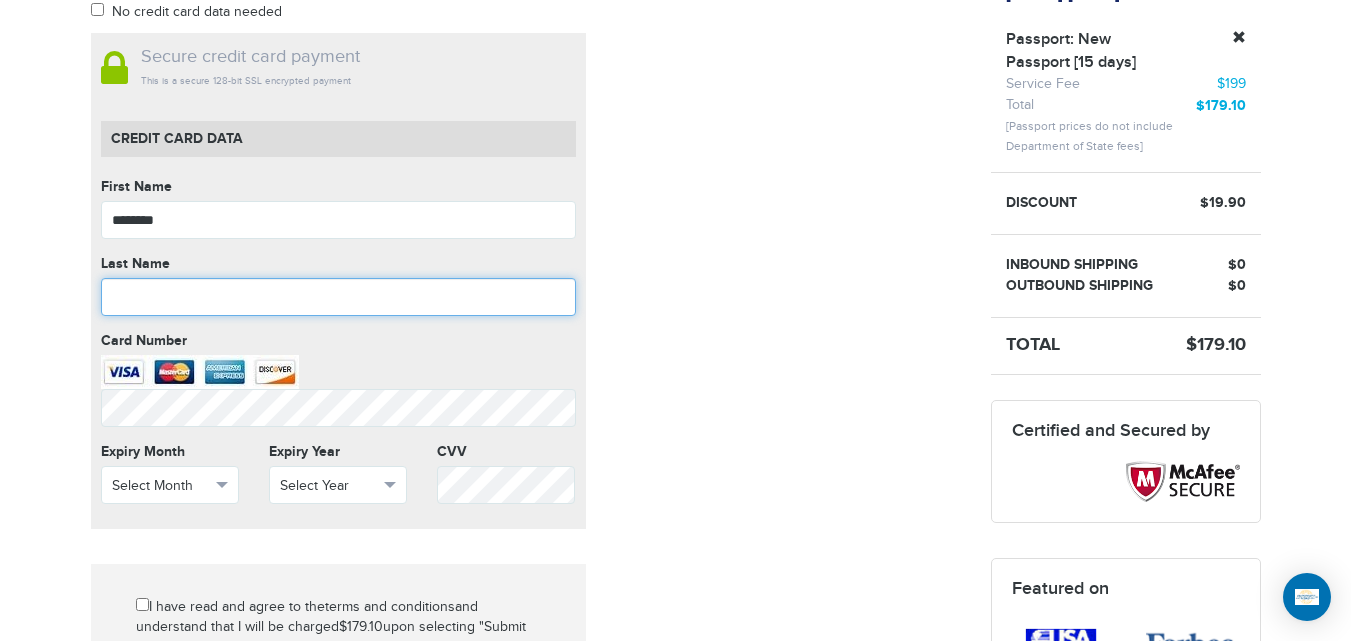 click at bounding box center [338, 297] 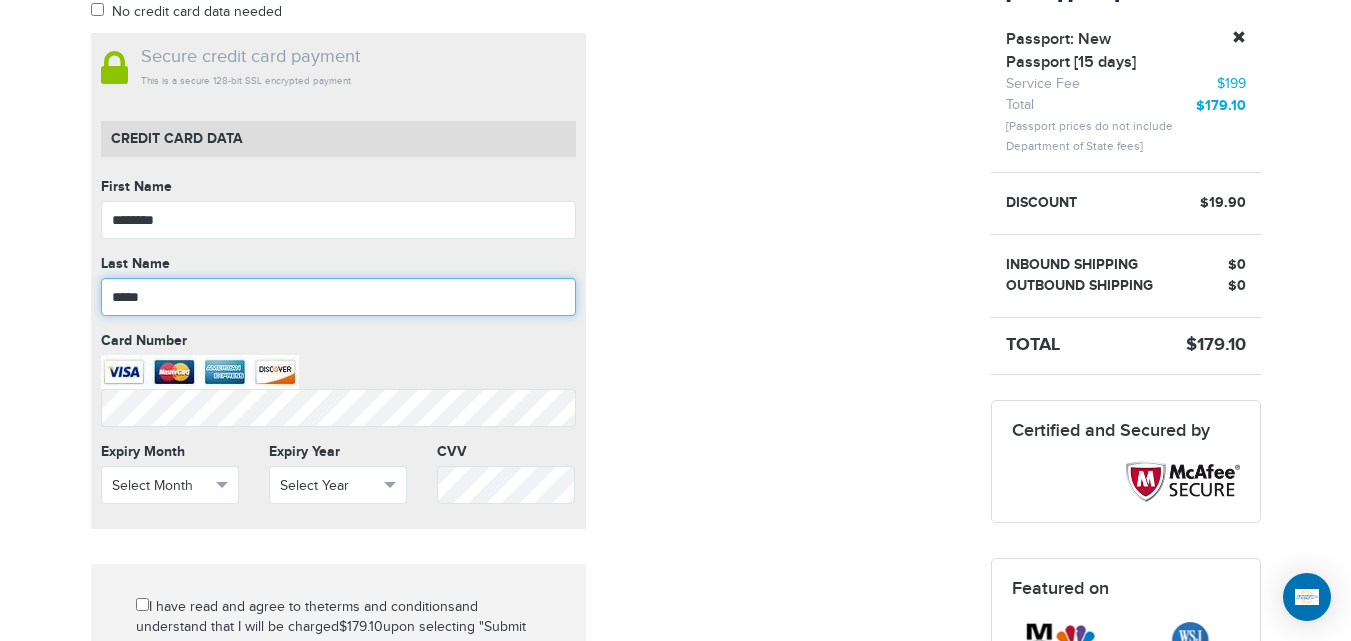 type on "*****" 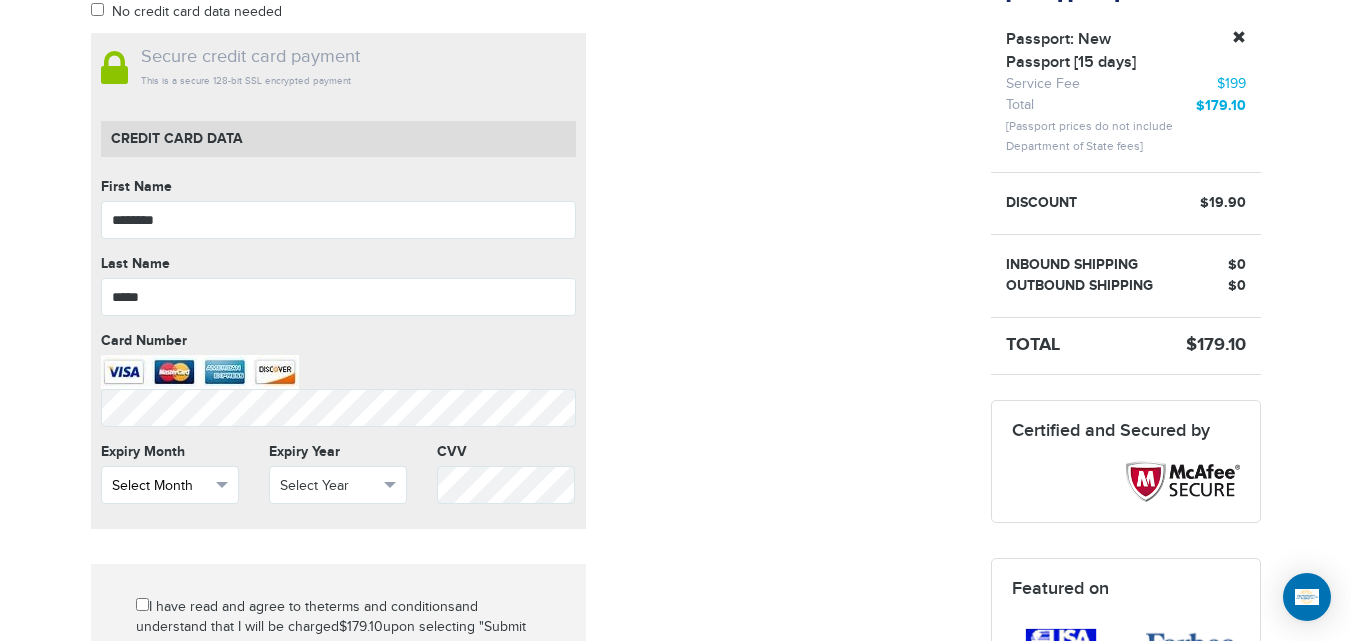 click on "Select Month" at bounding box center (170, 485) 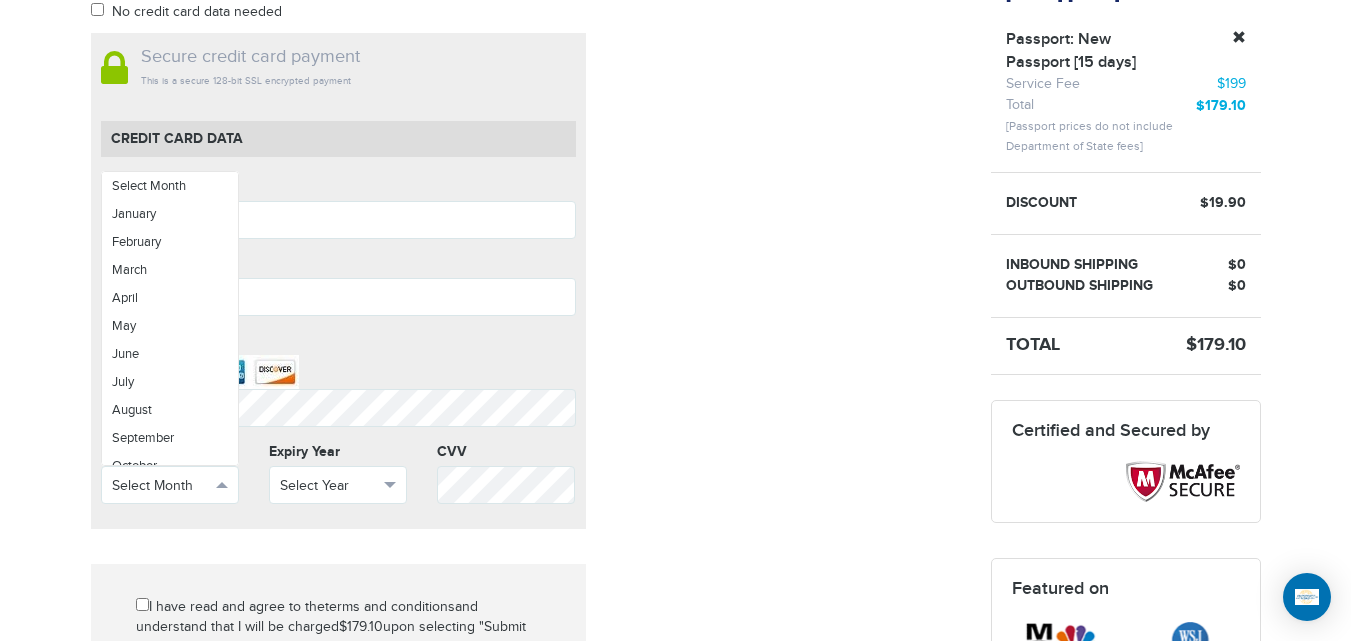 click on "720-679-7148
Passports & Visas.com
Hello, houcine
Passports
Passport Renewal
New Passport
Second Passport
Passport Name Change
Lost Passport
Child Passport
Travel Visas" at bounding box center [675, 560] 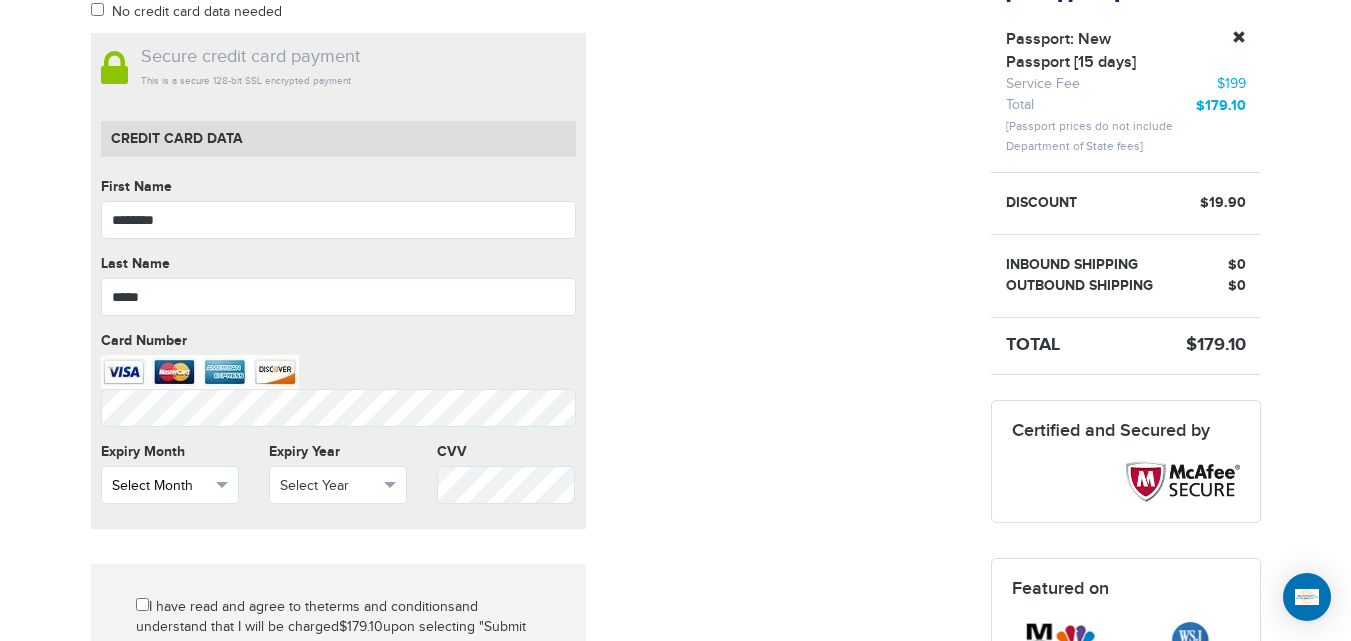 click on "Select Month" at bounding box center (161, 486) 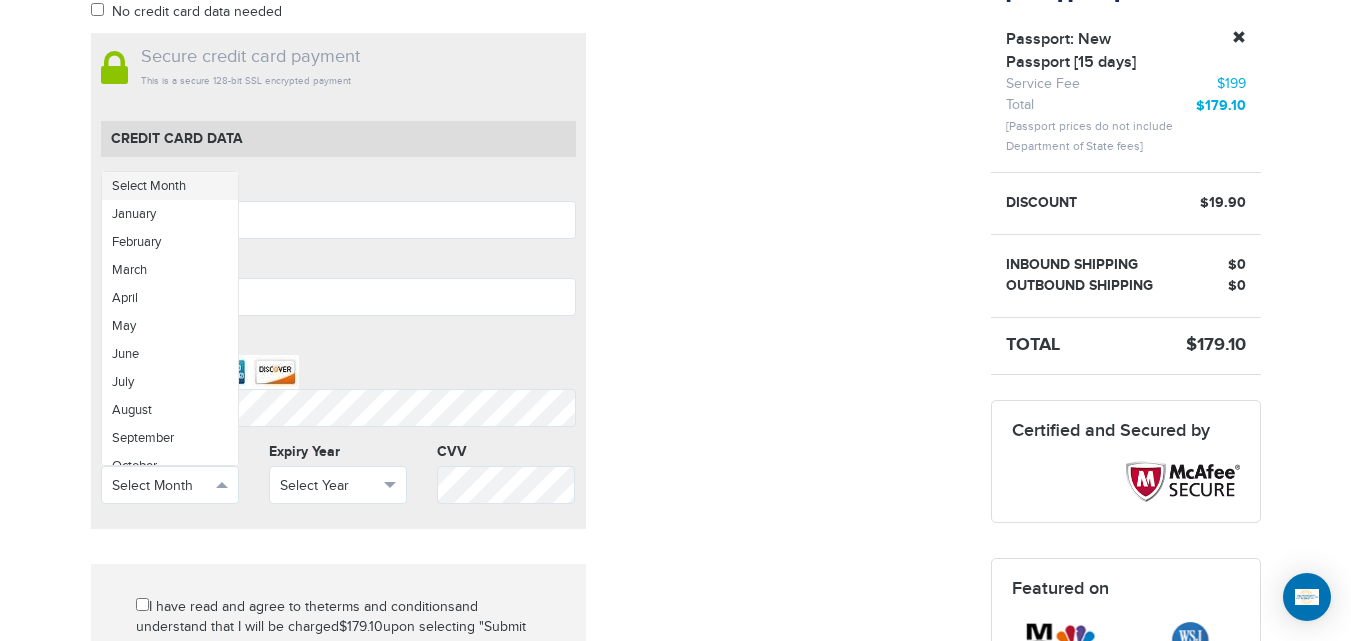 scroll, scrollTop: 71, scrollLeft: 0, axis: vertical 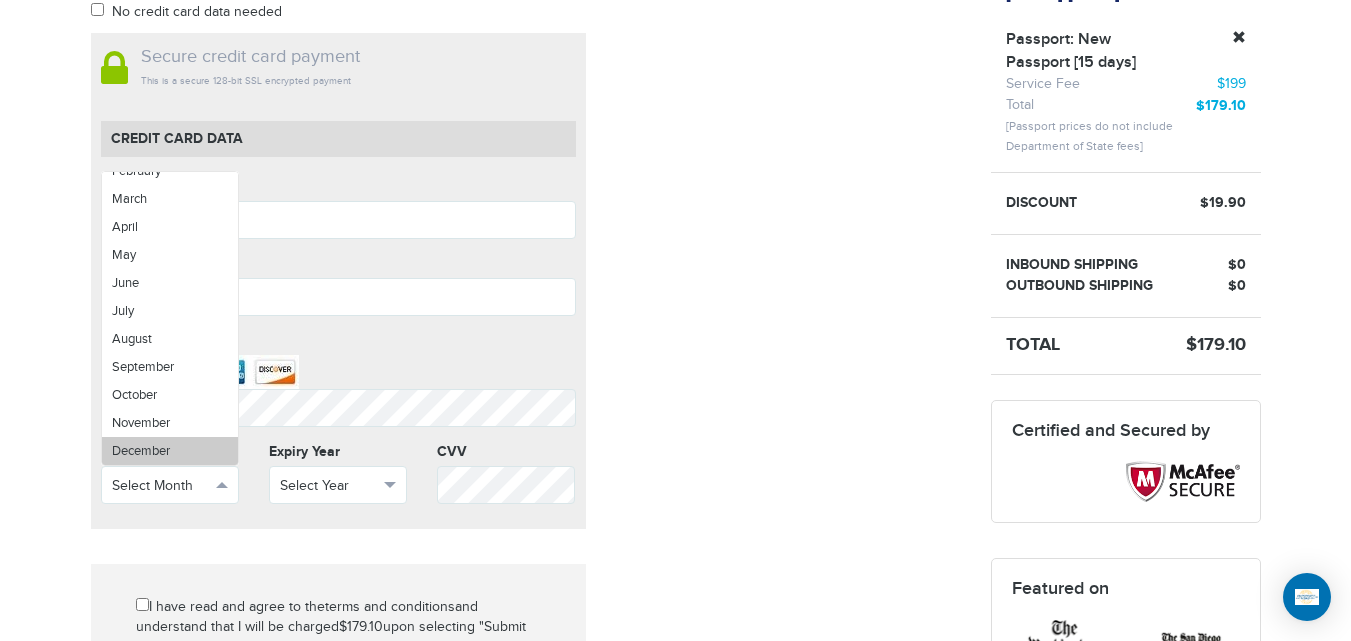 click on "December" at bounding box center (170, 451) 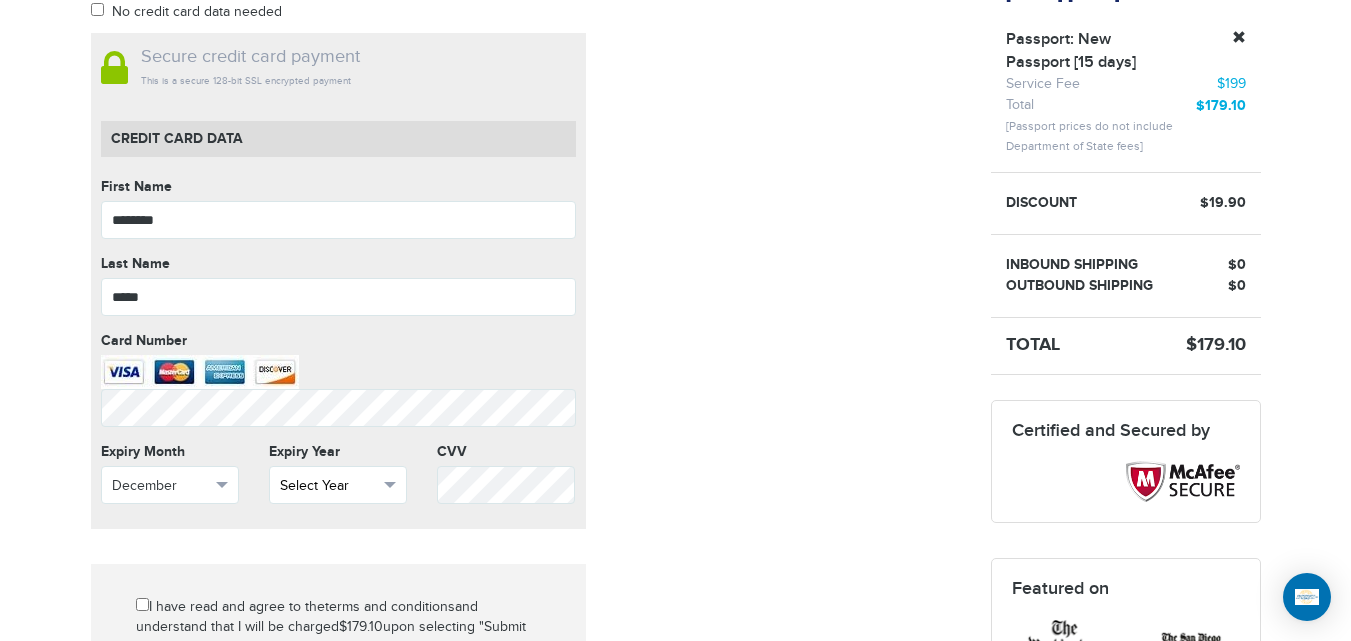 click on "Select Year" at bounding box center (329, 486) 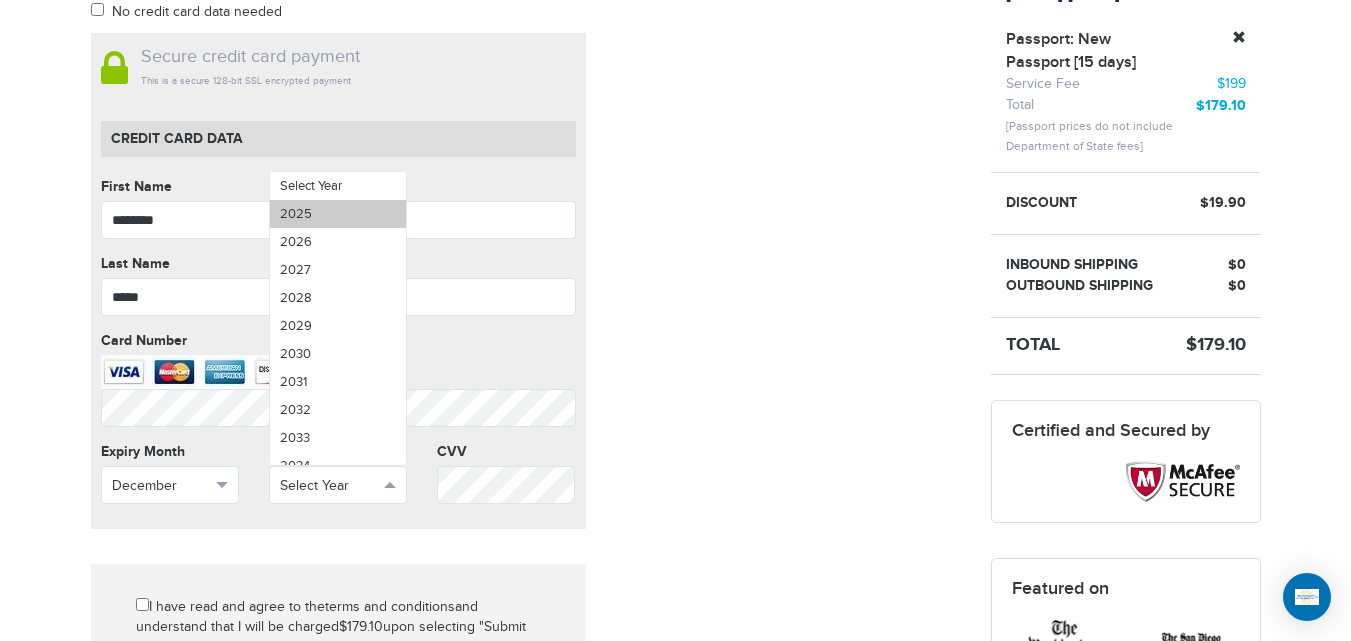 click on "2025" at bounding box center [338, 214] 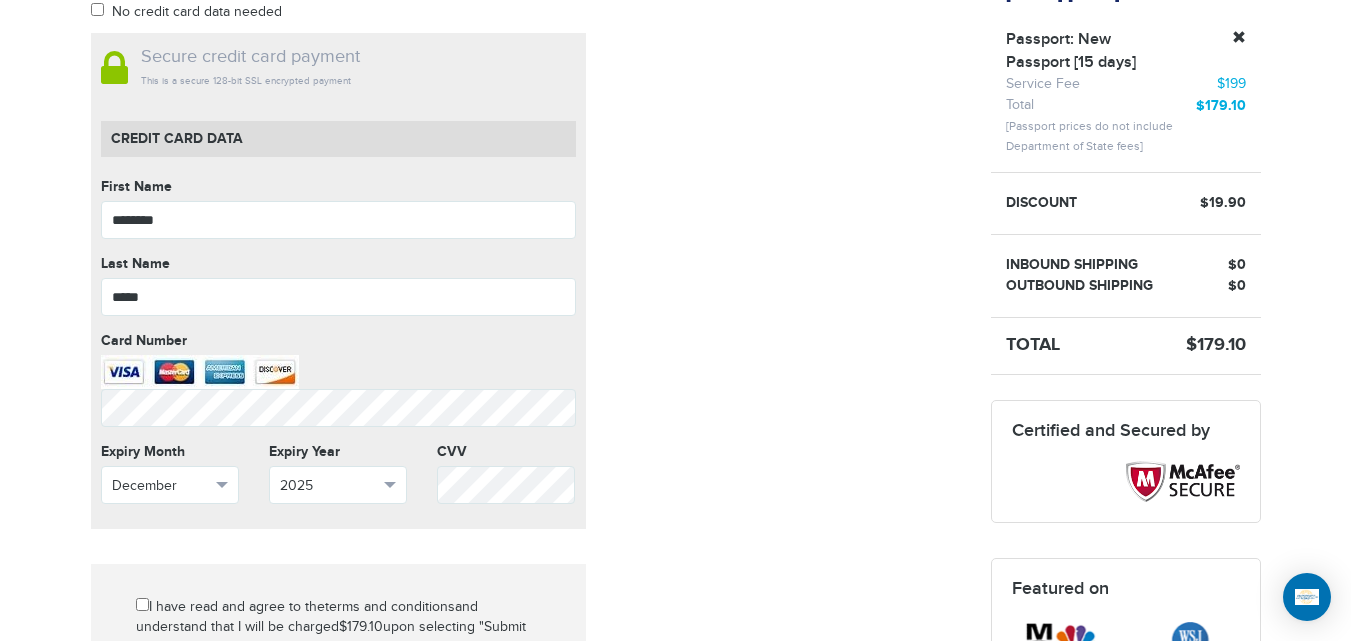 click on "720-679-7148
Passports & Visas.com
Hello, houcine
Passports
Passport Renewal
New Passport
Second Passport
Passport Name Change
Lost Passport
Child Passport
Travel Visas" at bounding box center (675, 560) 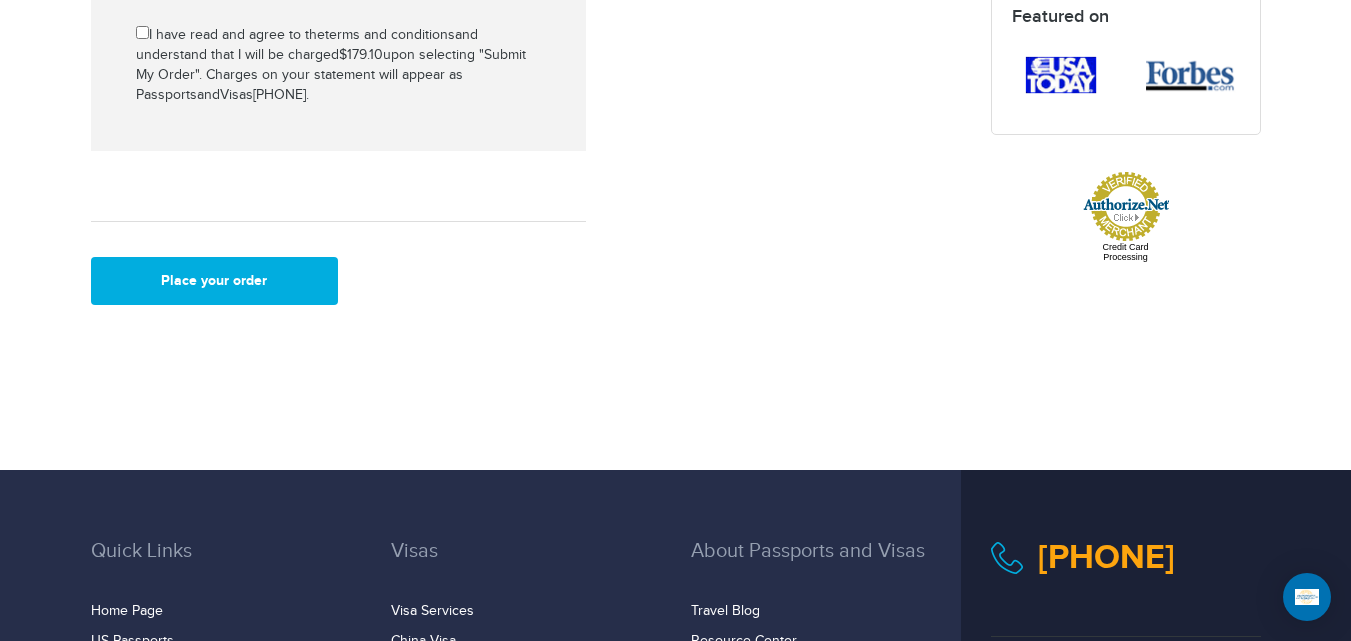 scroll, scrollTop: 1050, scrollLeft: 0, axis: vertical 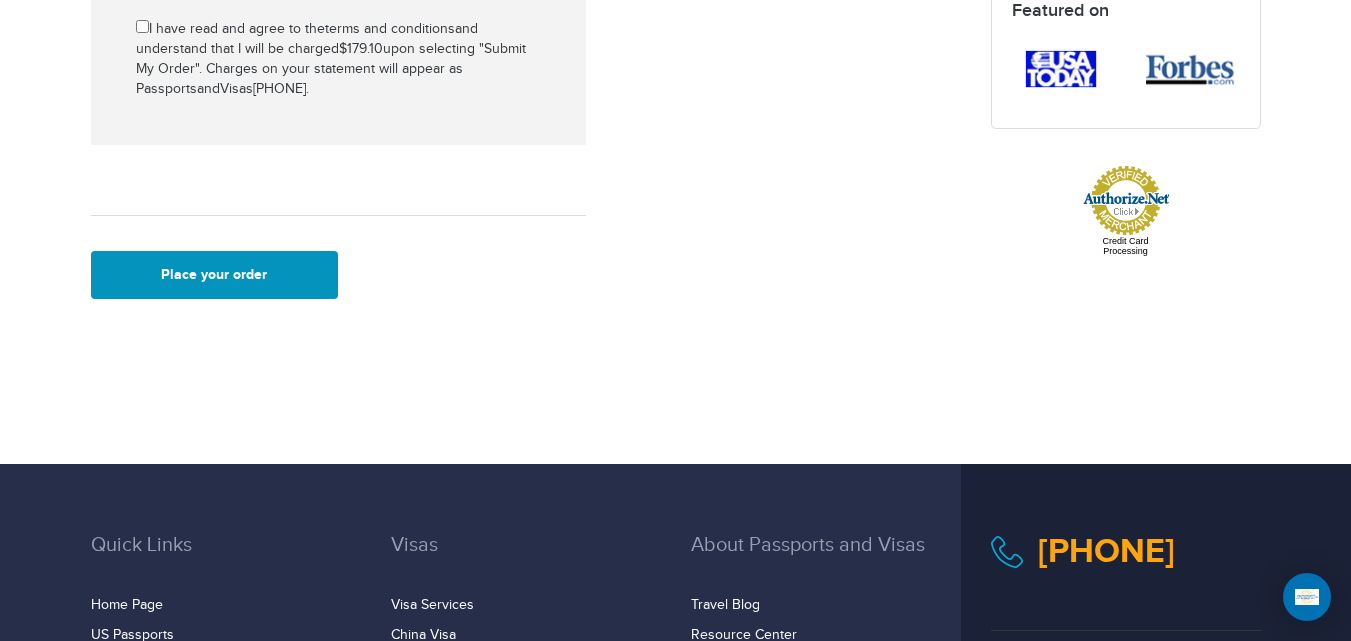 click on "Place your order" at bounding box center (215, 275) 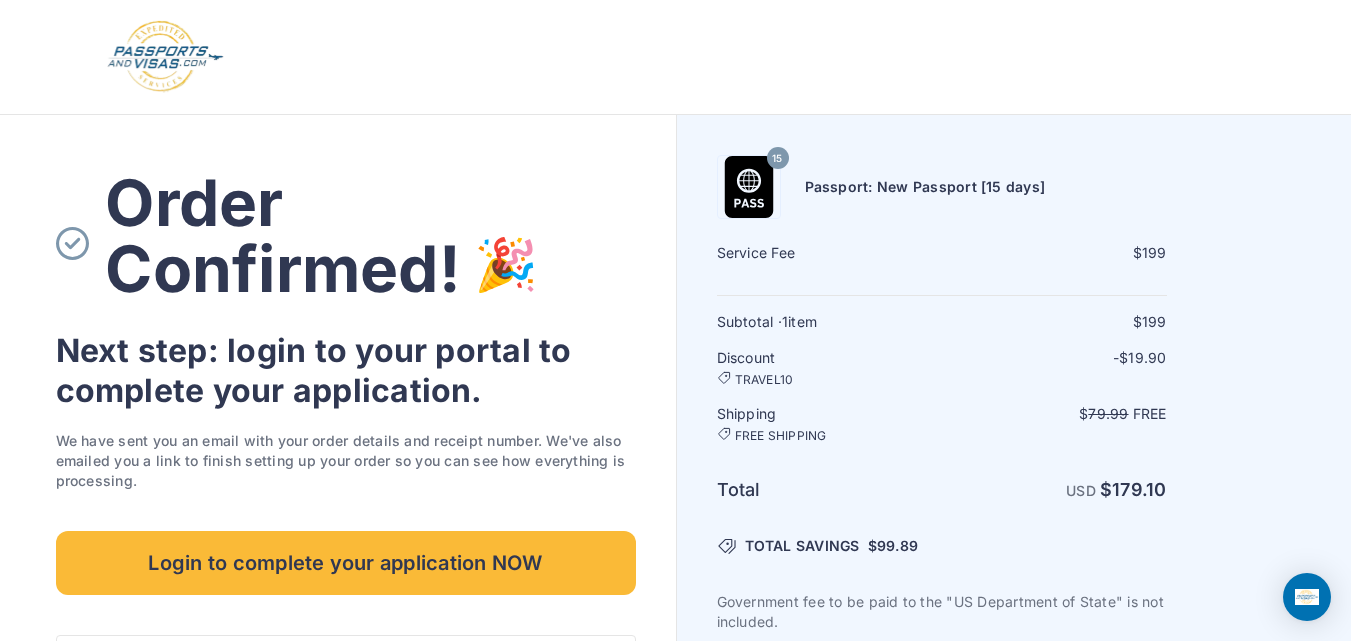 scroll, scrollTop: 0, scrollLeft: 0, axis: both 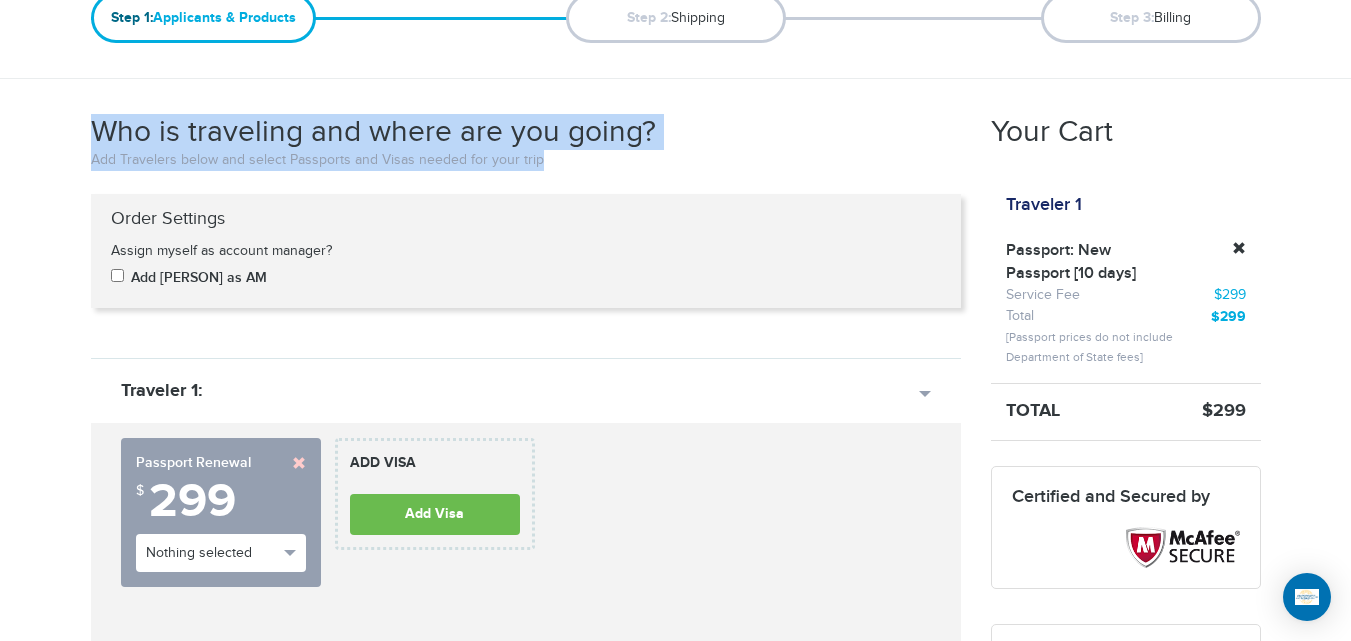 drag, startPoint x: 560, startPoint y: 160, endPoint x: 41, endPoint y: 101, distance: 522.3428 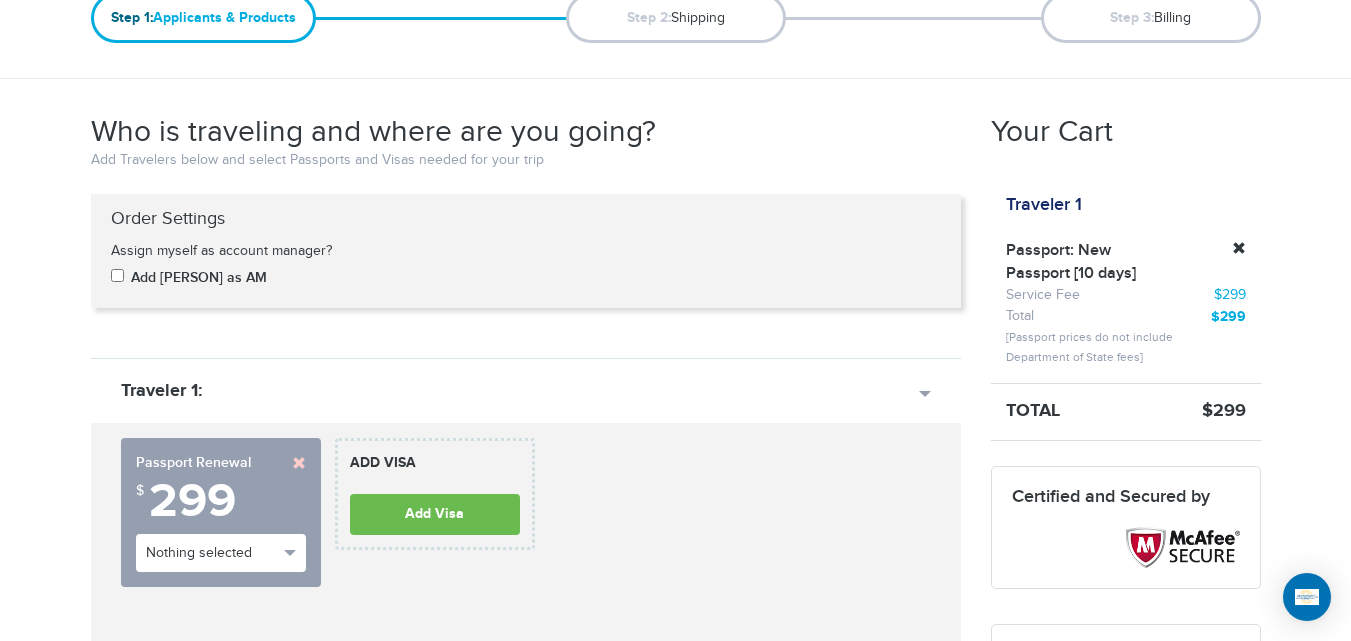 click on "720-881-0280
Passports & Visas.com
Hello, houcine
Passports
Passport Renewal
New Passport
Second Passport
Passport Name Change
Lost Passport
Child Passport
Travel Visas" at bounding box center [675, 1653] 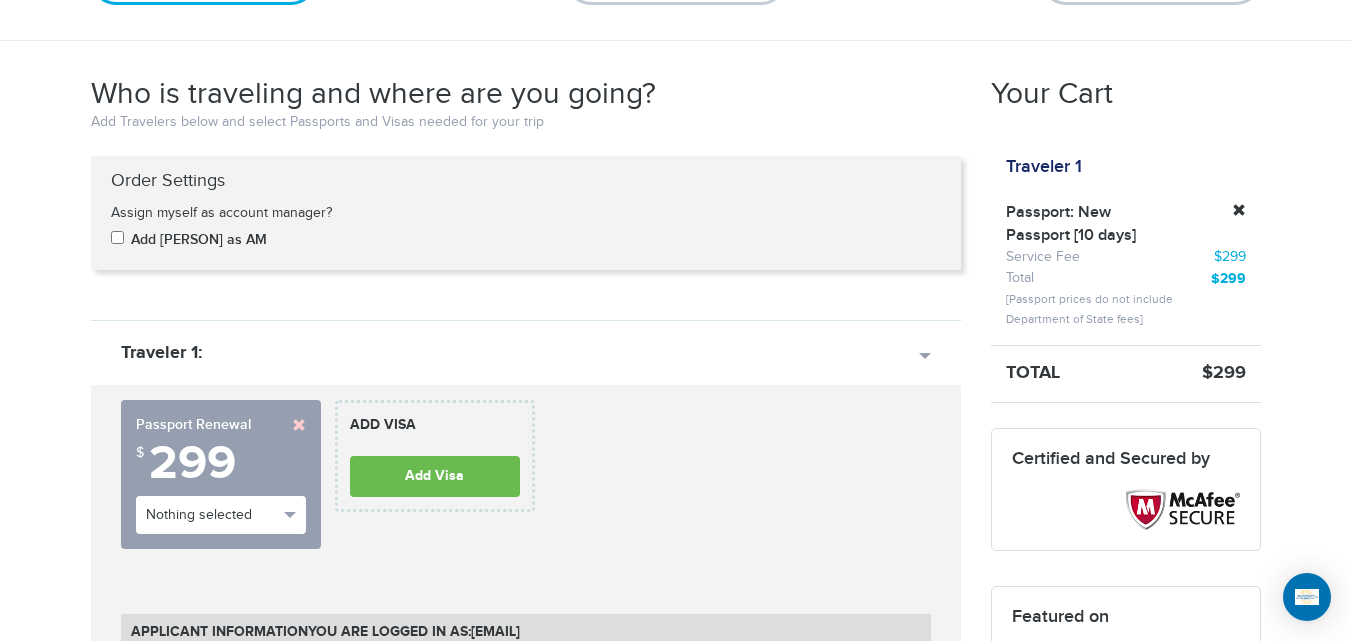 scroll, scrollTop: 337, scrollLeft: 0, axis: vertical 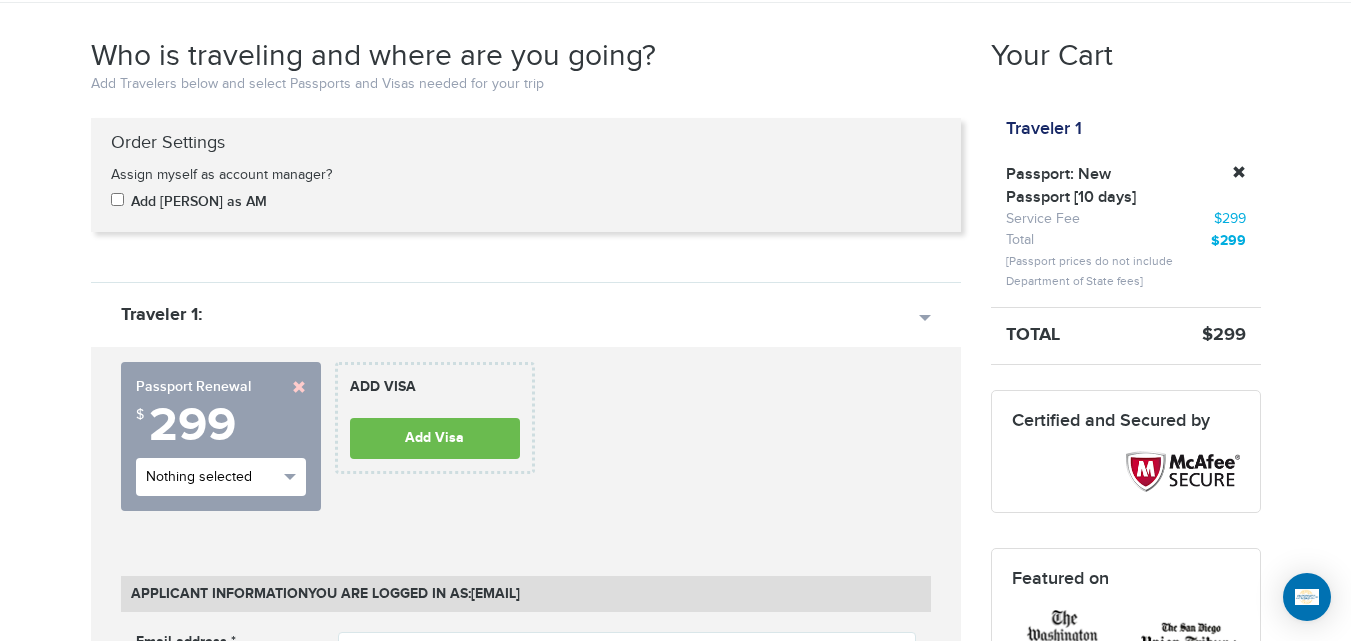 click on "Nothing selected" at bounding box center (221, 477) 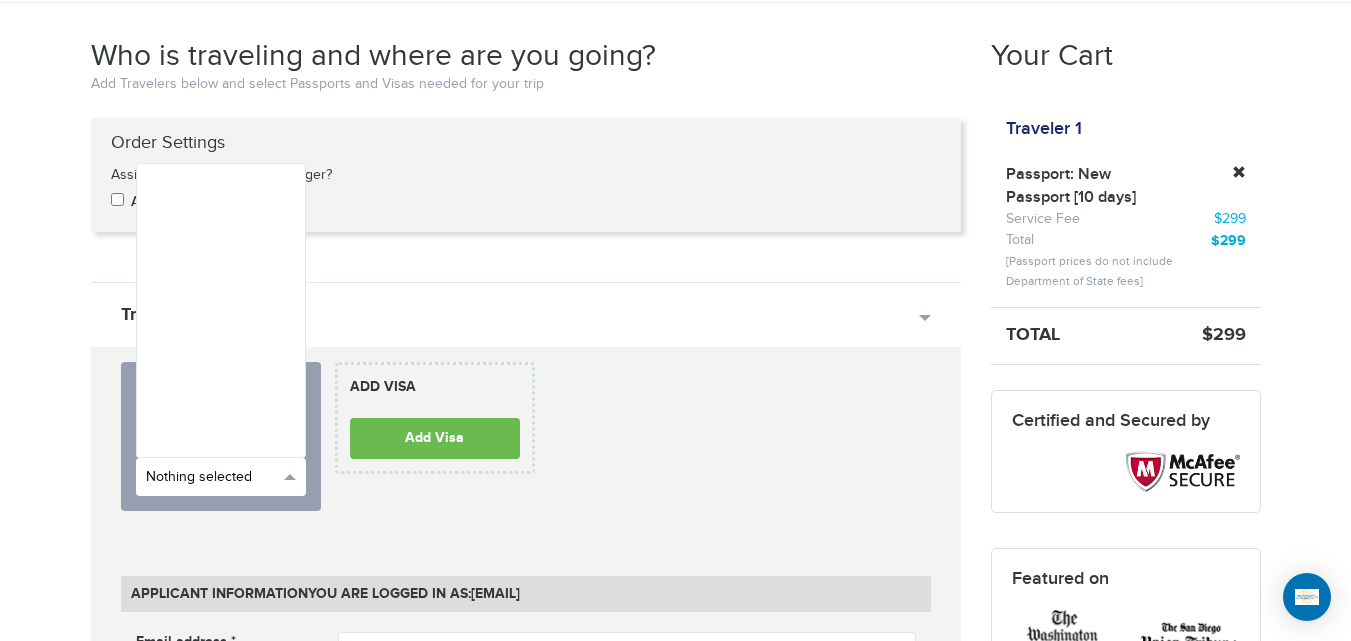 click on "Nothing selected" at bounding box center (221, 477) 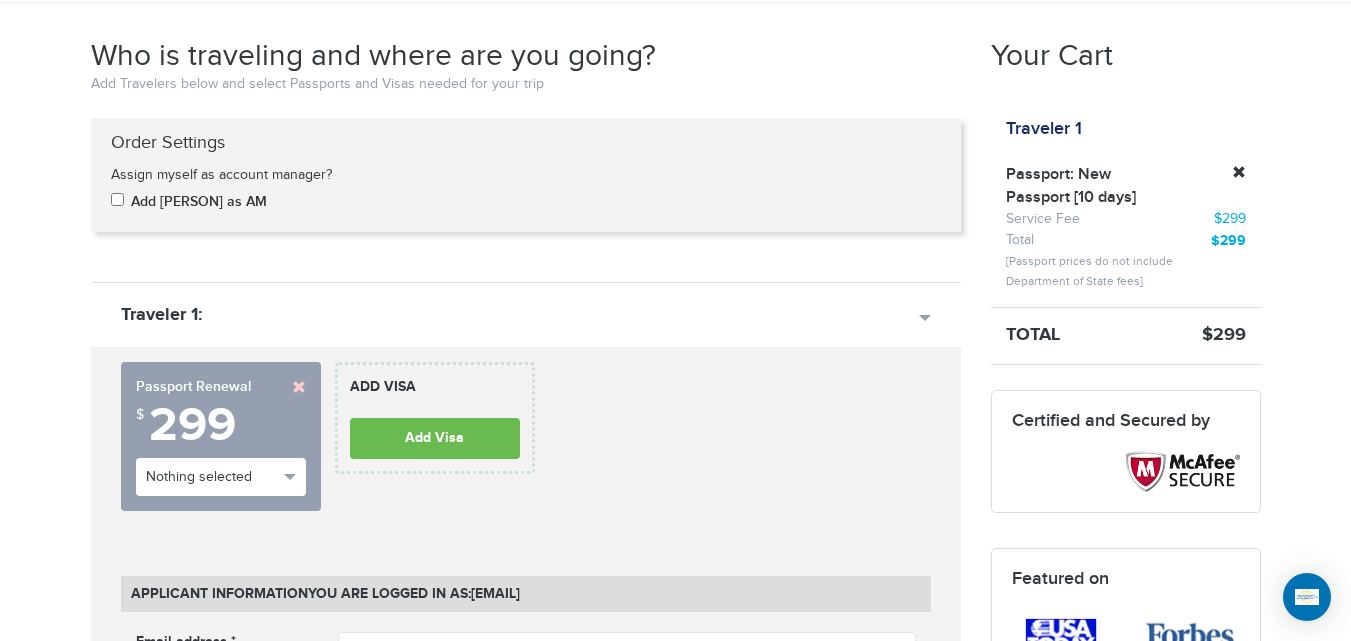click at bounding box center (299, 387) 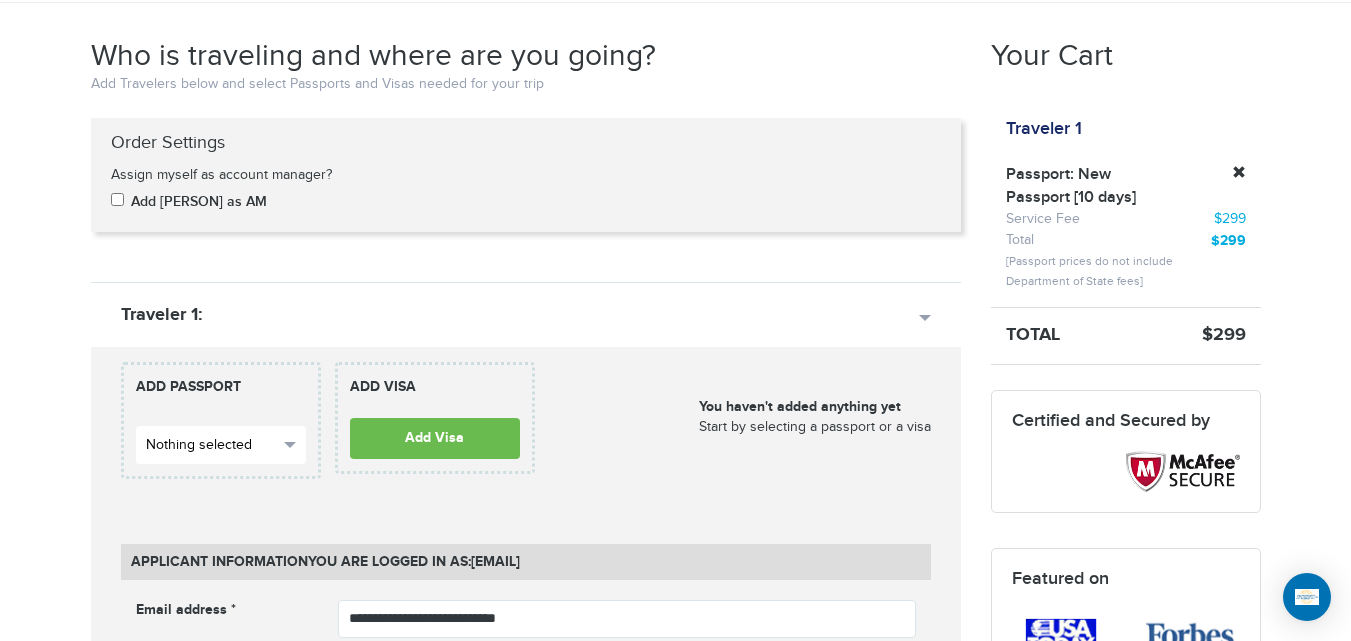 click on "Nothing selected" at bounding box center [221, 445] 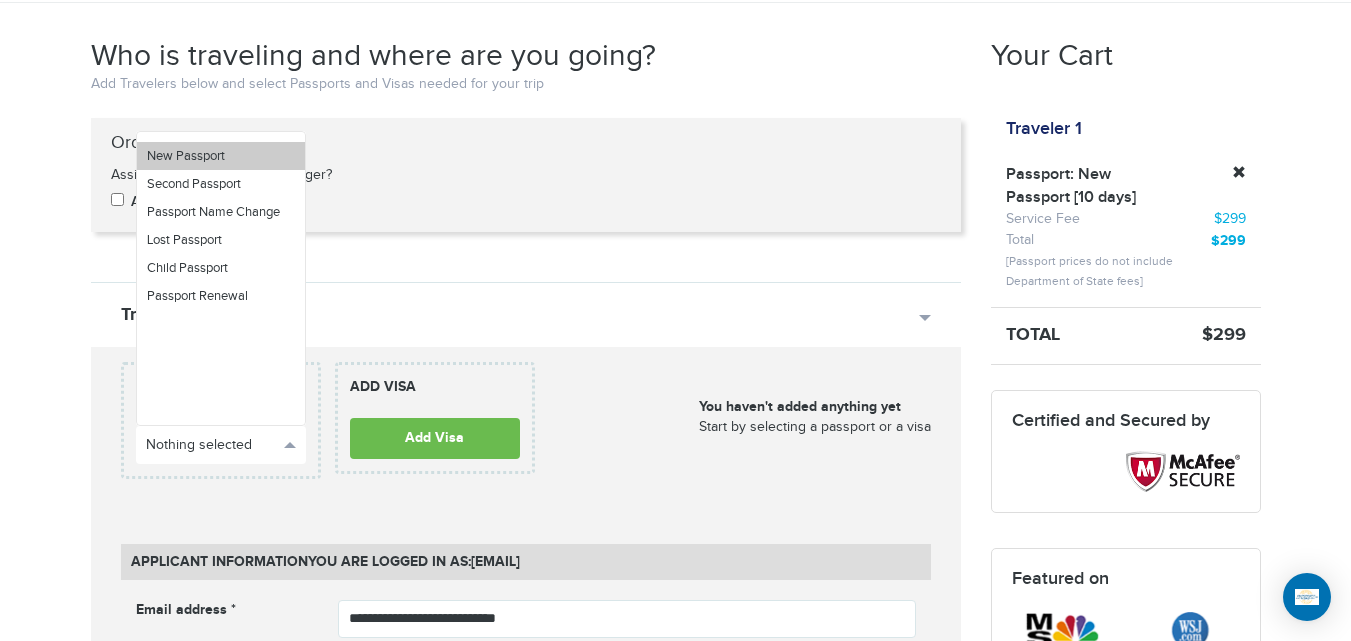 click on "New Passport" at bounding box center [221, 156] 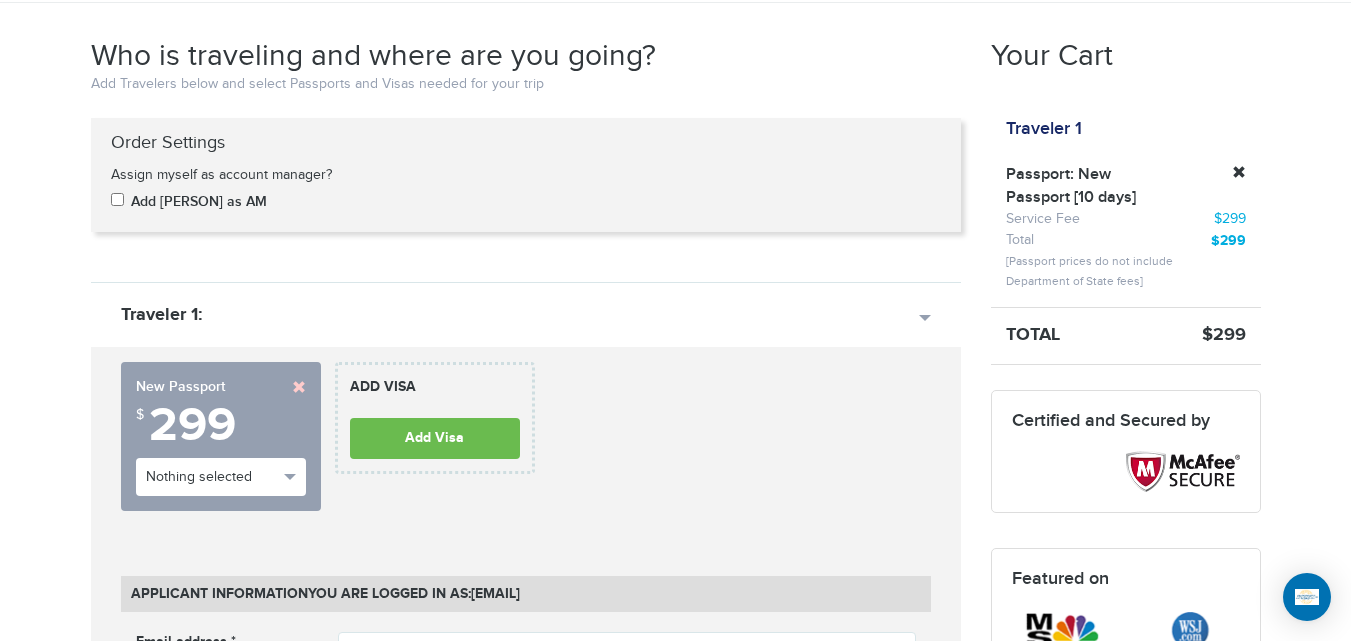 click on "**********" at bounding box center (526, 1465) 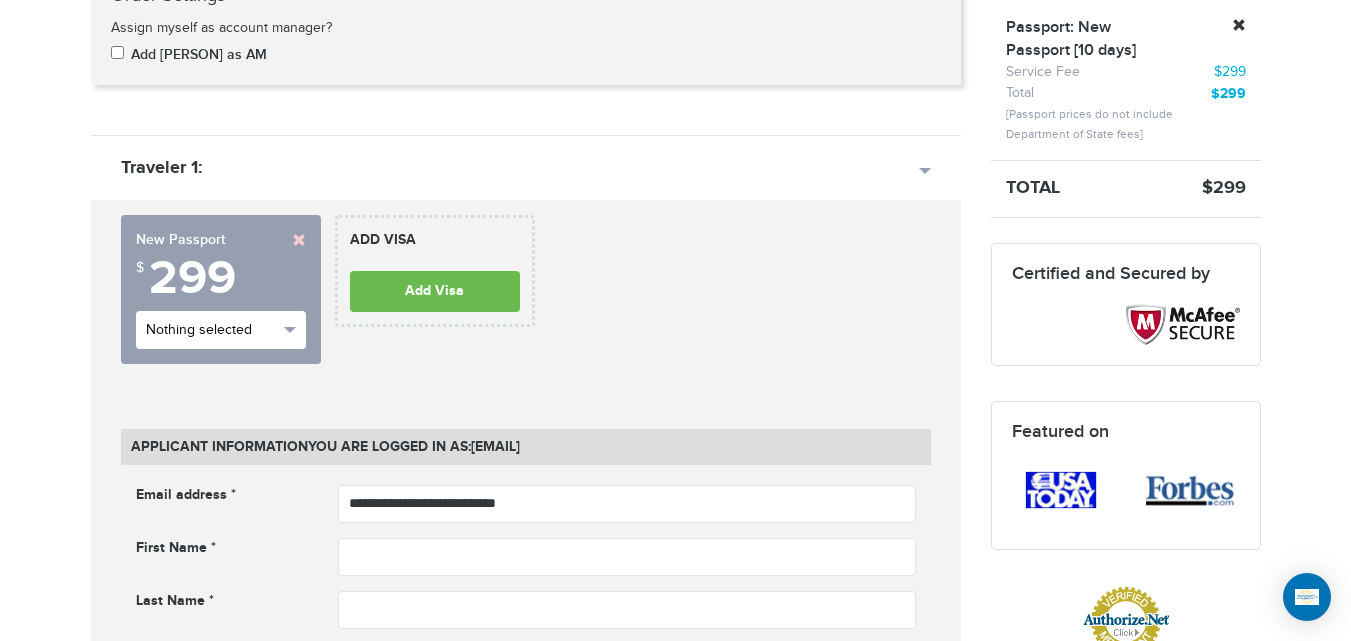 click on "Nothing selected" at bounding box center [212, 330] 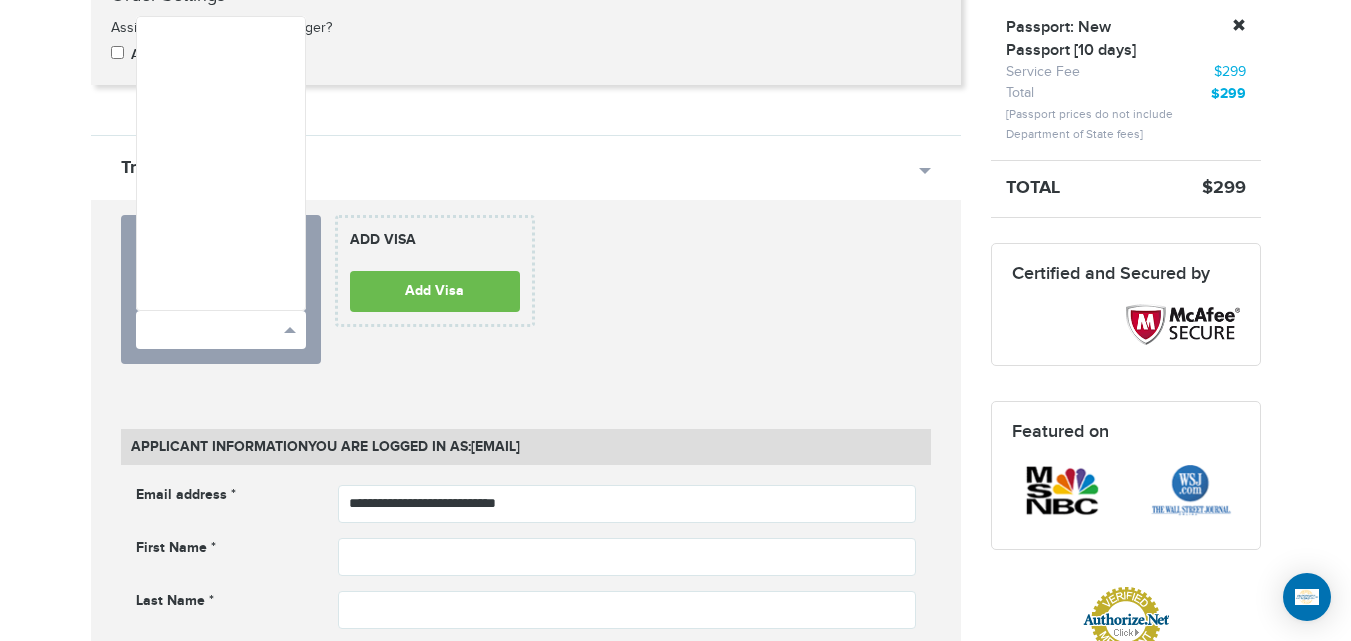 click on "720-881-0280
Passports & Visas.com
Hello, houcine
Passports
Passport Renewal
New Passport
Second Passport
Passport Name Change
Lost Passport
Child Passport
Travel Visas" at bounding box center [675, 1430] 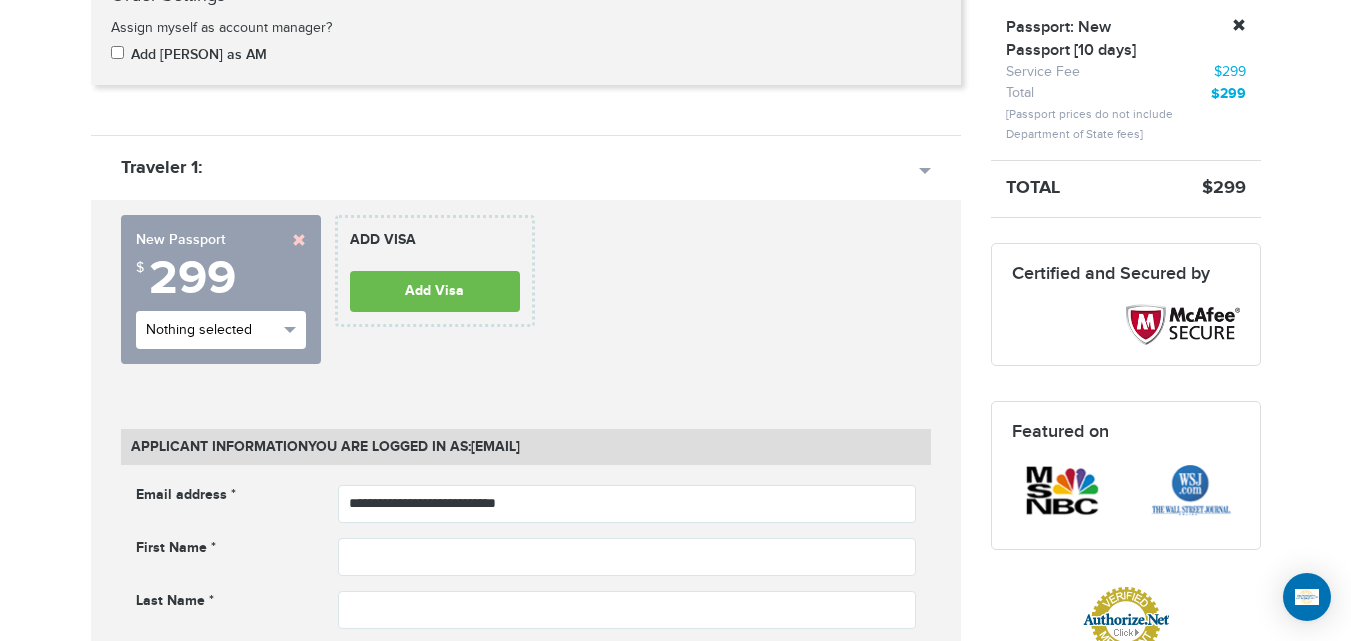 click on "Nothing selected" at bounding box center [212, 330] 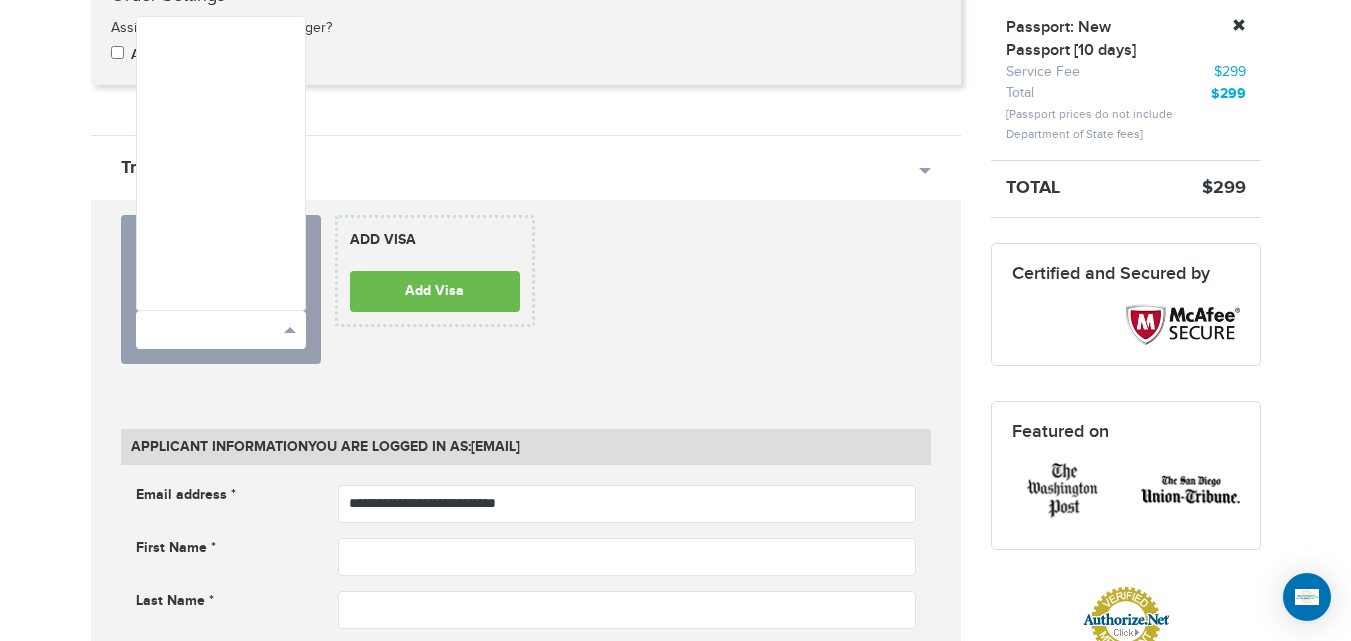 click on "720-881-0280
Passports & Visas.com
Hello, houcine
Passports
Passport Renewal
New Passport
Second Passport
Passport Name Change
Lost Passport
Child Passport
Travel Visas" at bounding box center (675, 1430) 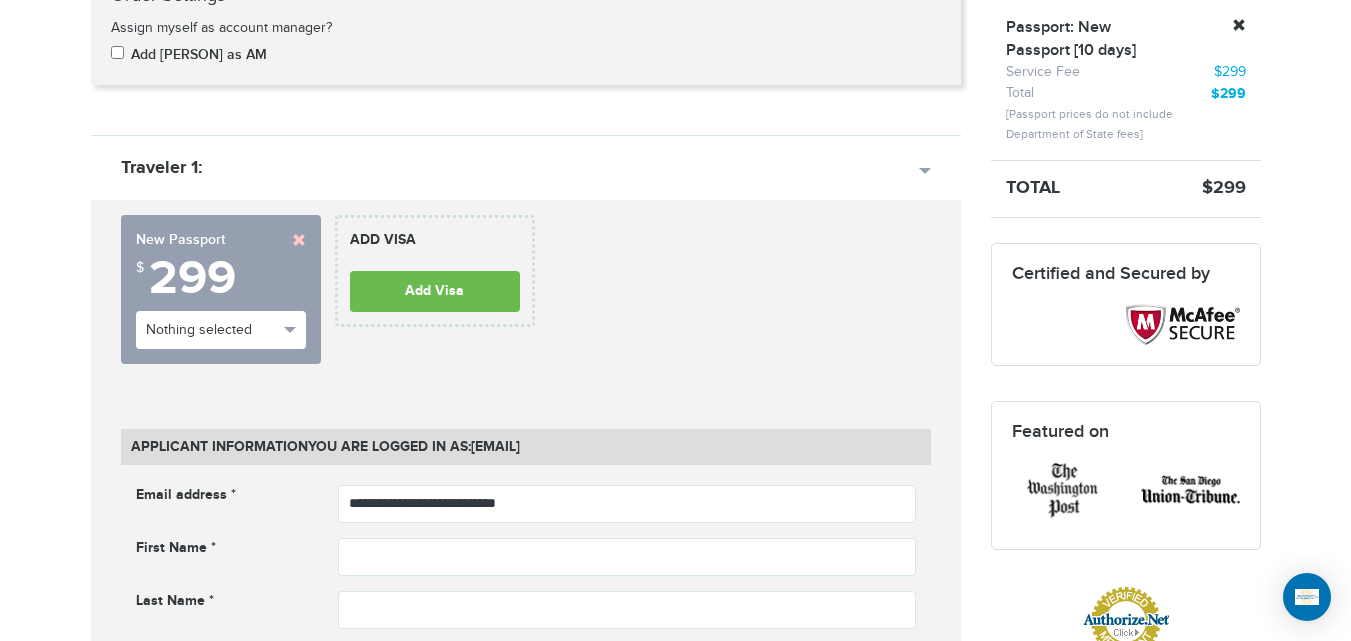 click on "720-881-0280
Passports & Visas.com
Hello, houcine
Passports
Passport Renewal
New Passport
Second Passport
Passport Name Change
Lost Passport
Child Passport
Travel Visas" at bounding box center [675, 1430] 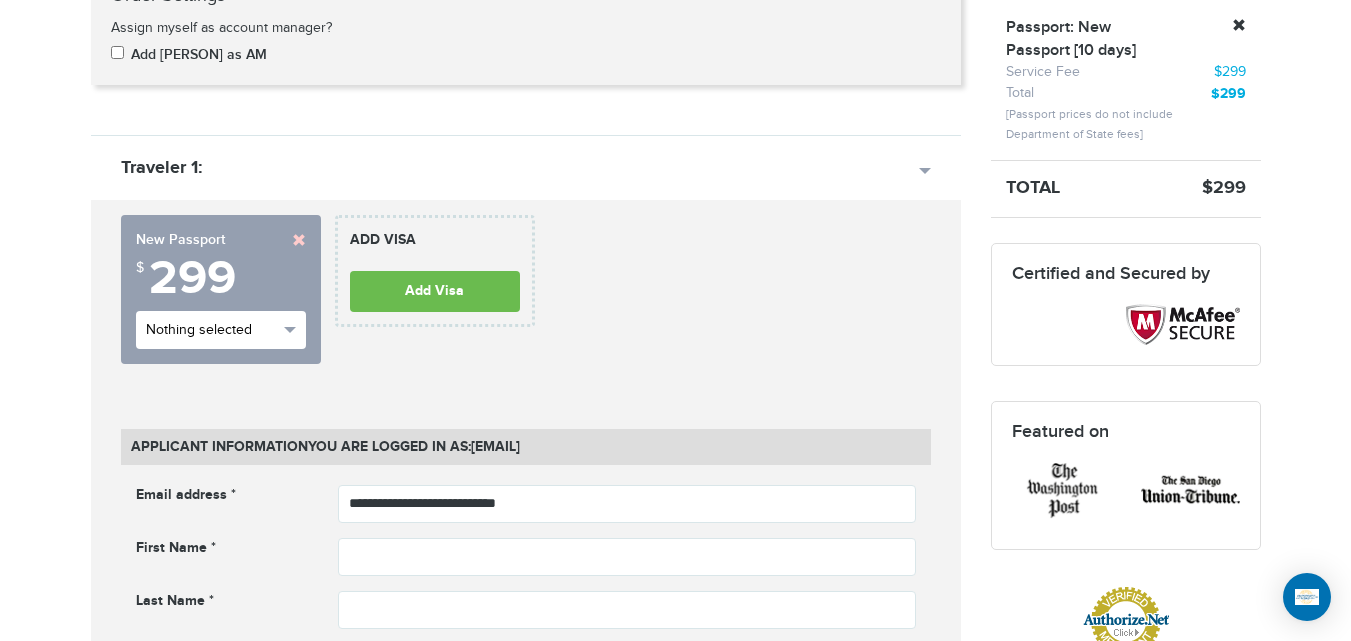 click on "Nothing selected" at bounding box center [212, 330] 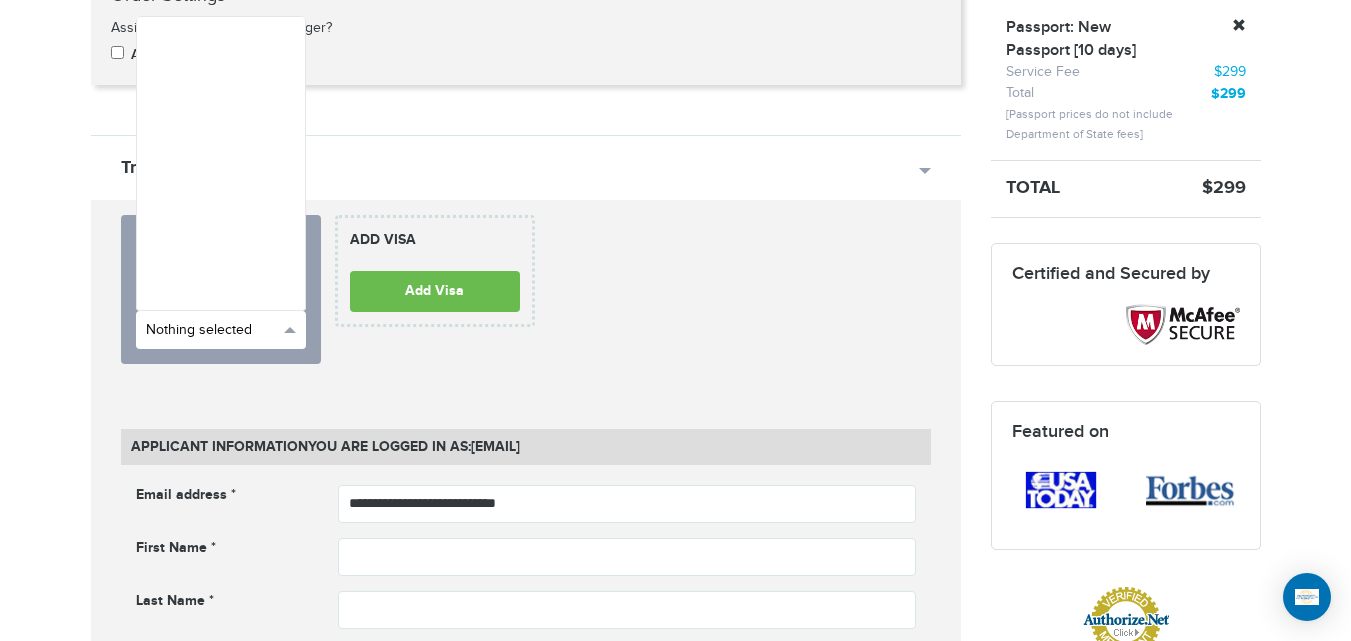 click on "Nothing selected" at bounding box center (212, 330) 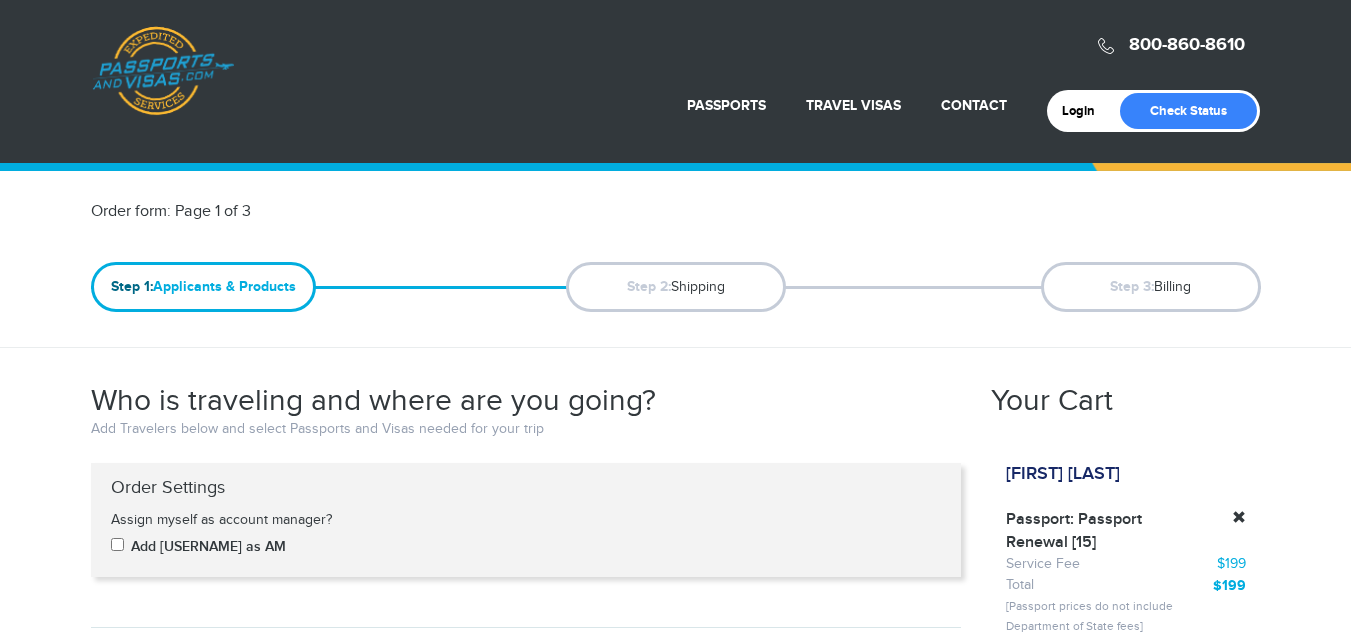 scroll, scrollTop: 0, scrollLeft: 0, axis: both 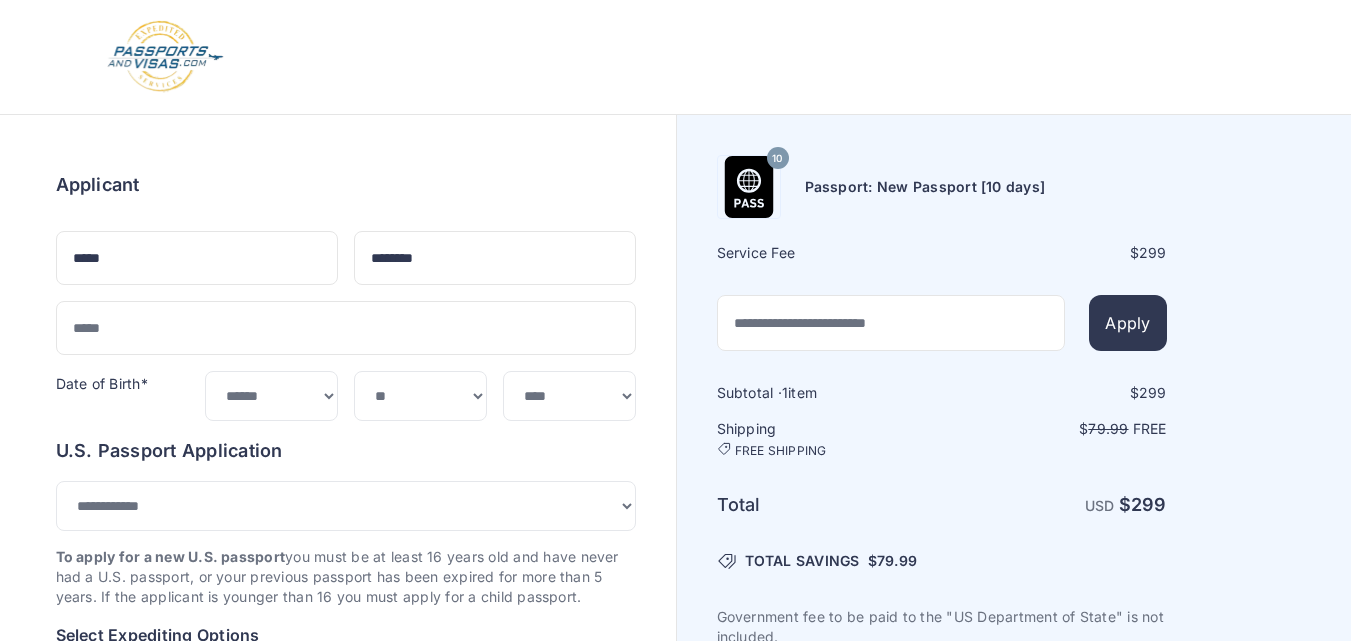 select on "**" 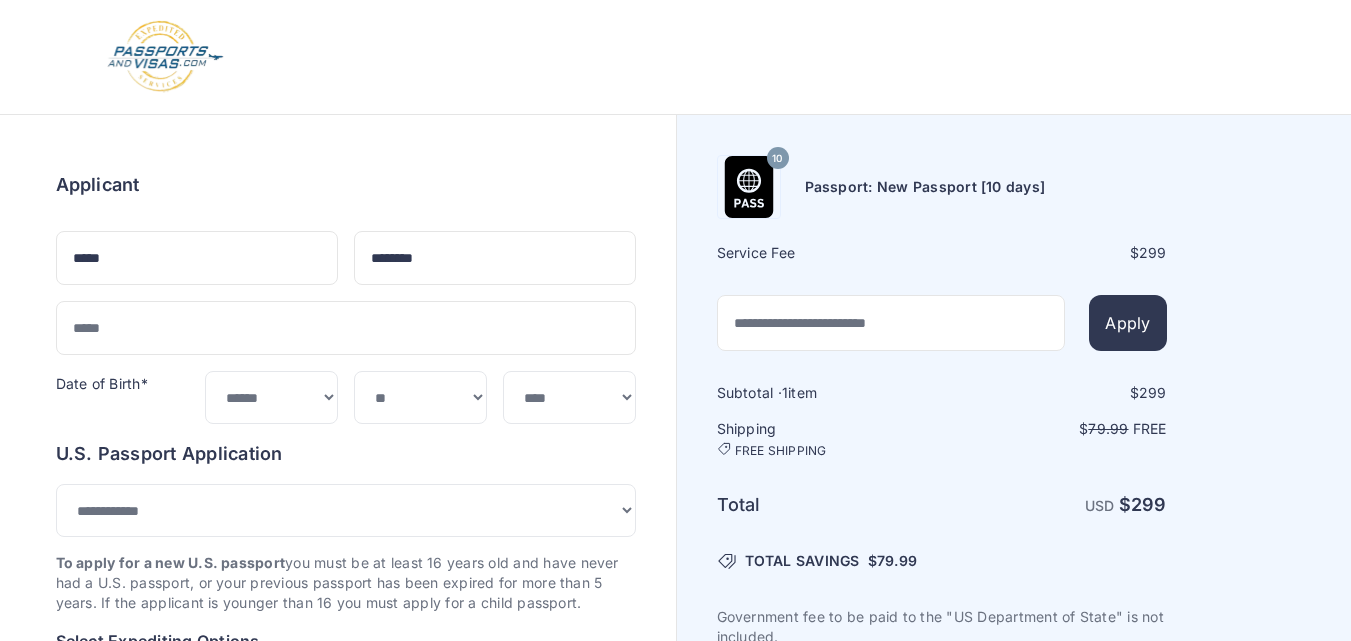 scroll, scrollTop: 0, scrollLeft: 0, axis: both 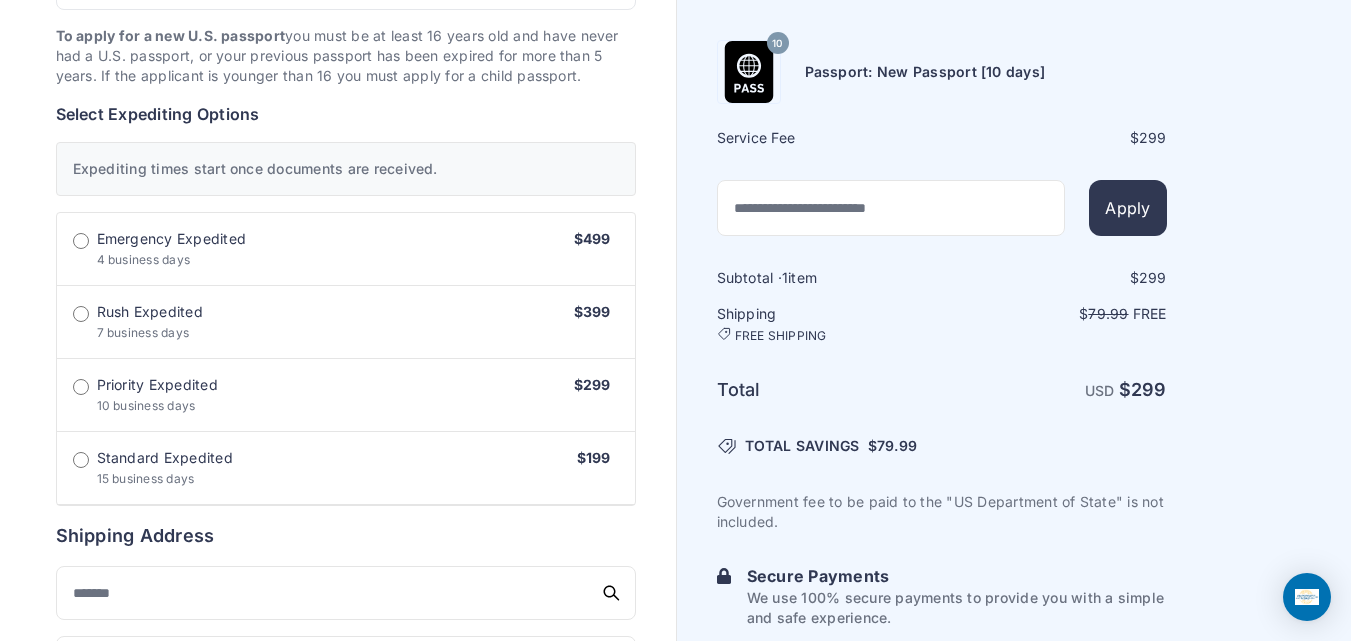 type 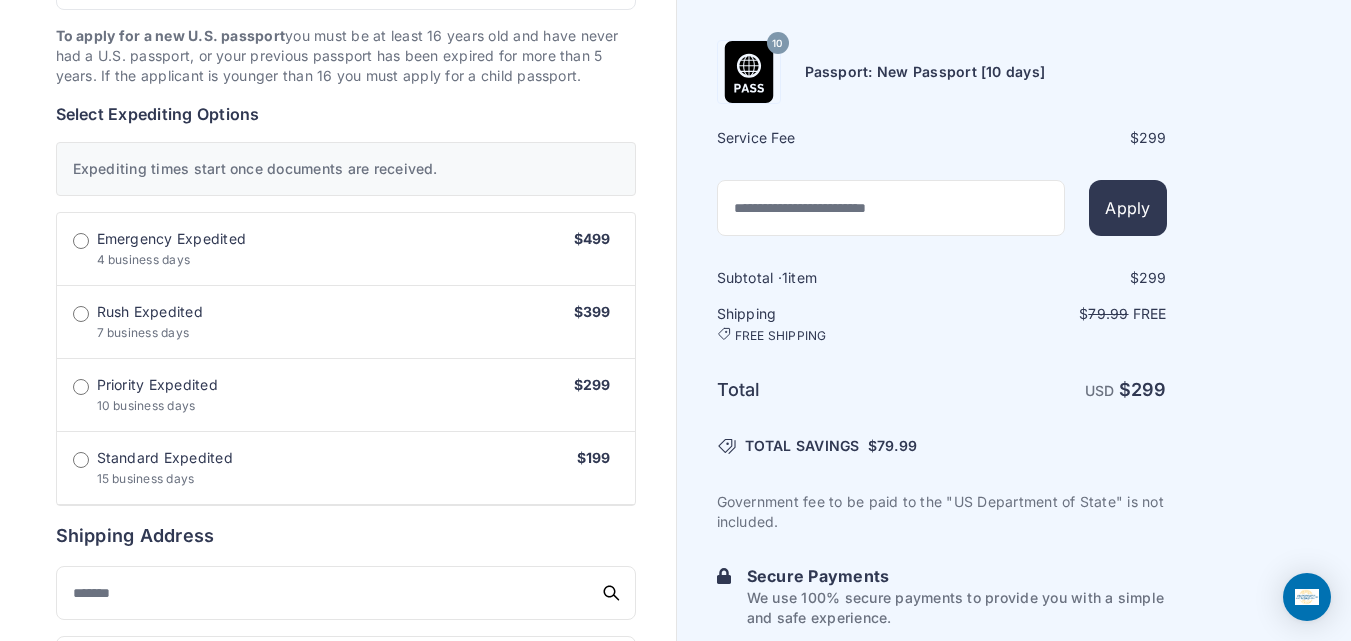 click on "15 business days" at bounding box center (146, 478) 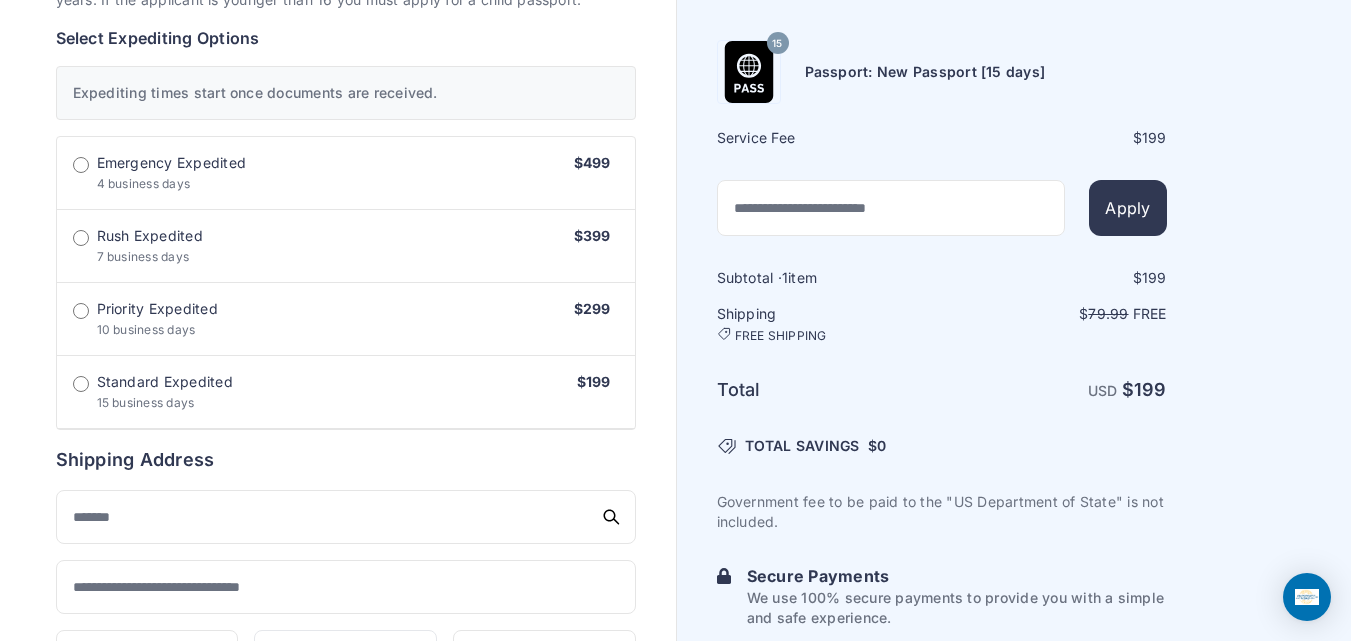 scroll, scrollTop: 628, scrollLeft: 0, axis: vertical 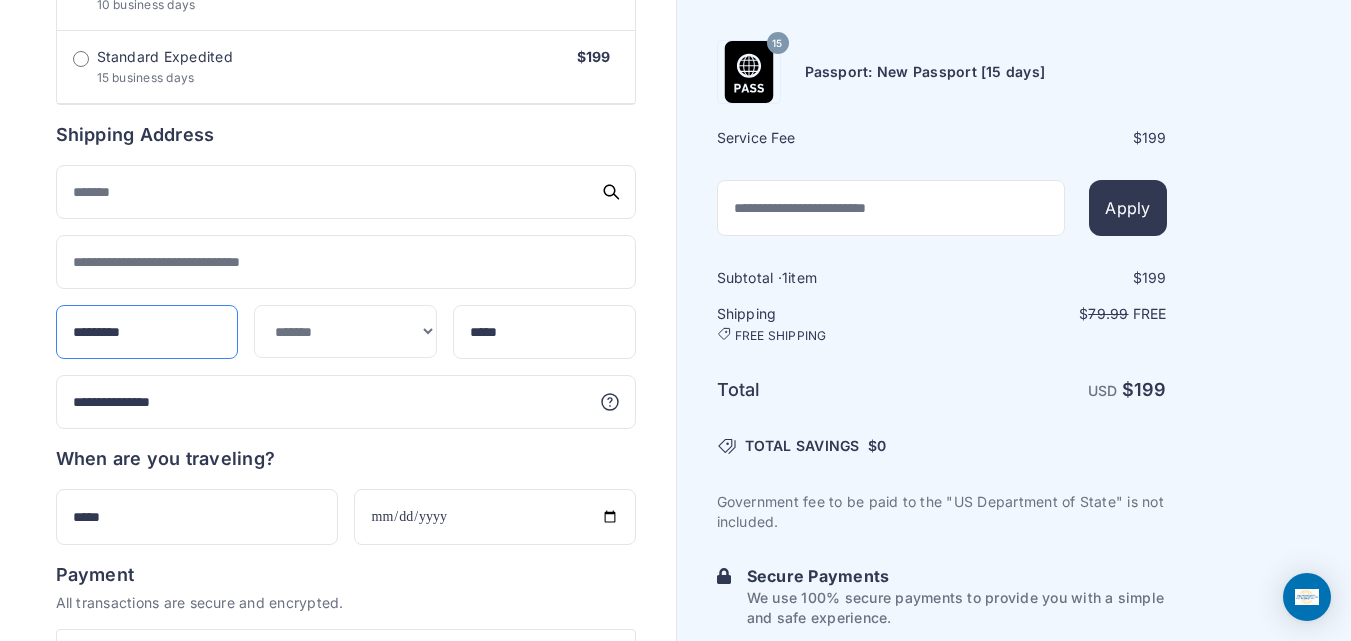 drag, startPoint x: 117, startPoint y: 327, endPoint x: 147, endPoint y: 334, distance: 30.805843 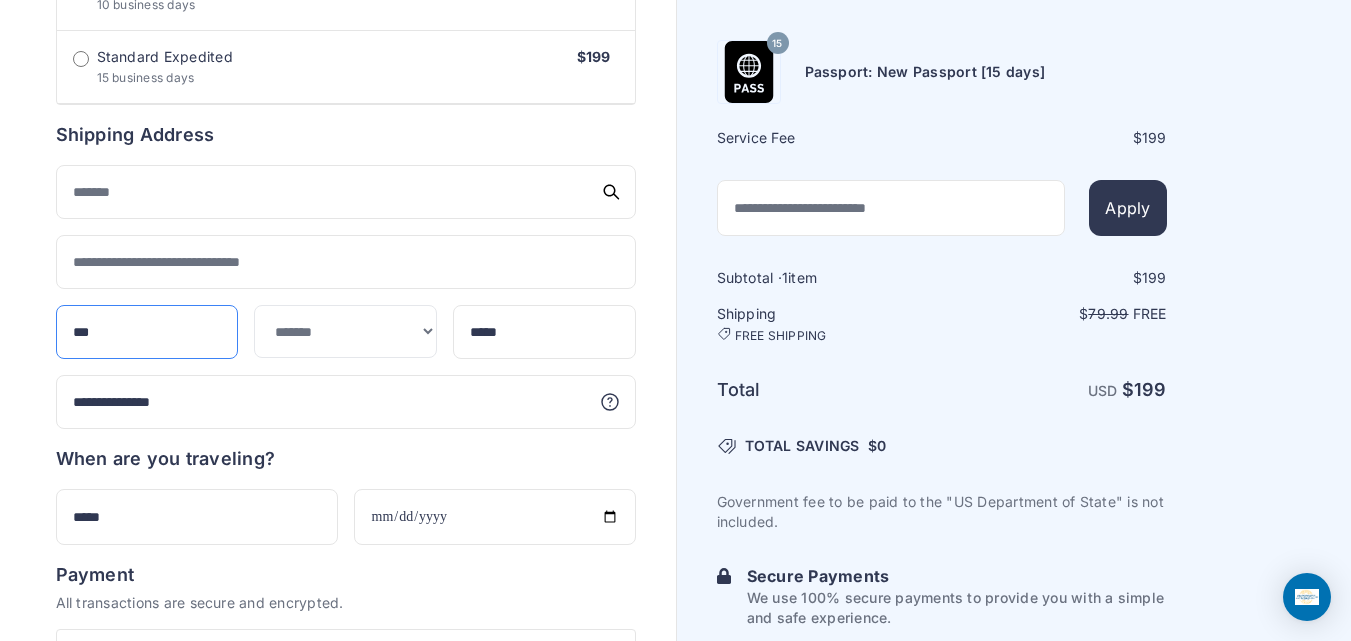 type on "***" 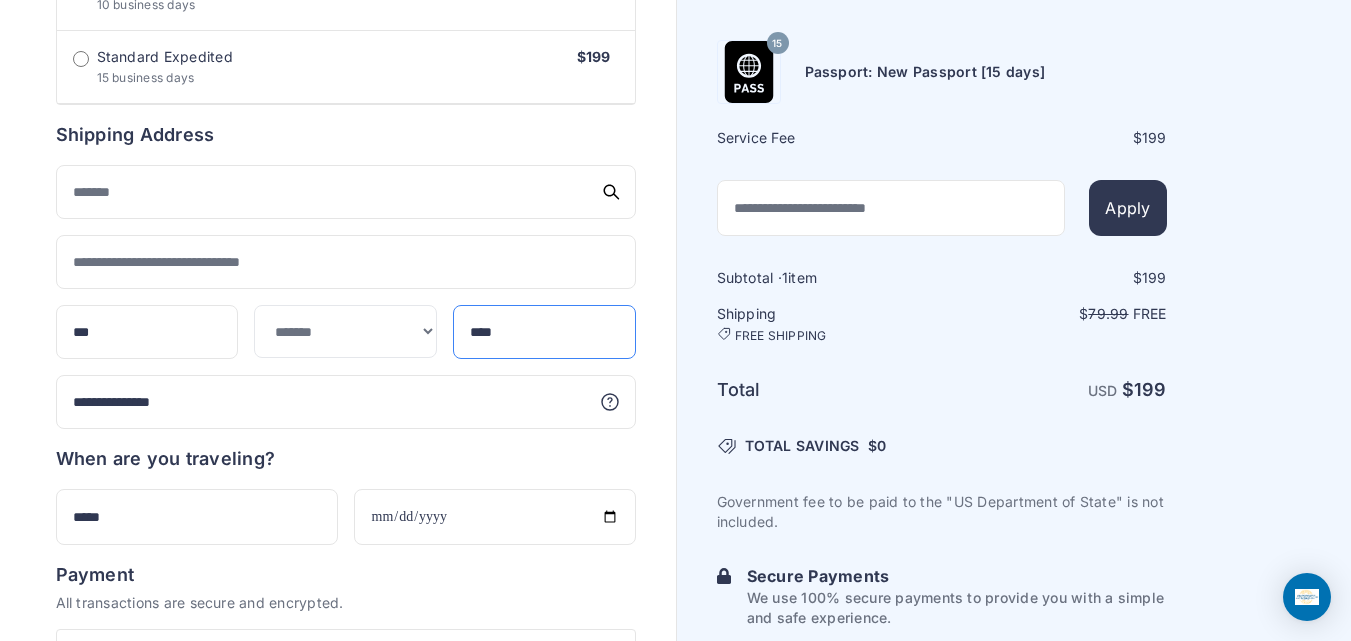 click on "****" at bounding box center (544, 332) 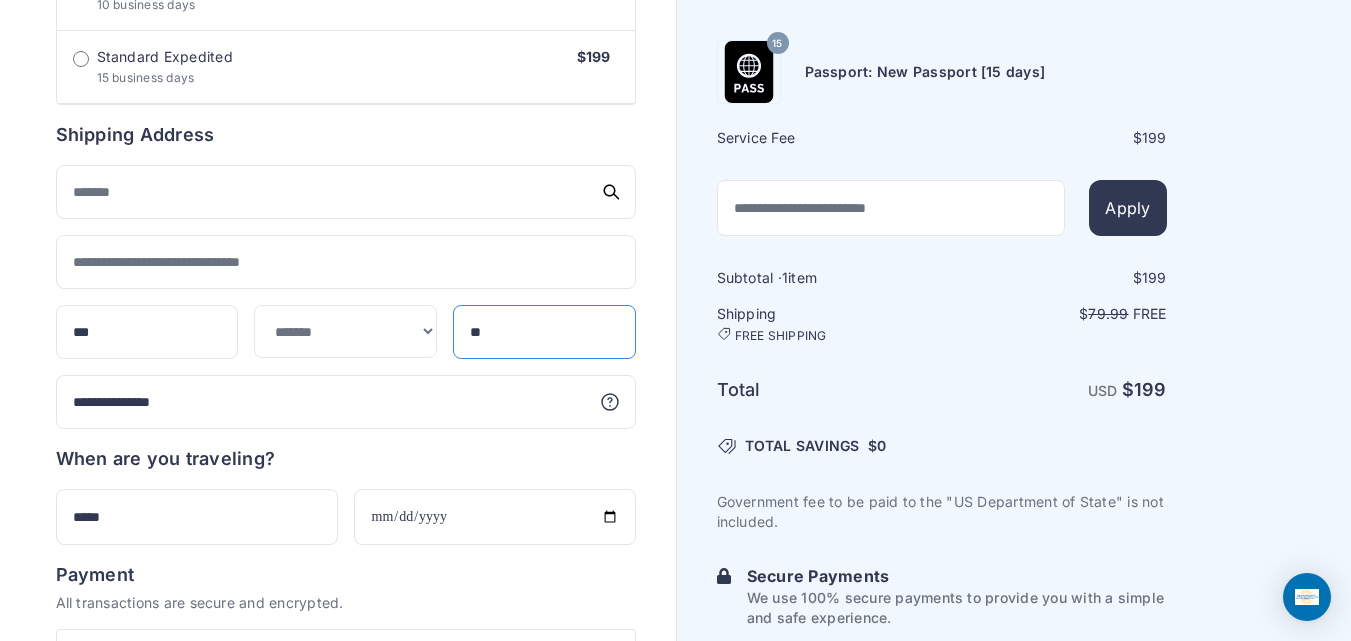 type on "*" 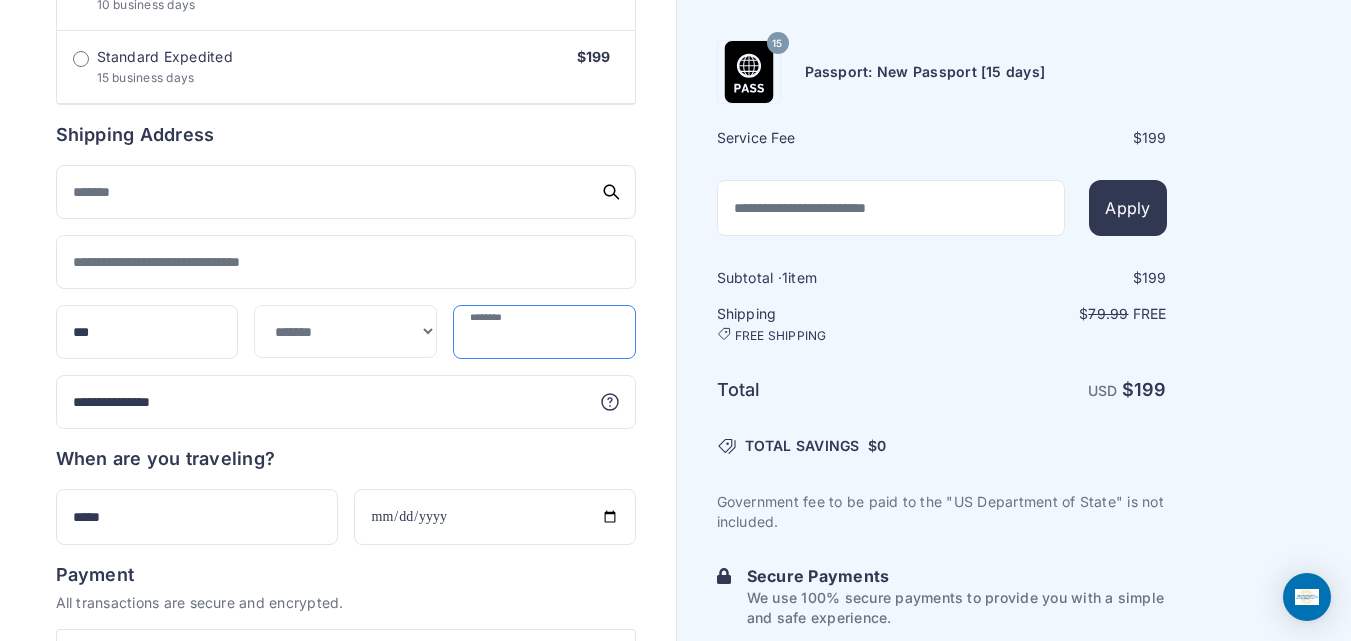 click at bounding box center [544, 332] 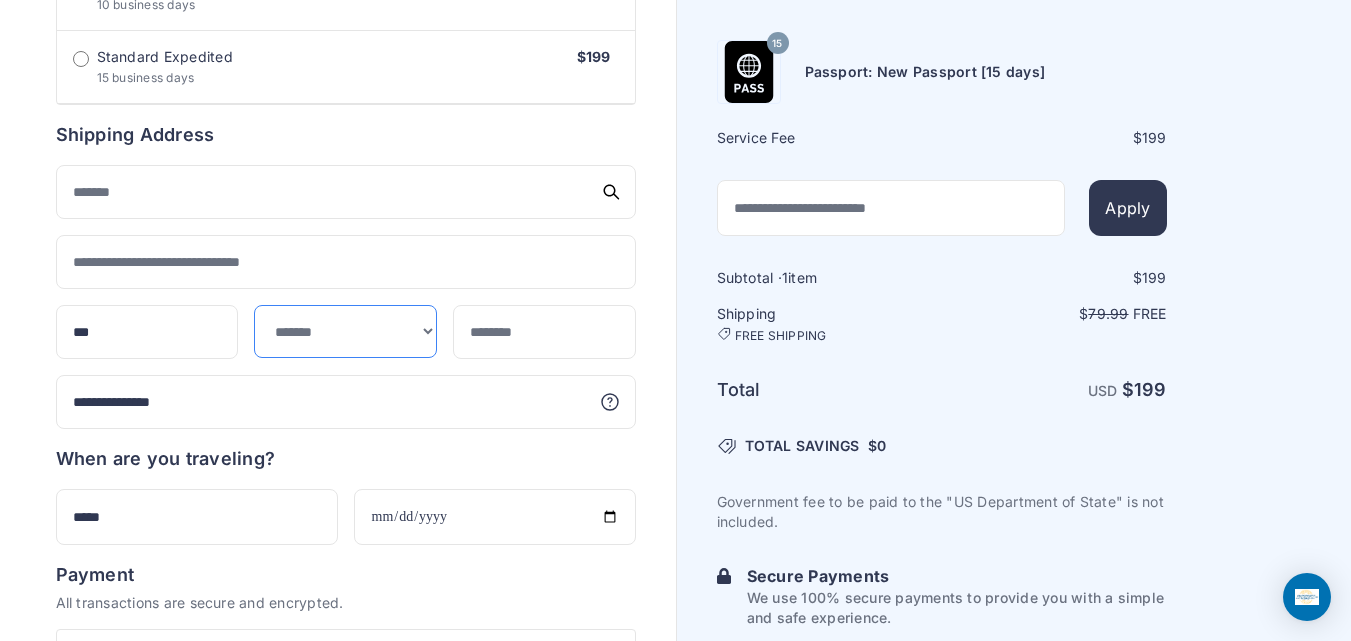drag, startPoint x: 304, startPoint y: 339, endPoint x: 314, endPoint y: 334, distance: 11.18034 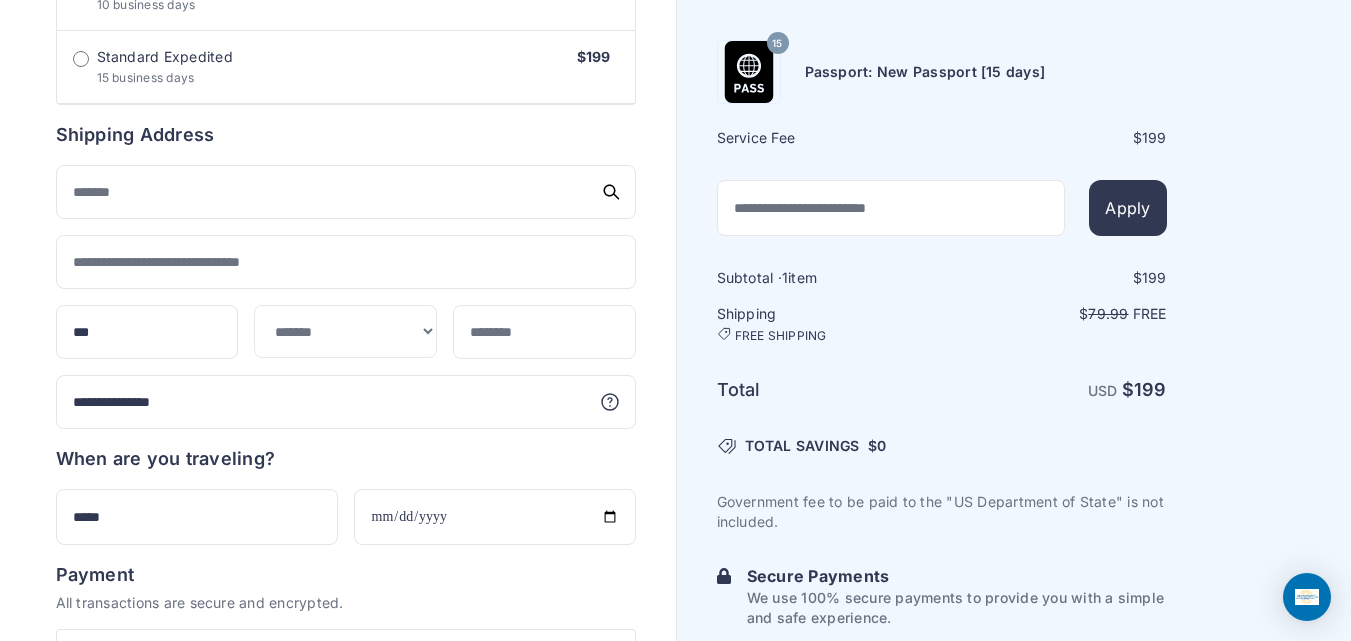 click on "Order summary
$ 199
15
199 1 $" at bounding box center [338, 75] 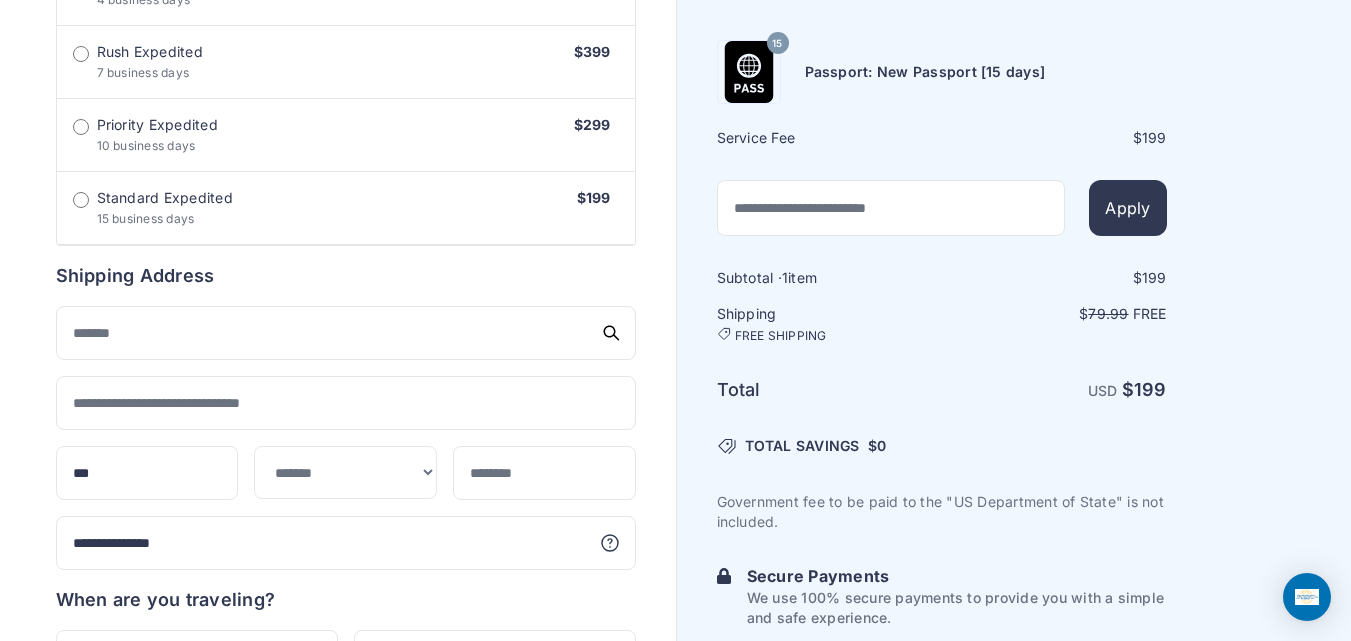 scroll, scrollTop: 765, scrollLeft: 0, axis: vertical 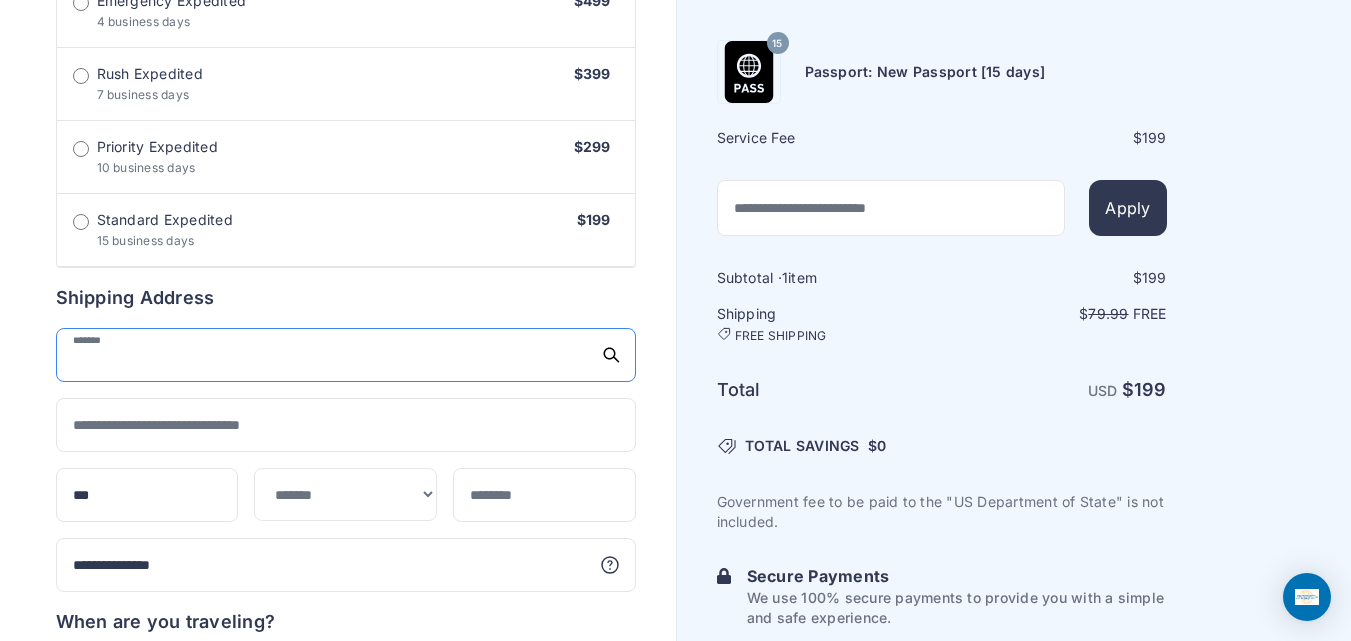 click at bounding box center [346, 355] 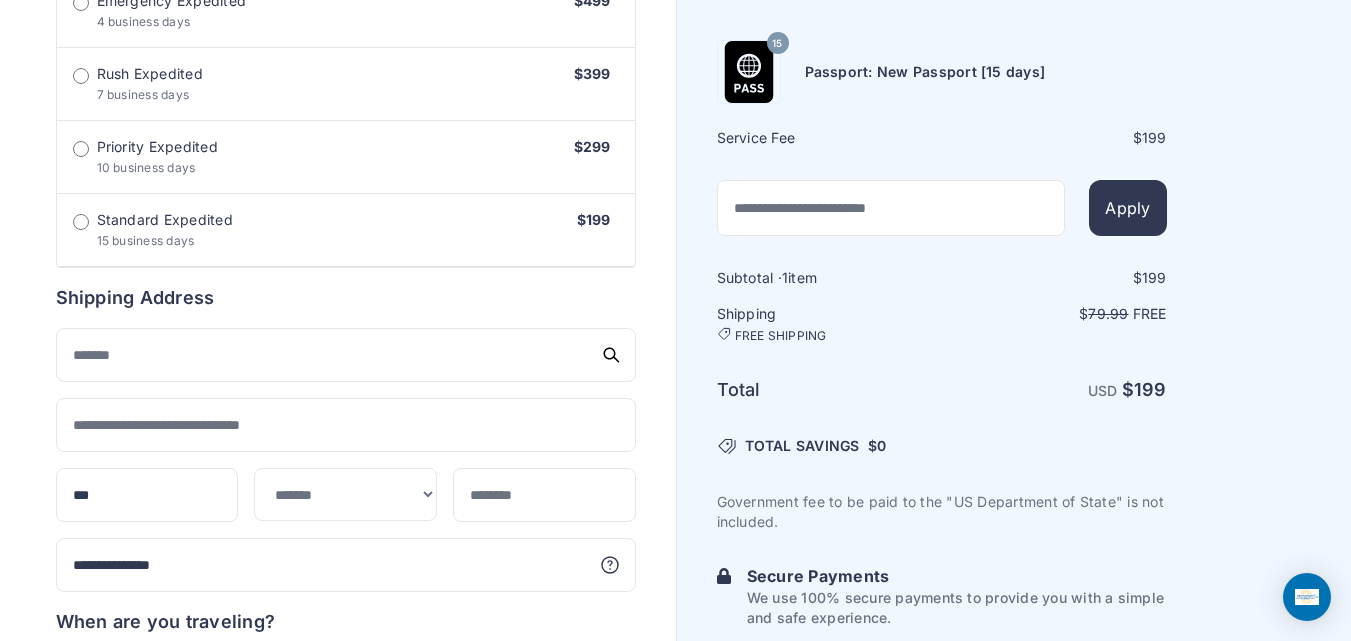 click on "Order summary
$ 199
15
199 1 $" at bounding box center (338, 238) 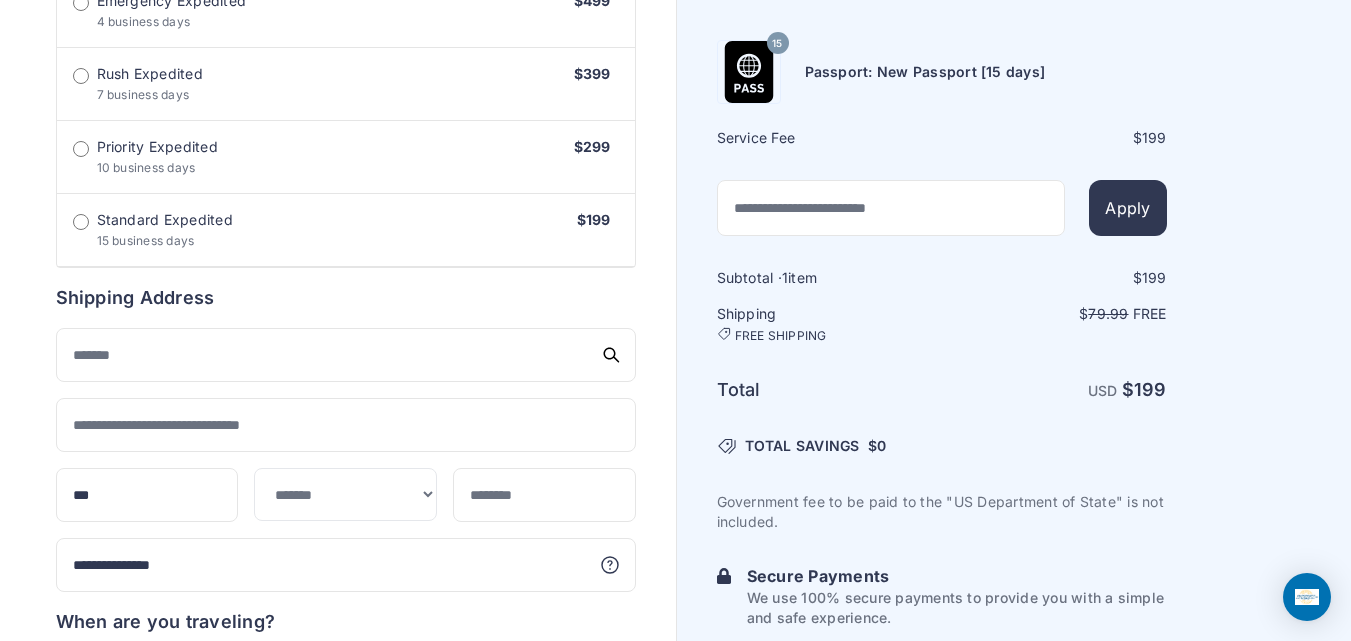 click on "Order summary
$ 199
15
199 1 $" at bounding box center (338, 238) 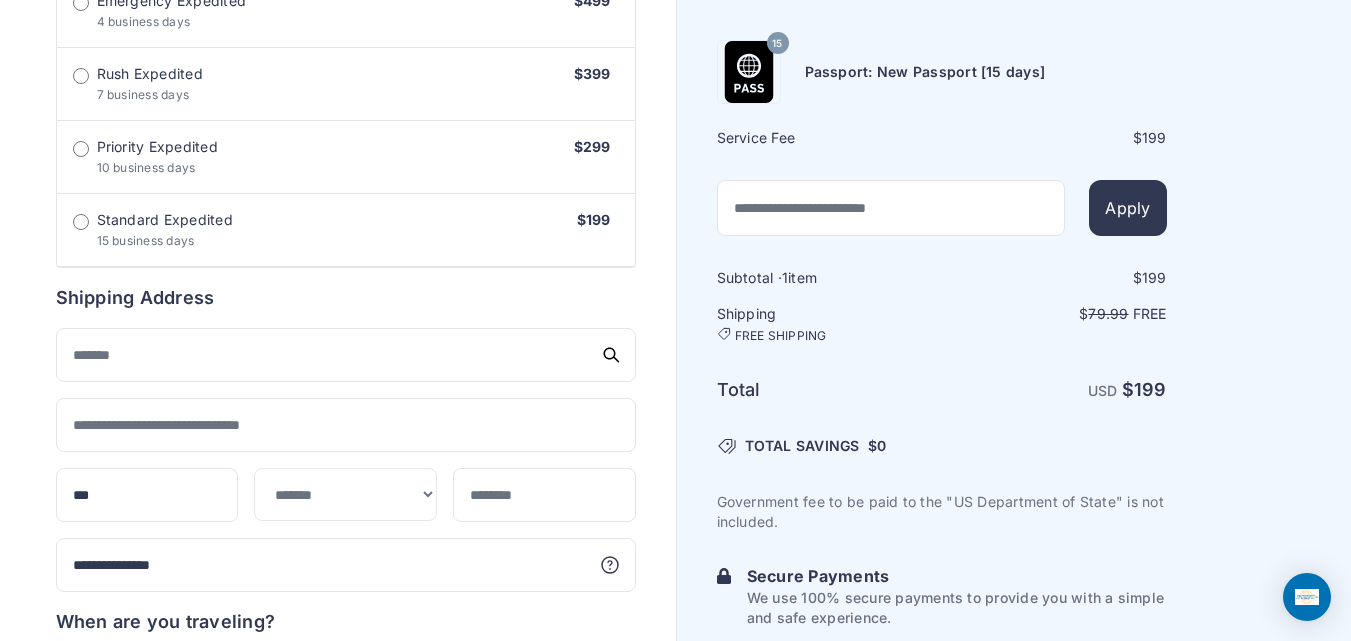 click on "Order summary
$ 199
15
199 1 199 79.99 Free $" at bounding box center [346, 238] 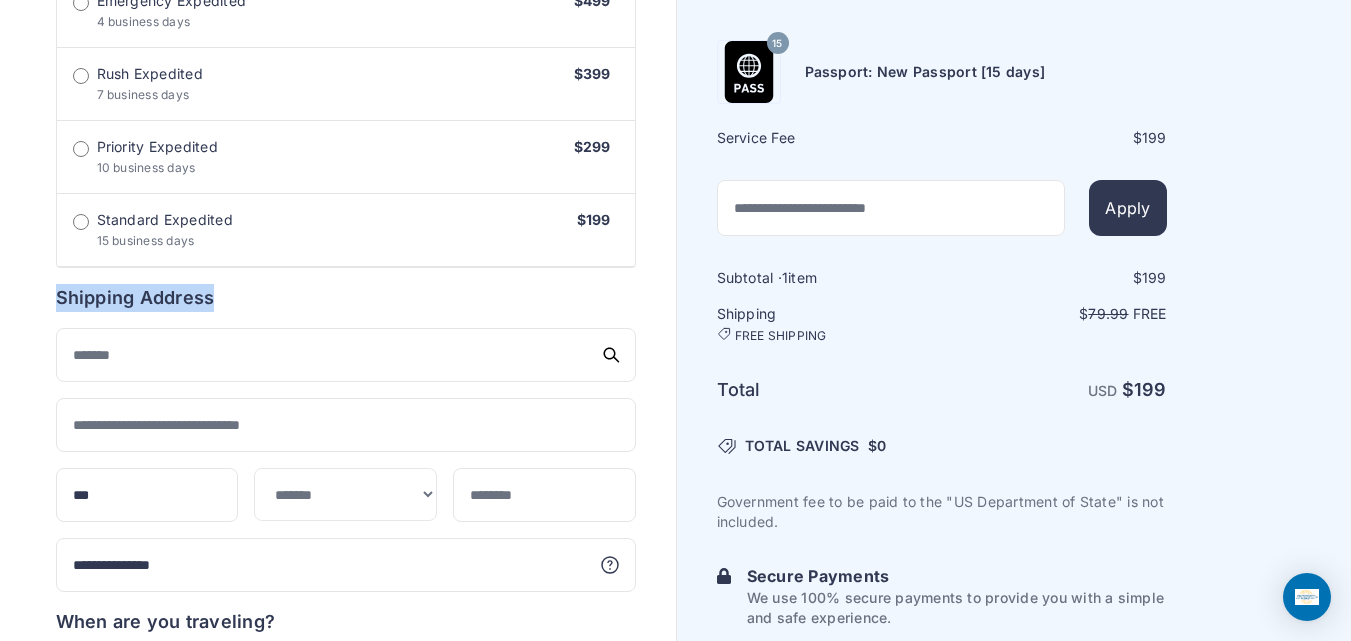 drag, startPoint x: 213, startPoint y: 301, endPoint x: 50, endPoint y: 316, distance: 163.68874 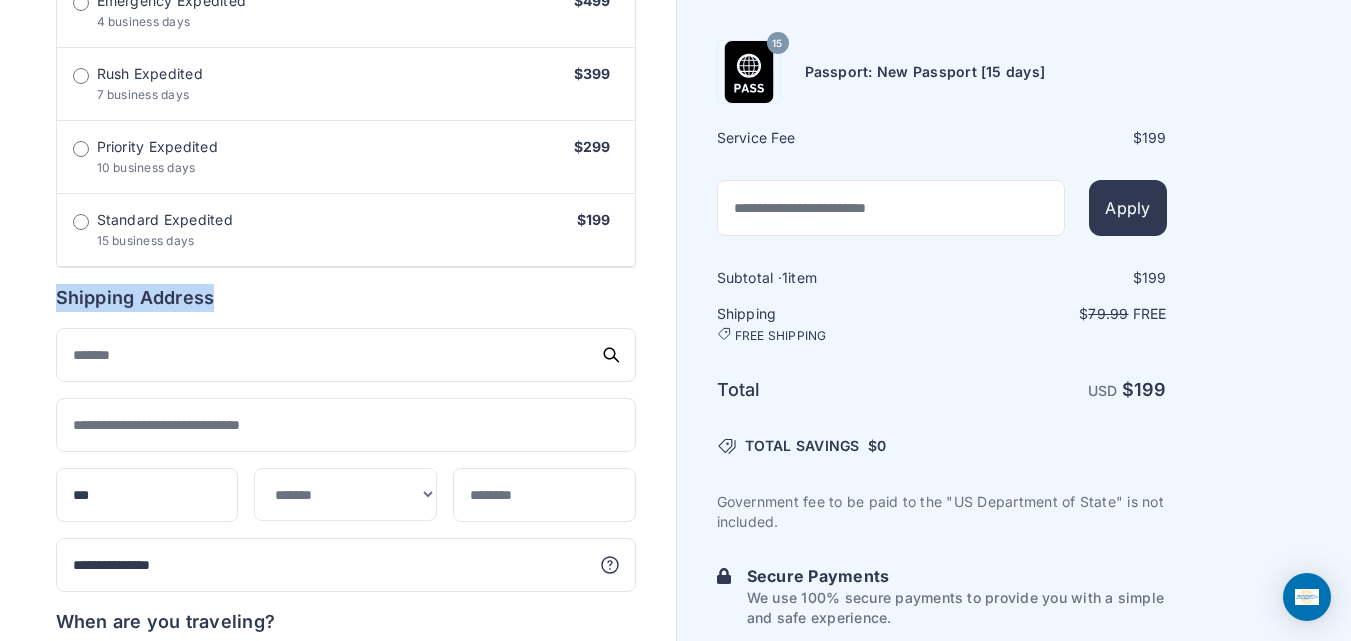 click on "Order summary
$ 199
15
199 1 $" at bounding box center [338, 238] 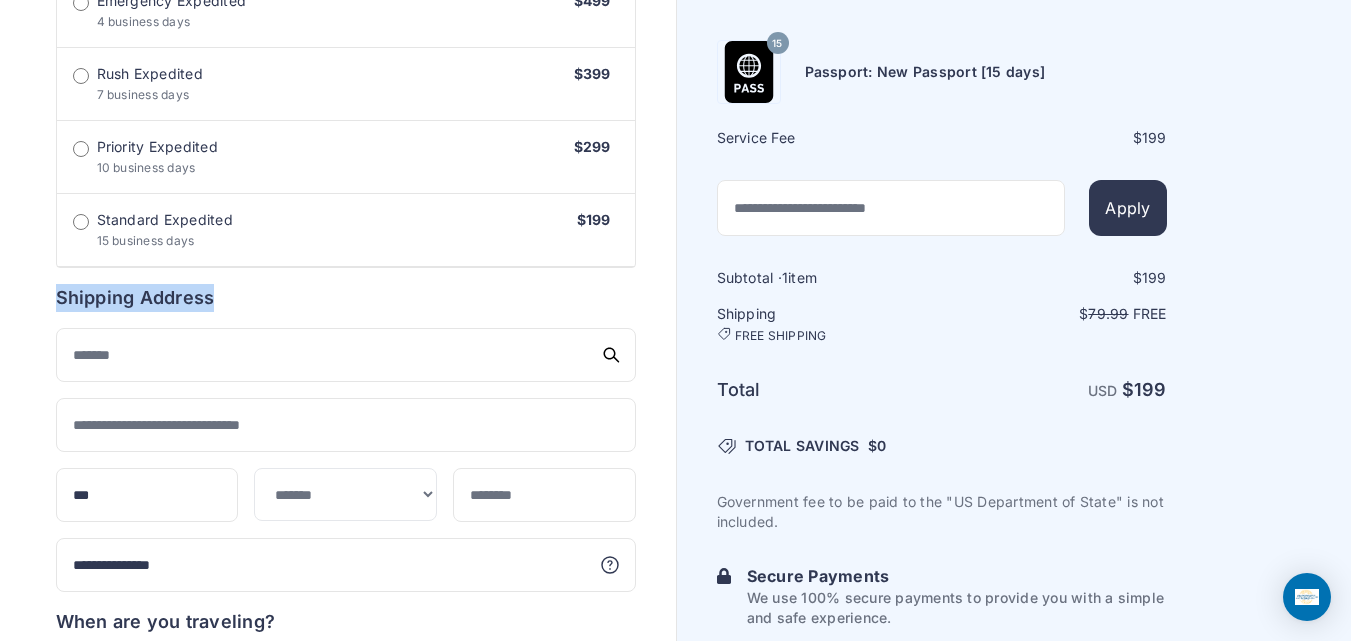 drag, startPoint x: 42, startPoint y: 299, endPoint x: 248, endPoint y: 300, distance: 206.00243 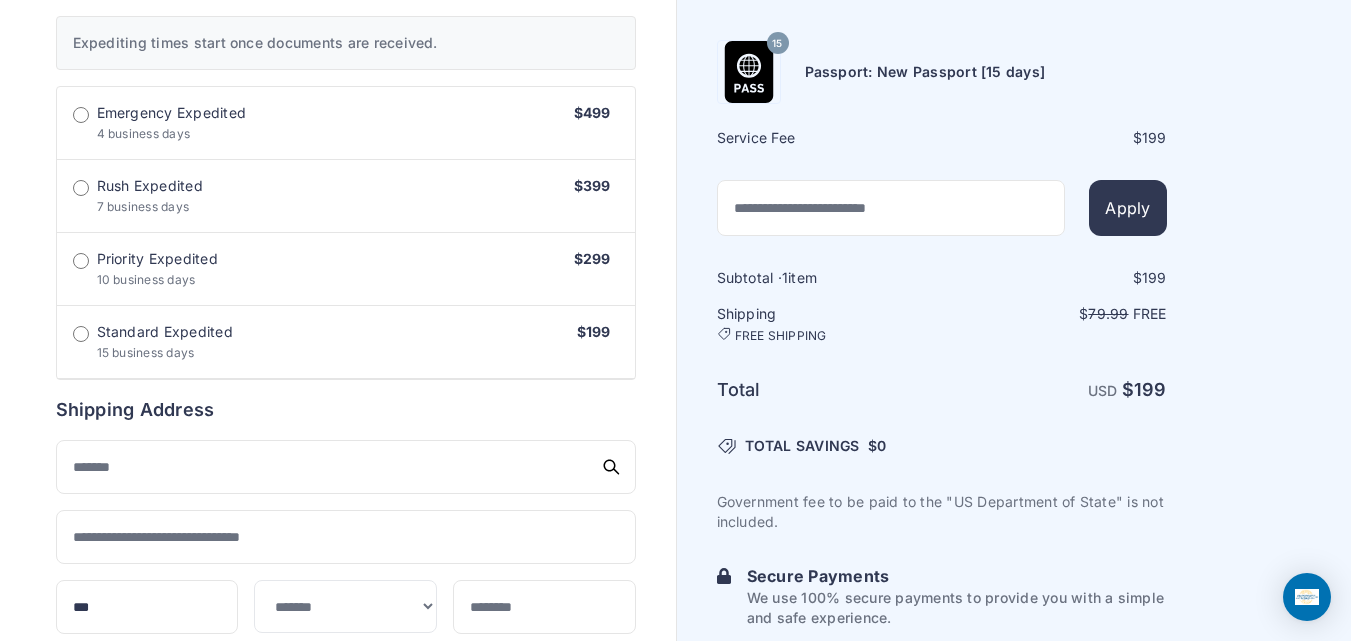 scroll, scrollTop: 628, scrollLeft: 0, axis: vertical 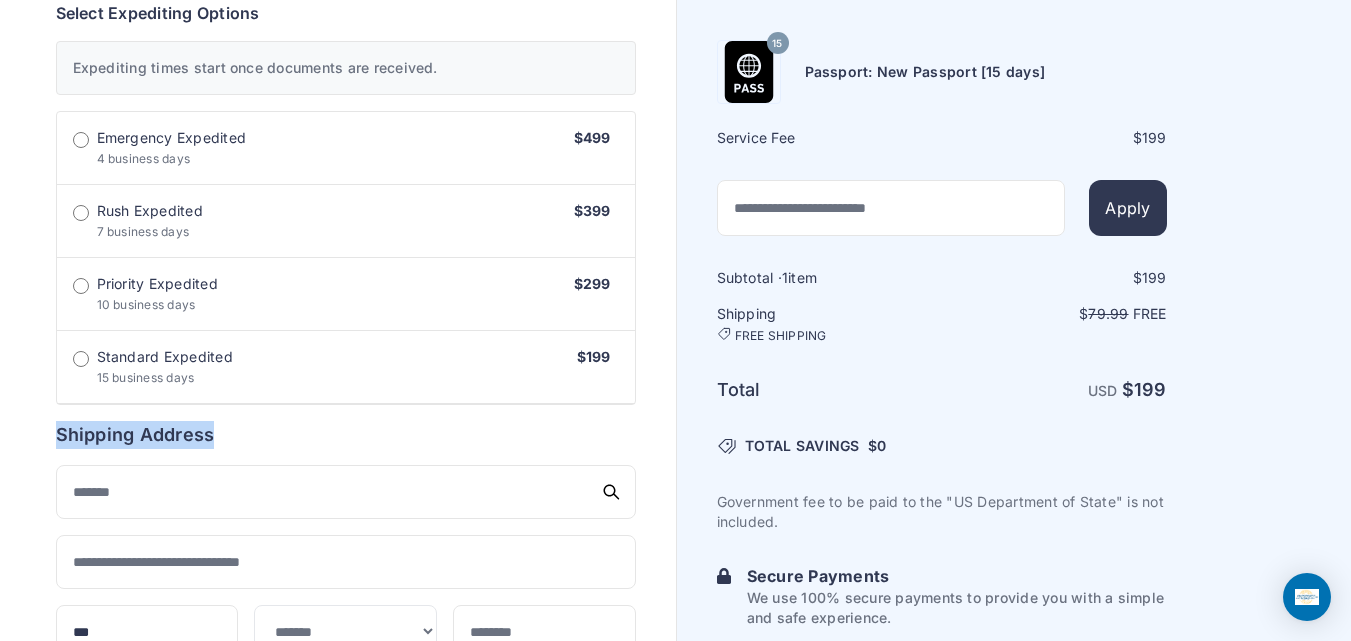 drag, startPoint x: 232, startPoint y: 443, endPoint x: 39, endPoint y: 436, distance: 193.1269 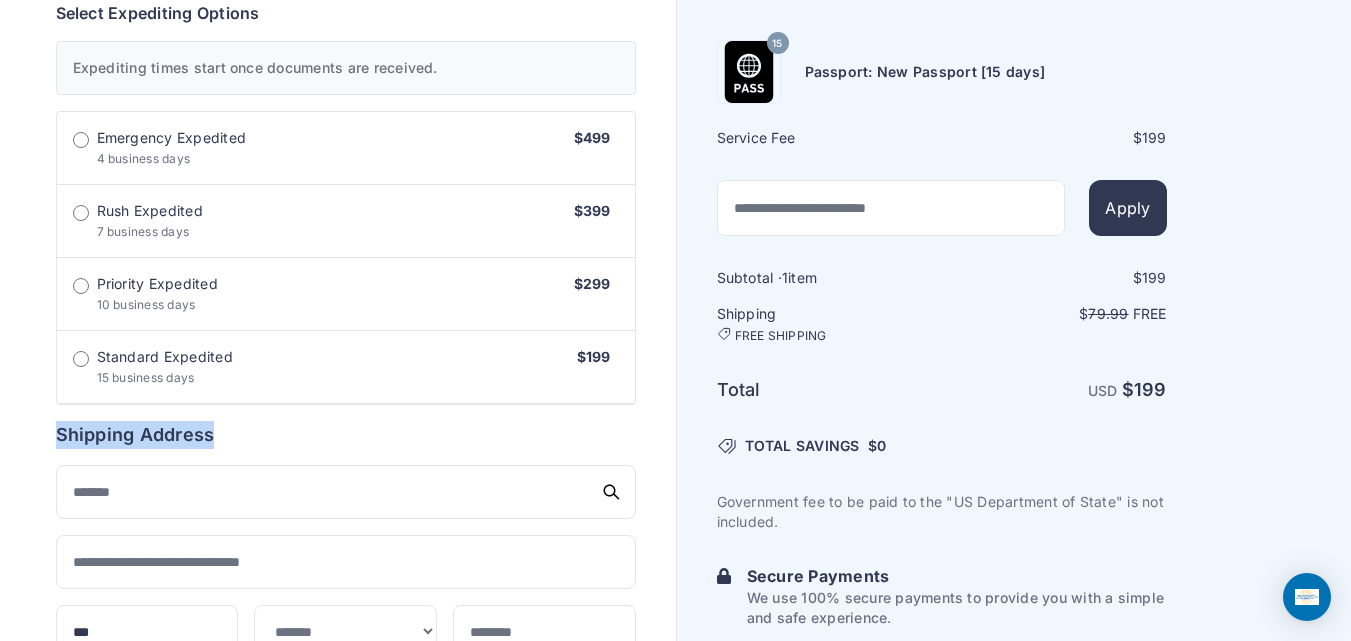 click on "Order summary
$ 199
15
199 1 199 79.99 Free $" at bounding box center (346, 375) 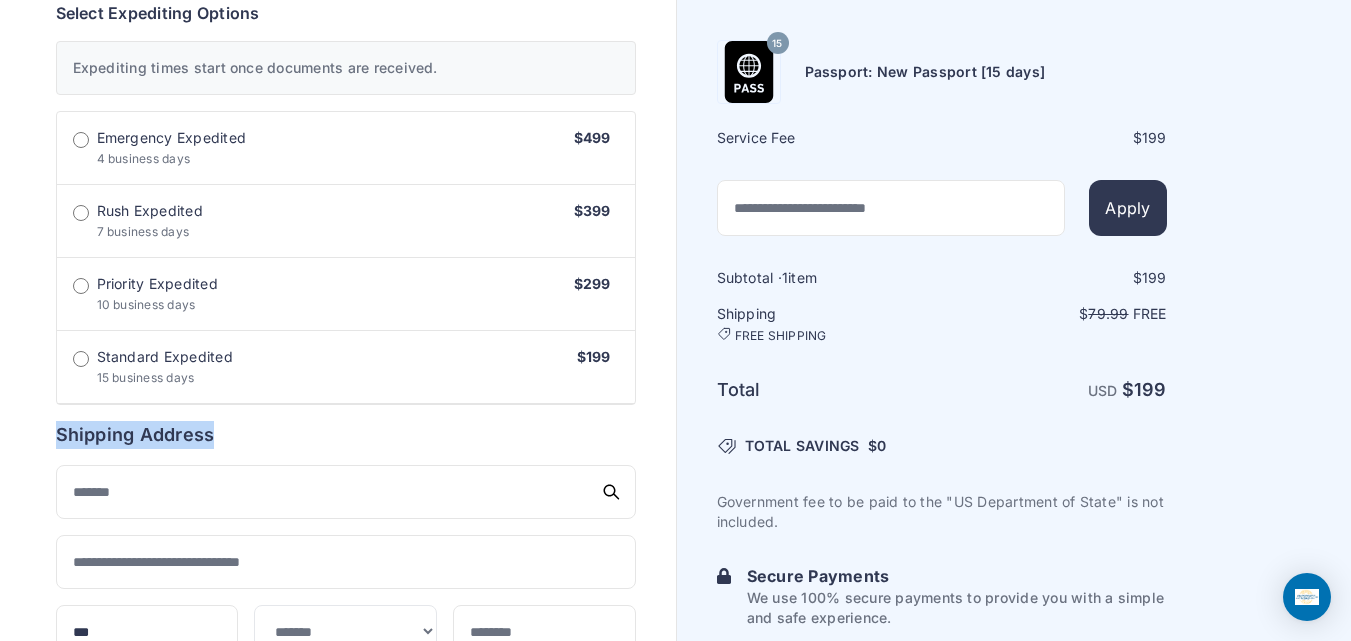 drag, startPoint x: 58, startPoint y: 426, endPoint x: 213, endPoint y: 433, distance: 155.15799 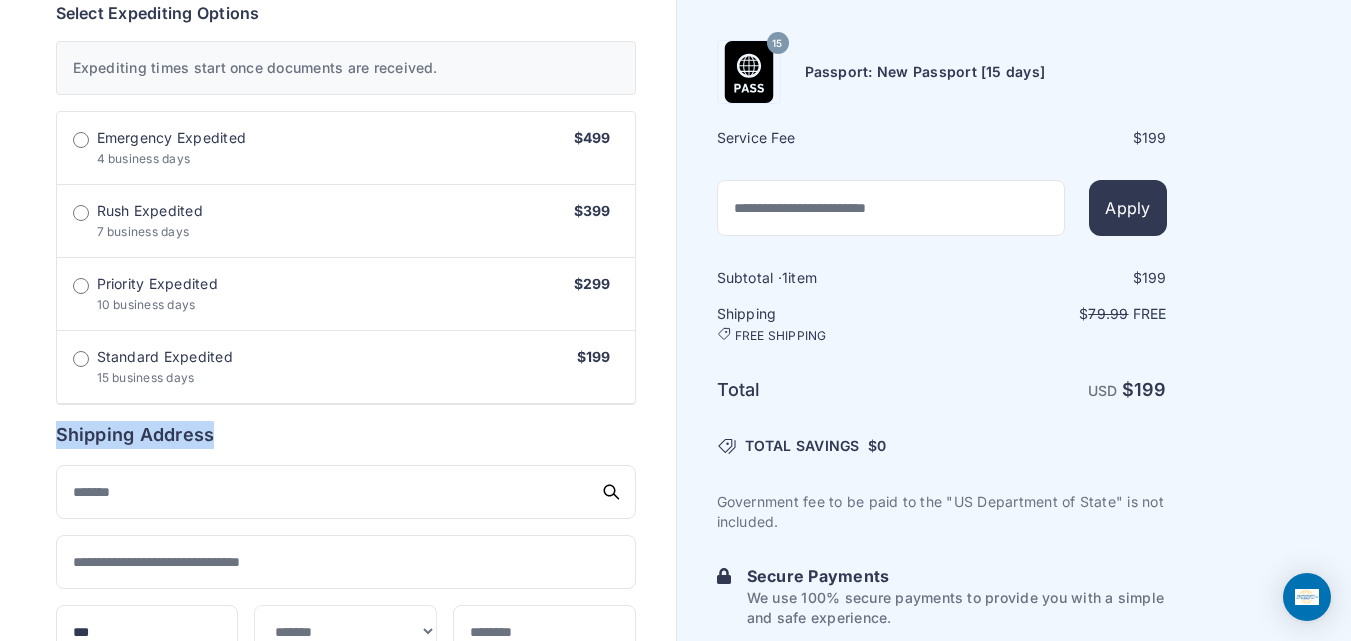 click on "Shipping Address" at bounding box center [346, 435] 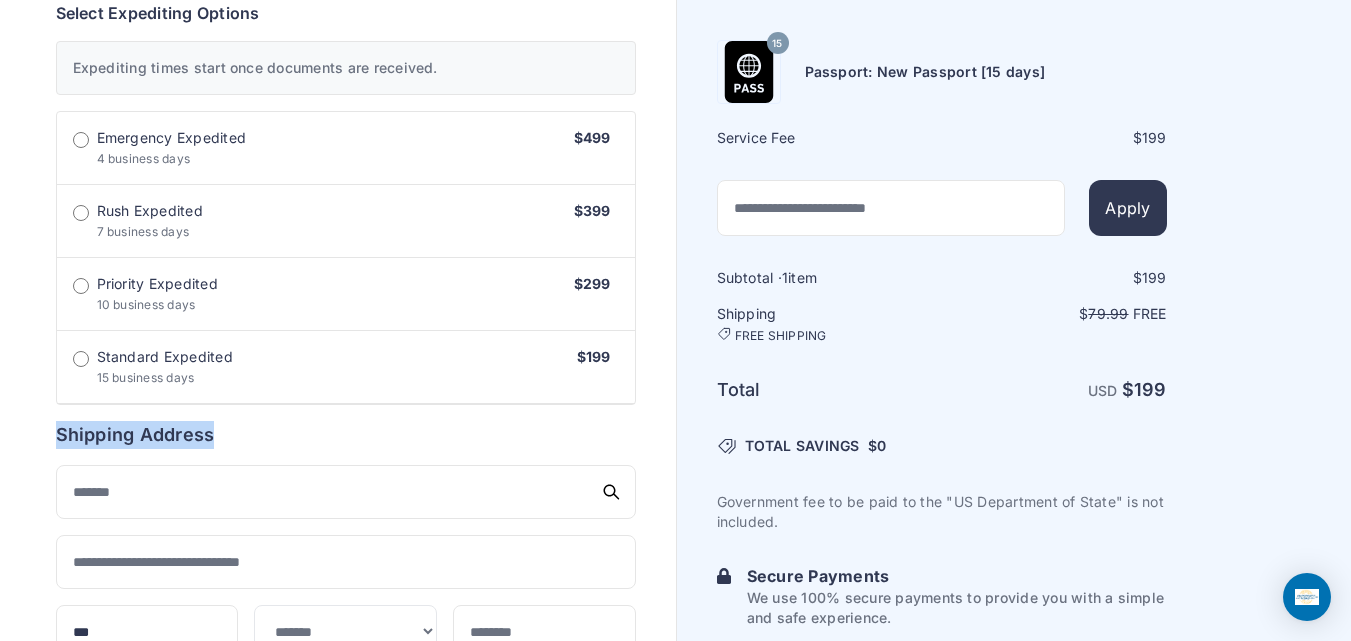 drag, startPoint x: 49, startPoint y: 429, endPoint x: 261, endPoint y: 440, distance: 212.28519 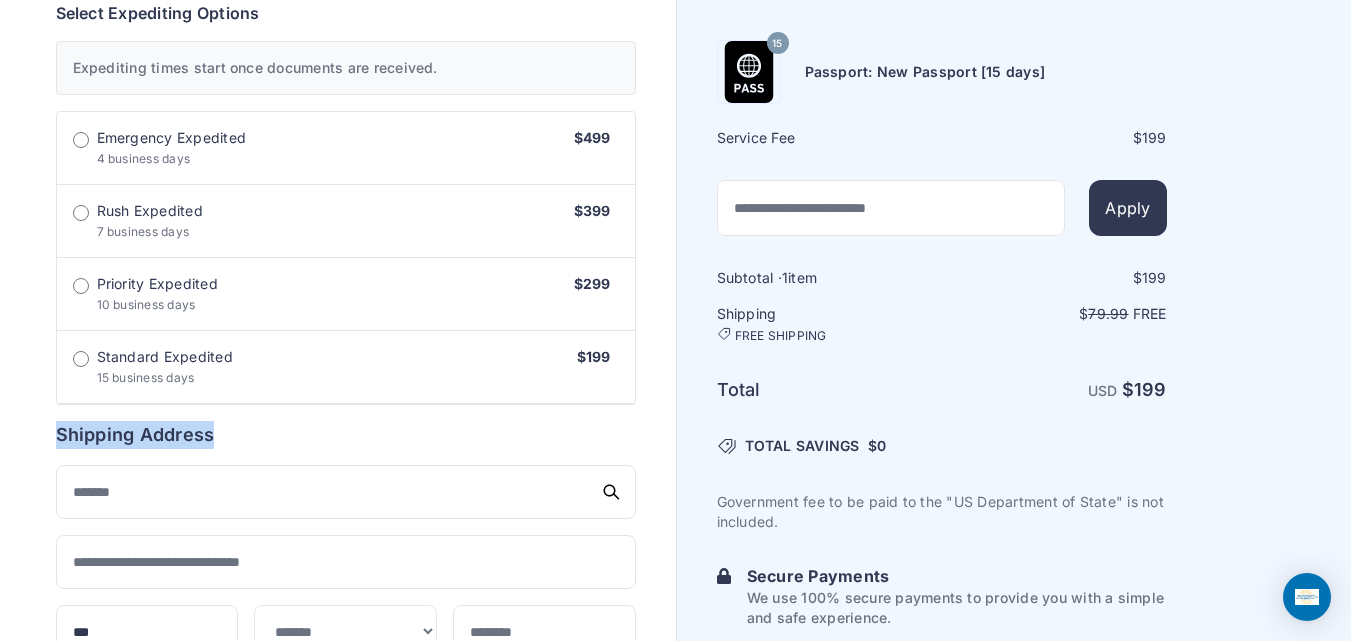 click on "Shipping Address" at bounding box center (346, 435) 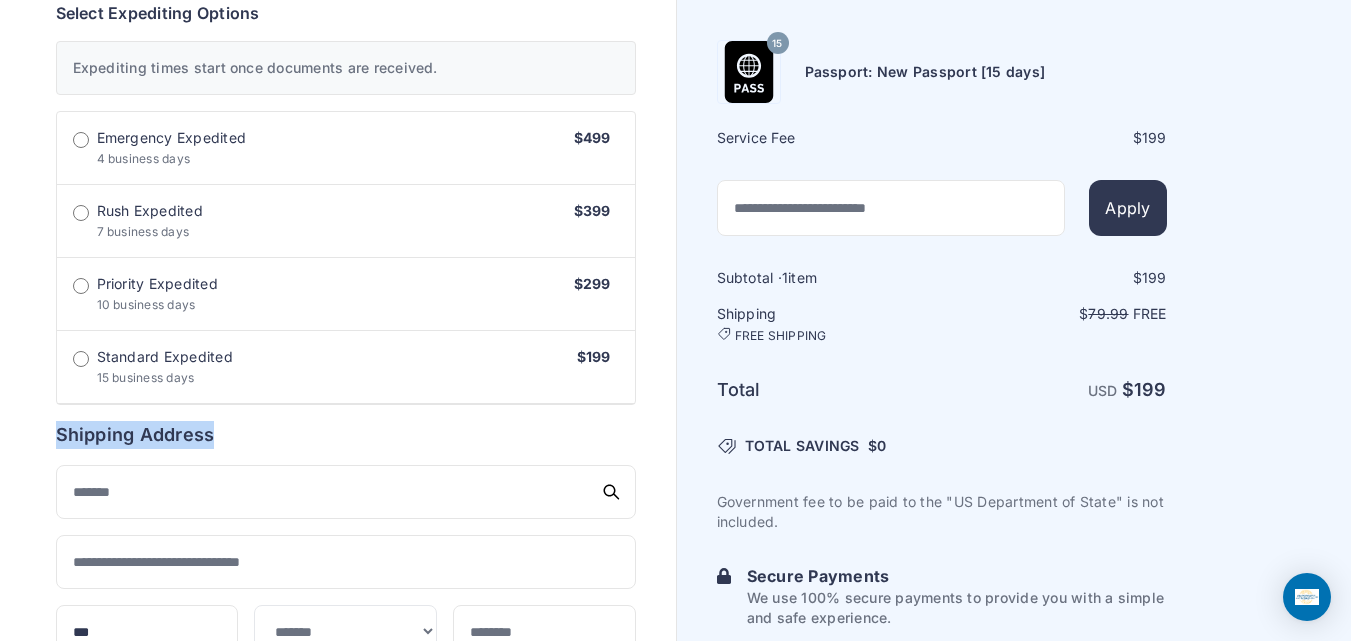 drag, startPoint x: 261, startPoint y: 440, endPoint x: 4, endPoint y: 422, distance: 257.62958 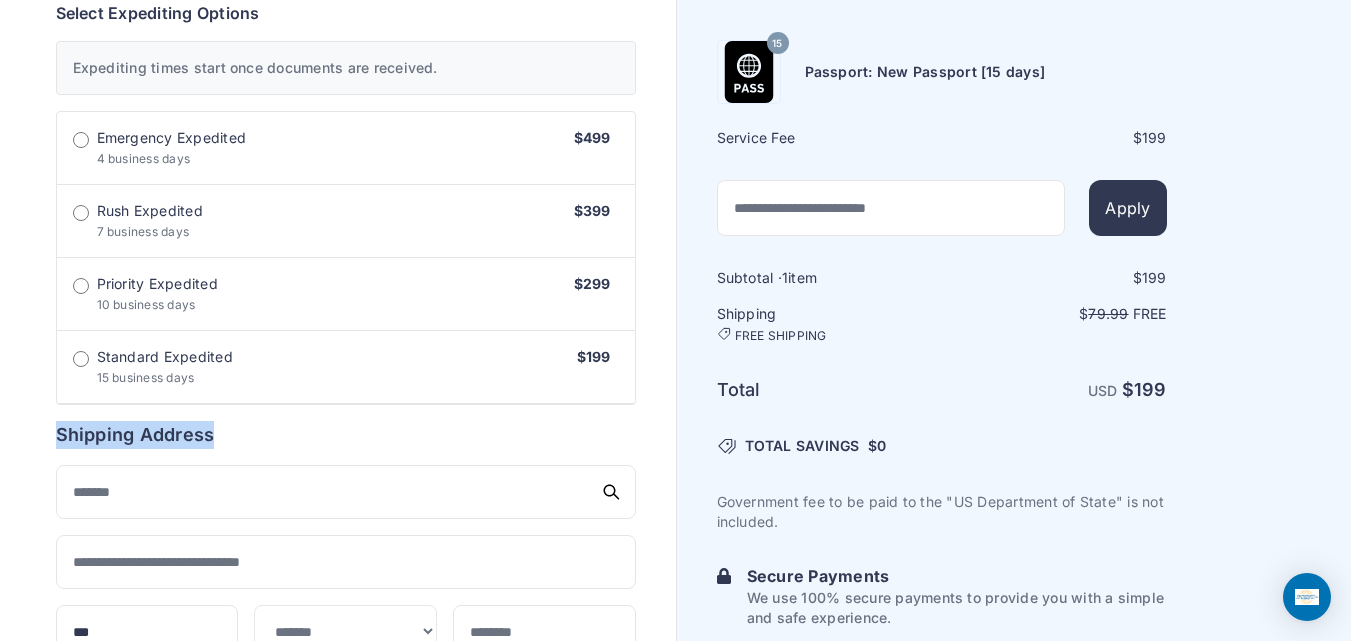 click on "Order summary
$ 199
15
199 1 199 79.99 Free $" at bounding box center (346, 375) 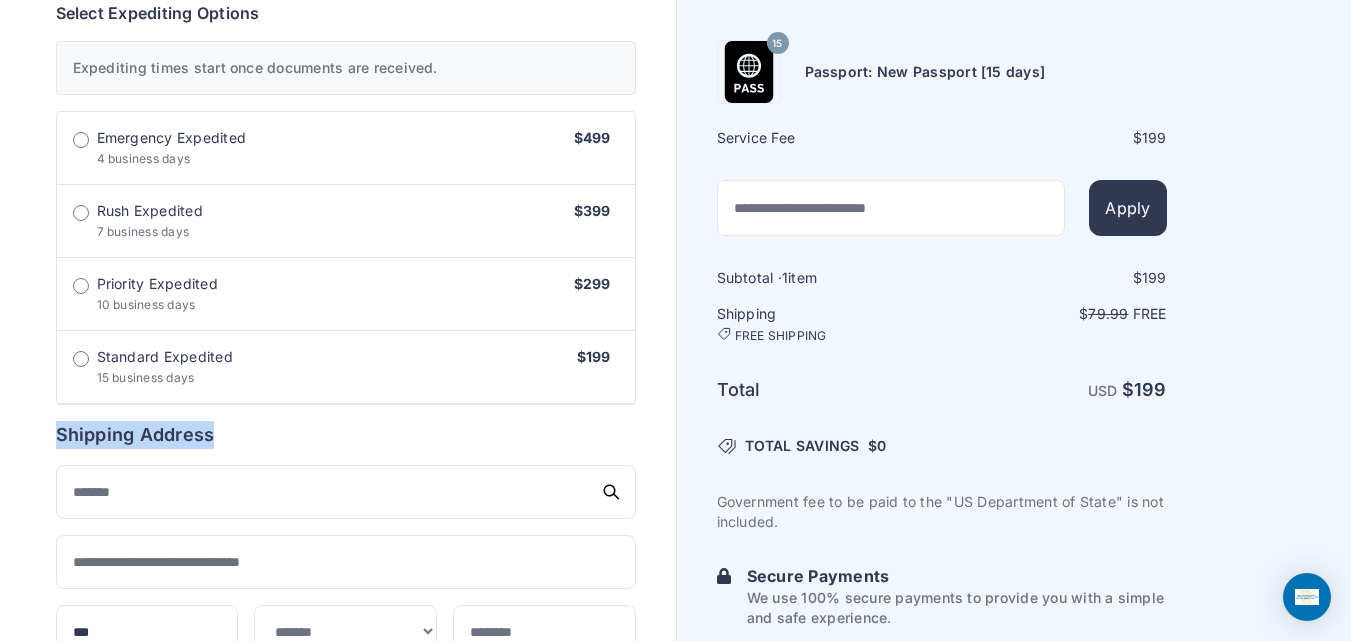 drag, startPoint x: 35, startPoint y: 423, endPoint x: 250, endPoint y: 443, distance: 215.92822 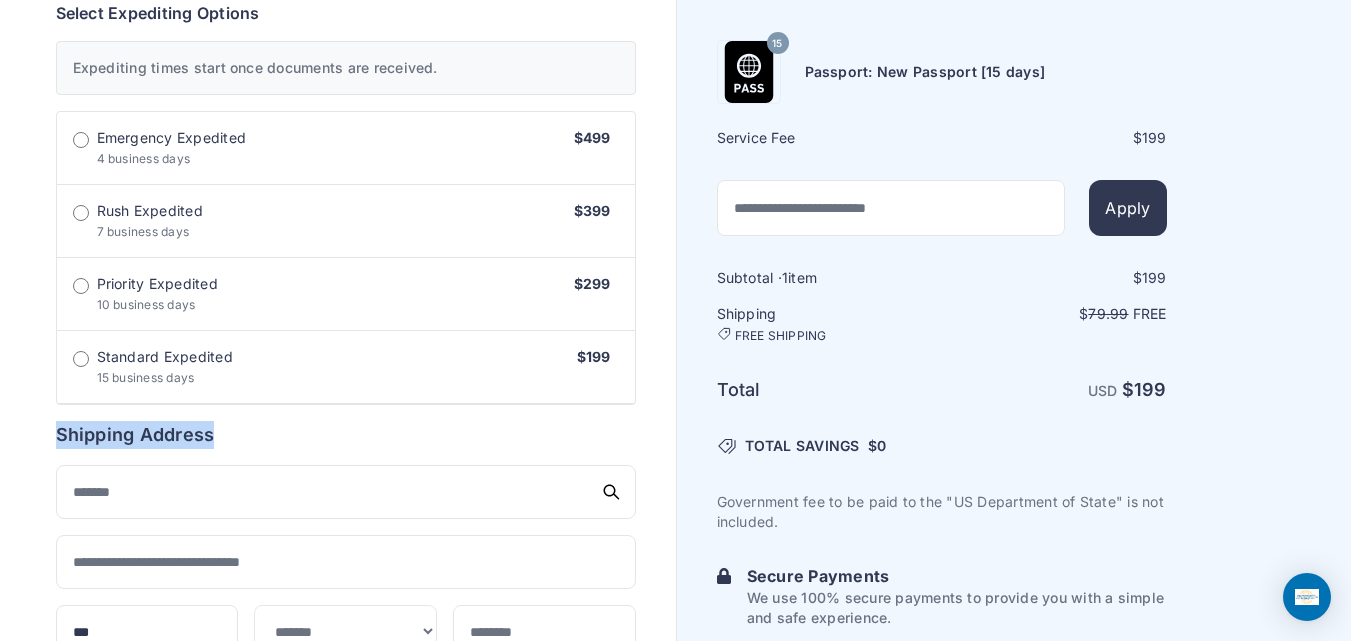 click on "Shipping Address" at bounding box center [346, 435] 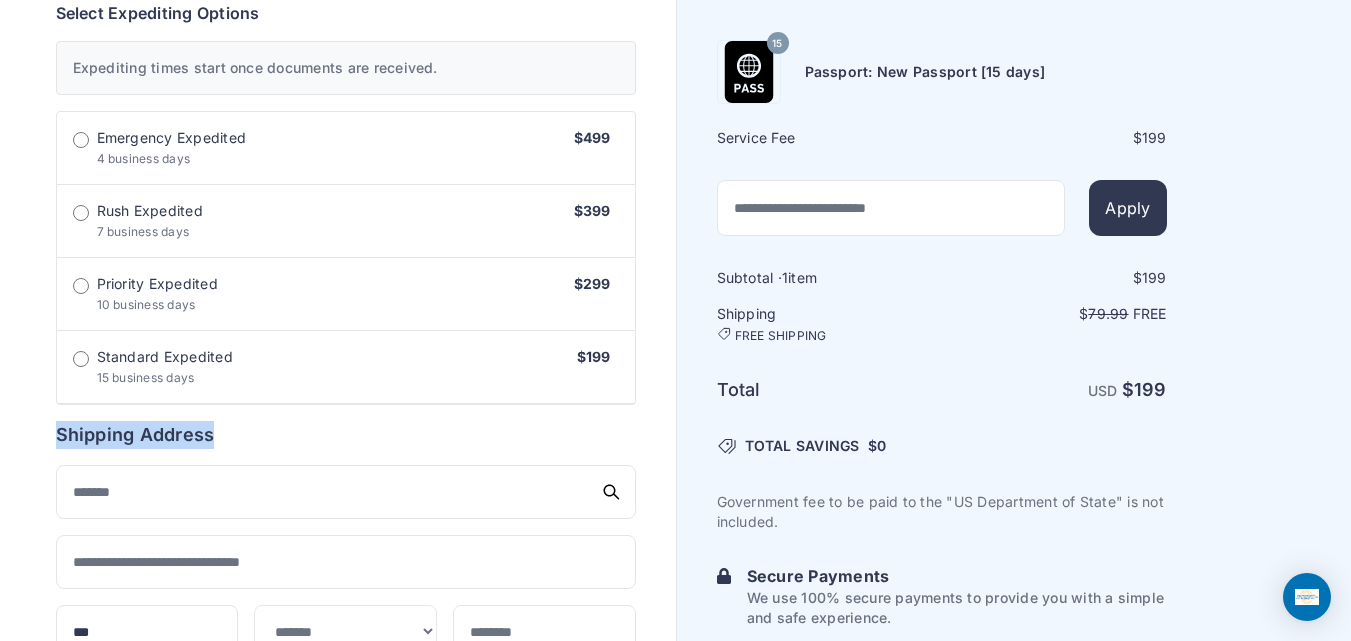 drag, startPoint x: 218, startPoint y: 429, endPoint x: 0, endPoint y: 420, distance: 218.1857 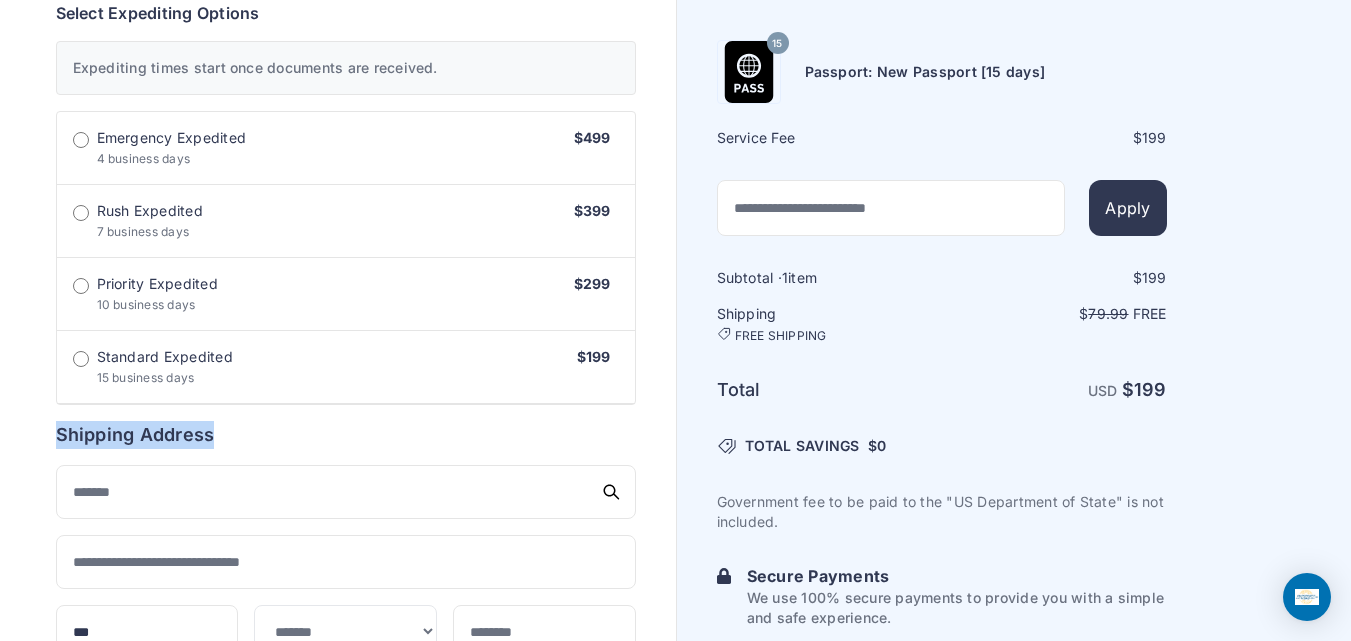 drag, startPoint x: 55, startPoint y: 436, endPoint x: 225, endPoint y: 438, distance: 170.01176 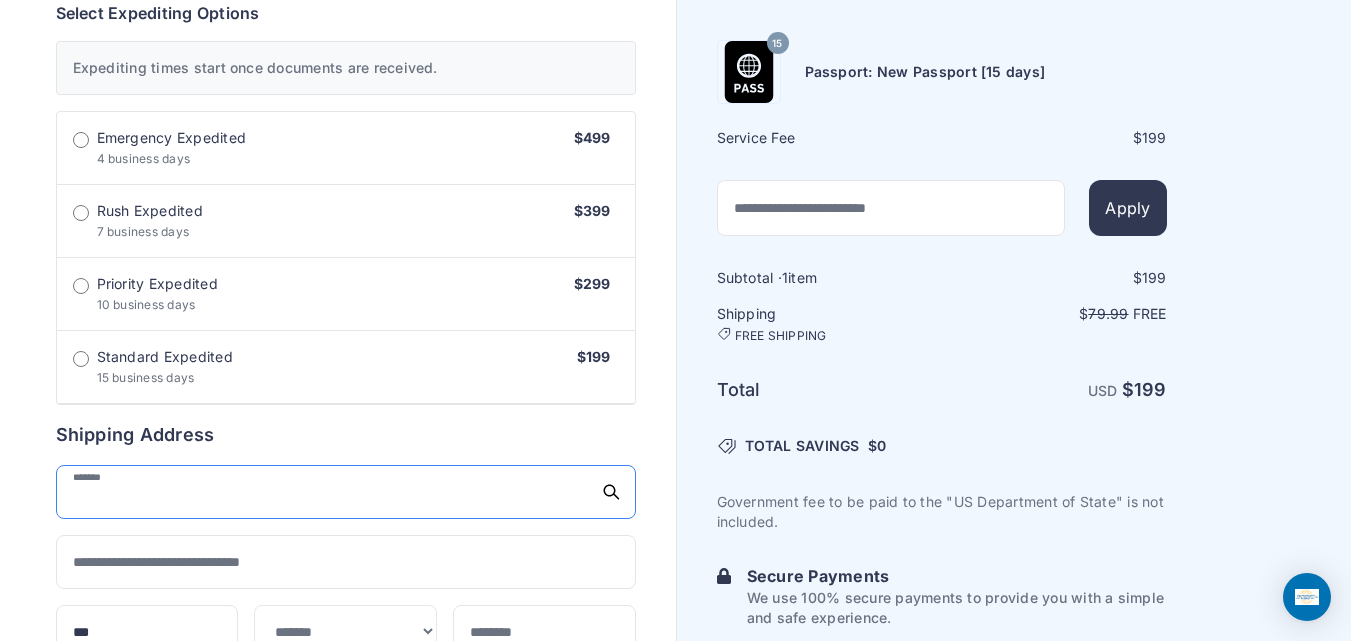 click at bounding box center [346, 492] 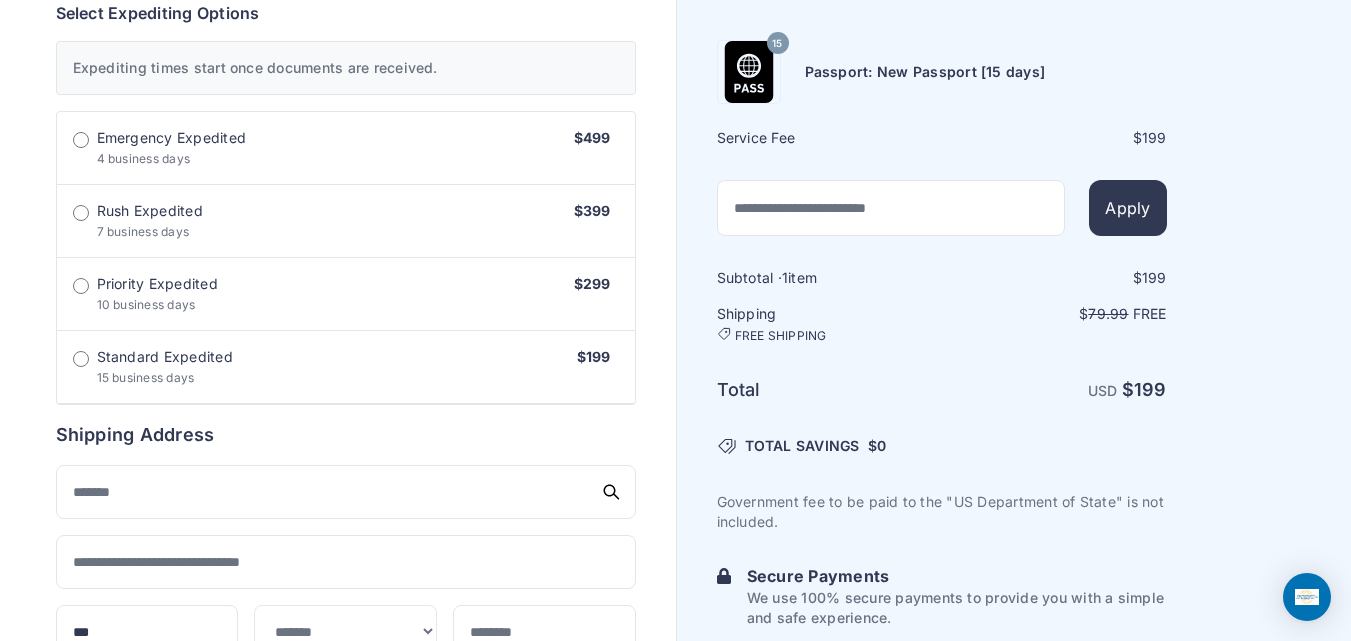 click on "Order summary
$ 199
15
199 1 $" at bounding box center [338, 375] 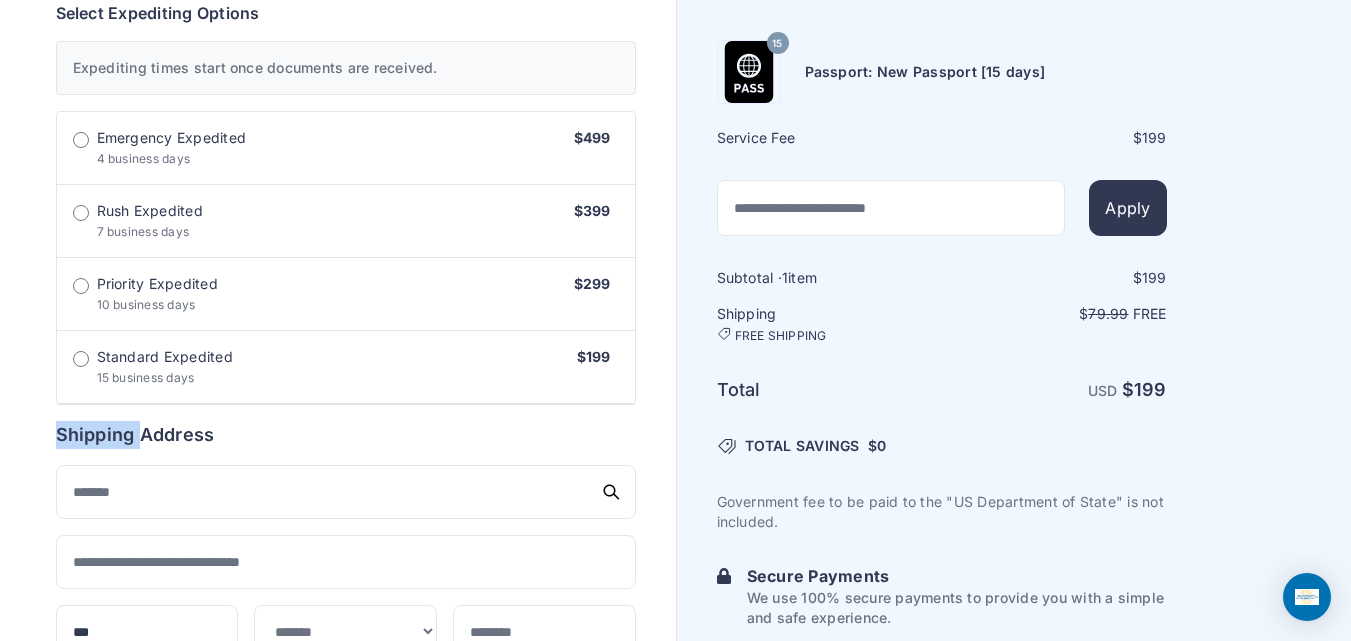 click on "Shipping Address" at bounding box center [346, 435] 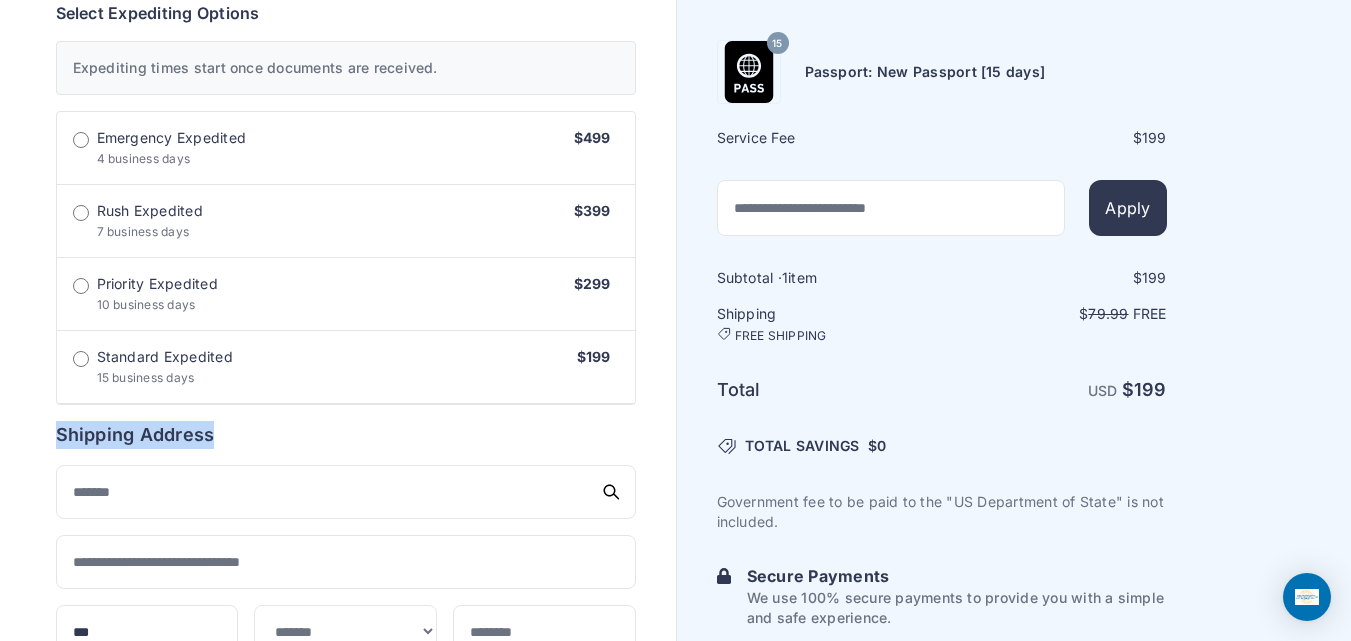 click on "Shipping Address" at bounding box center (346, 435) 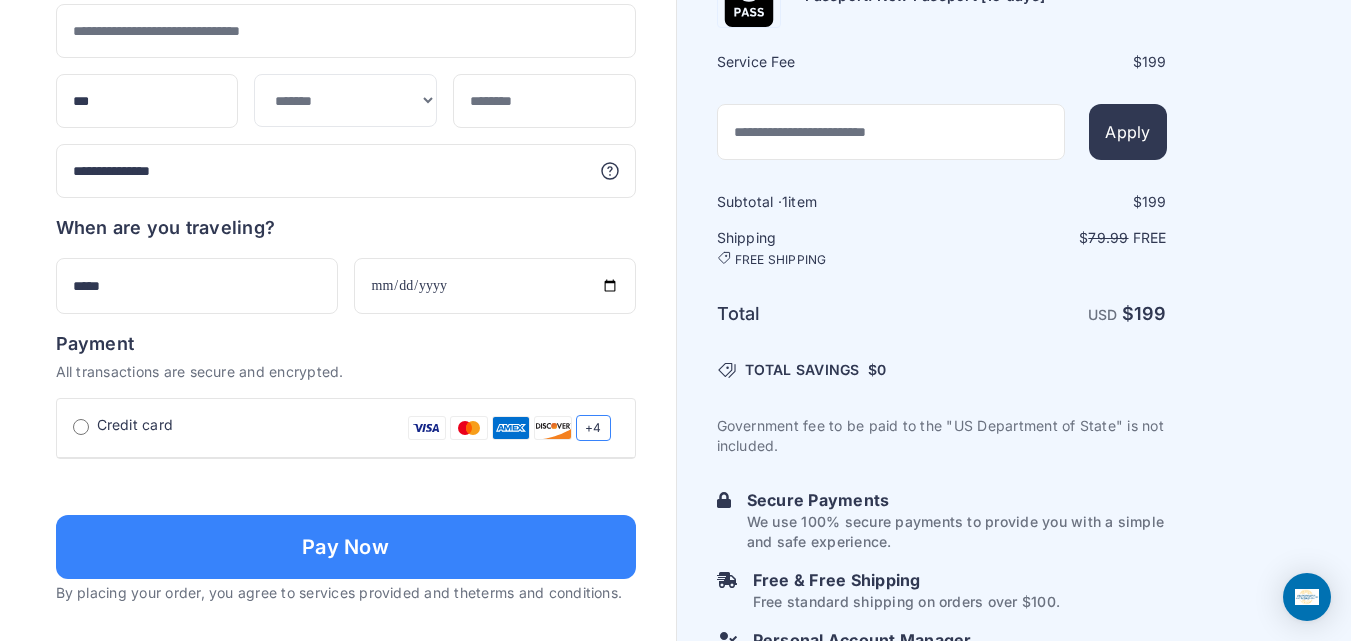 scroll, scrollTop: 1162, scrollLeft: 0, axis: vertical 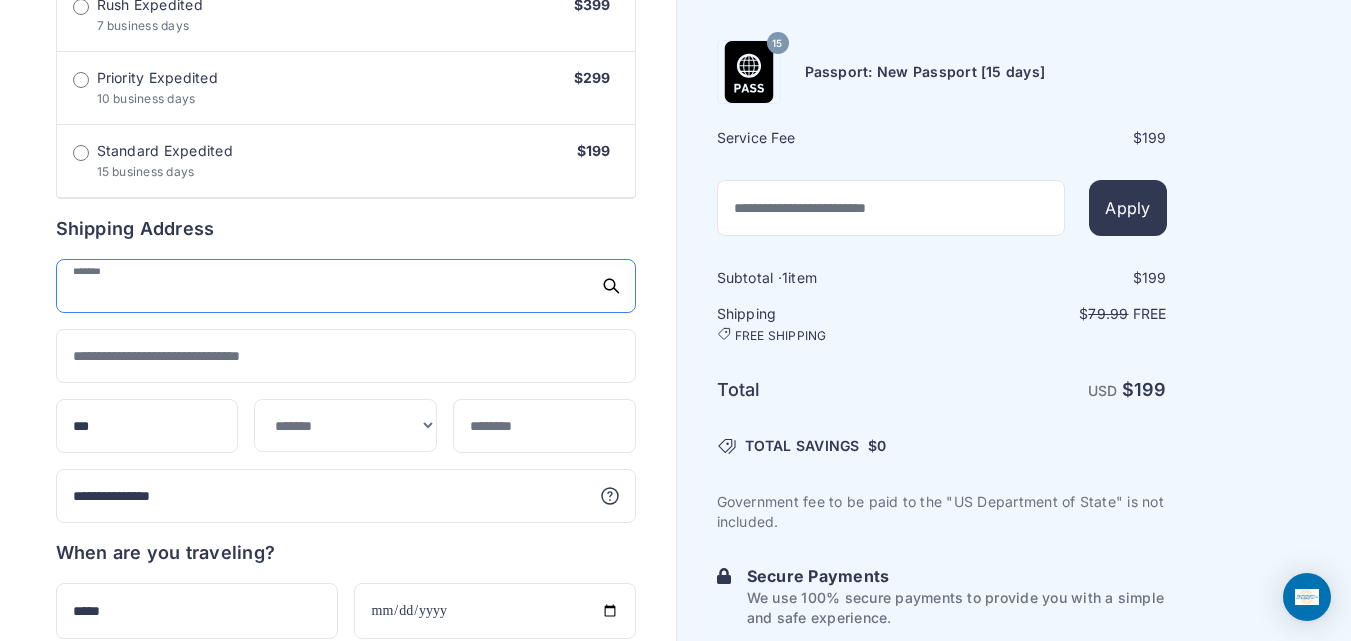 click at bounding box center (346, 286) 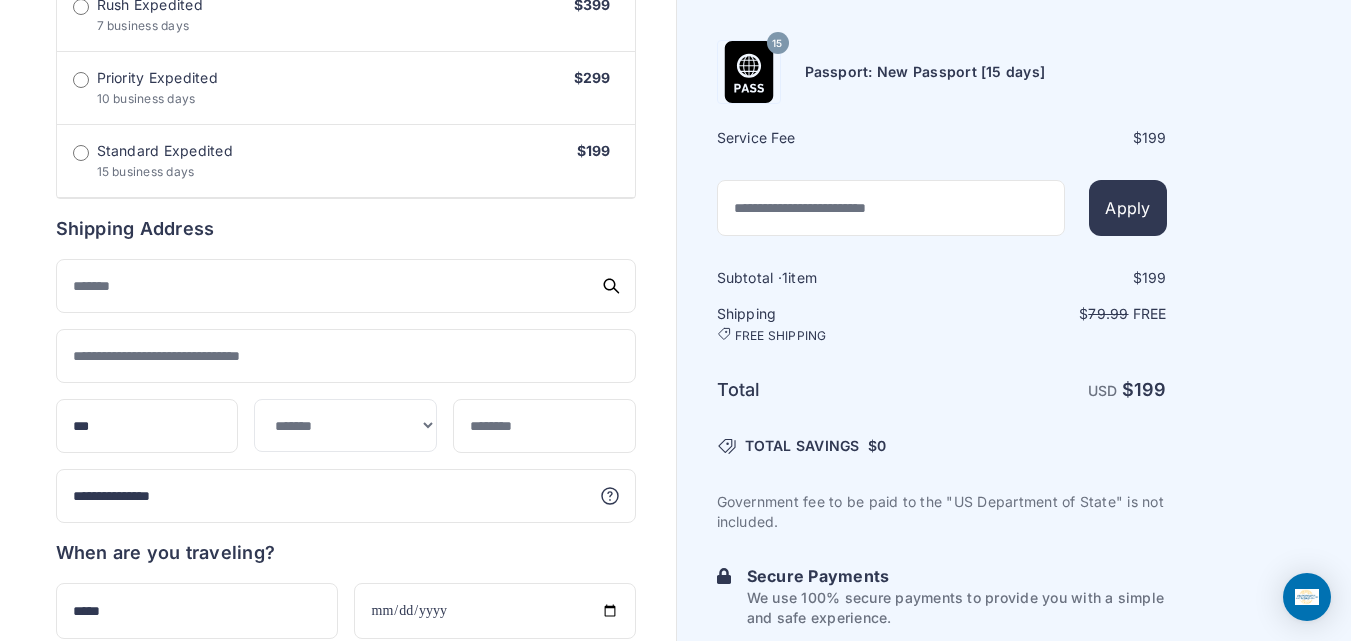 click on "Order summary
$ 199
15
199 1 $" at bounding box center [338, 169] 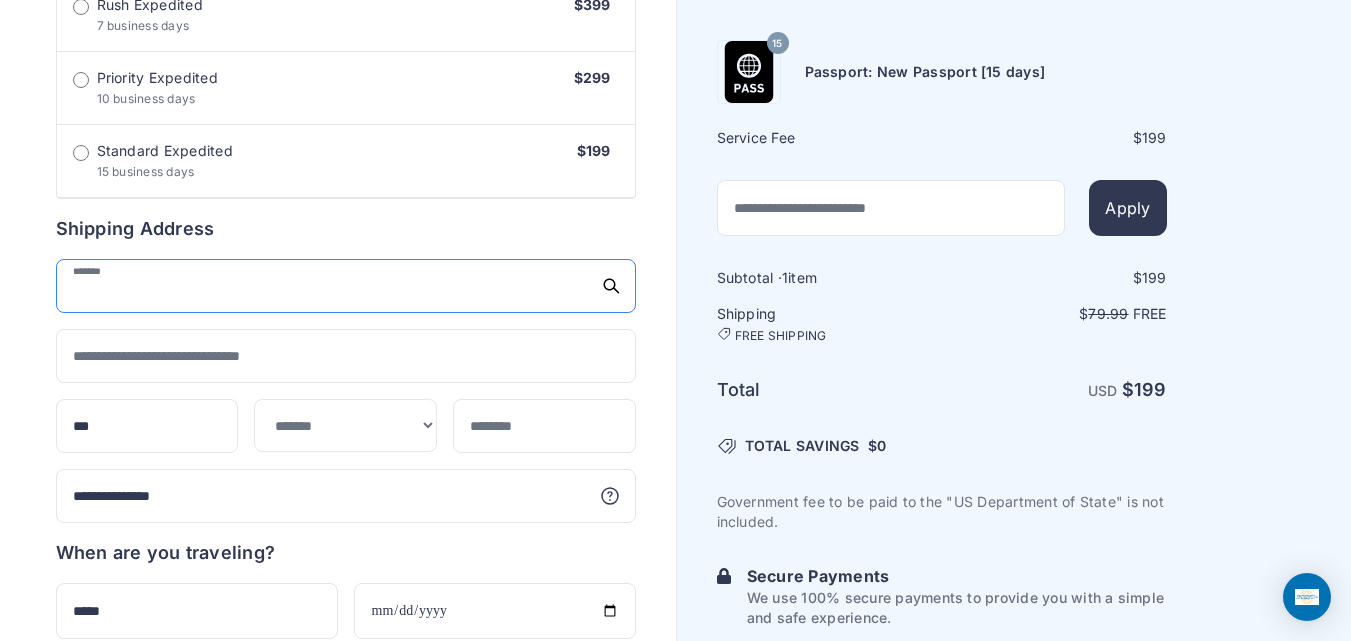 click at bounding box center (346, 286) 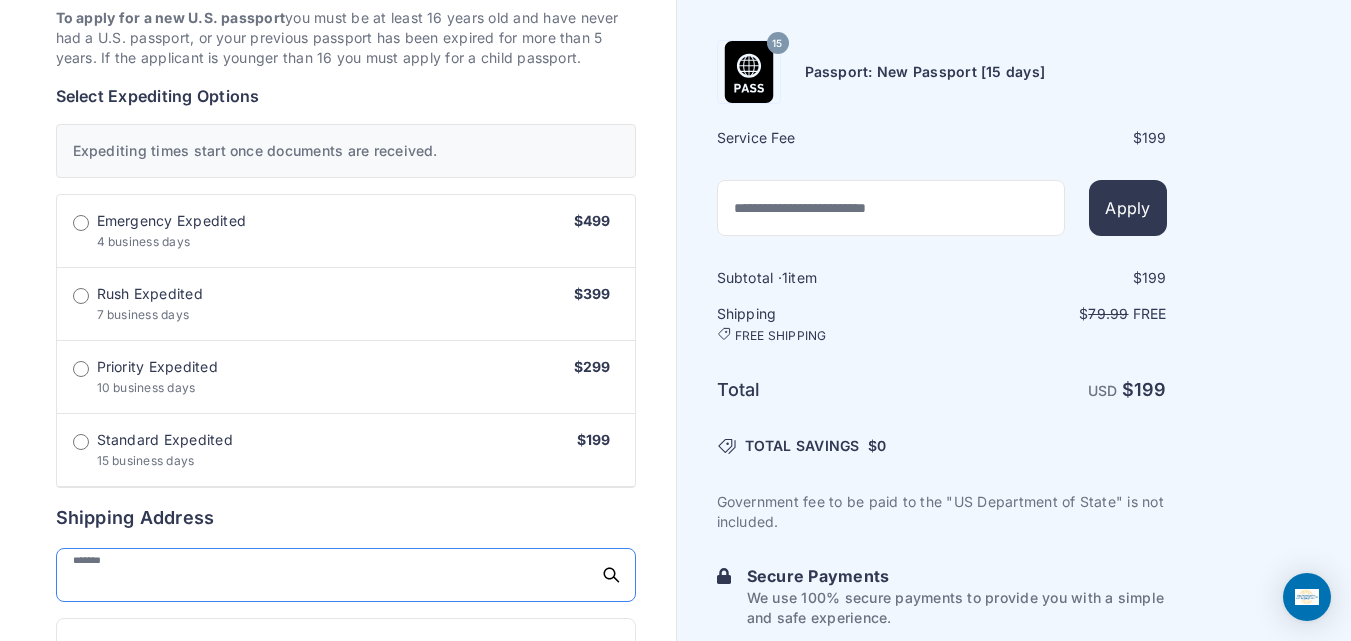 scroll, scrollTop: 440, scrollLeft: 0, axis: vertical 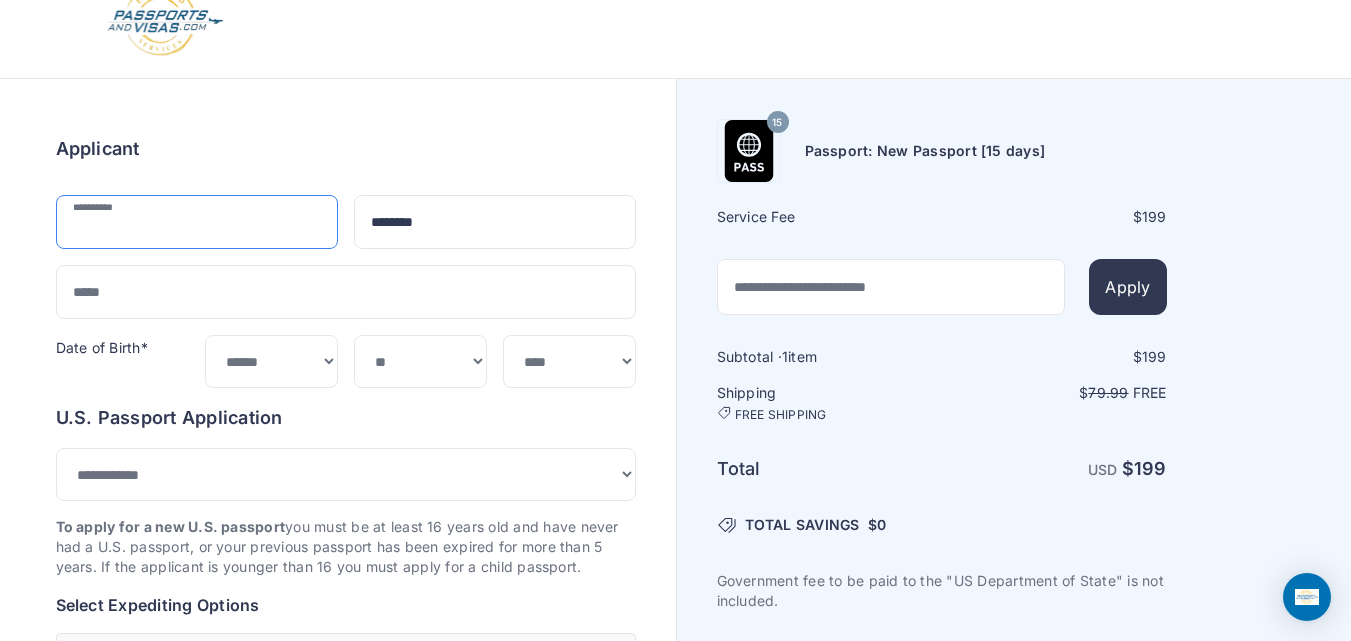 click at bounding box center [197, 222] 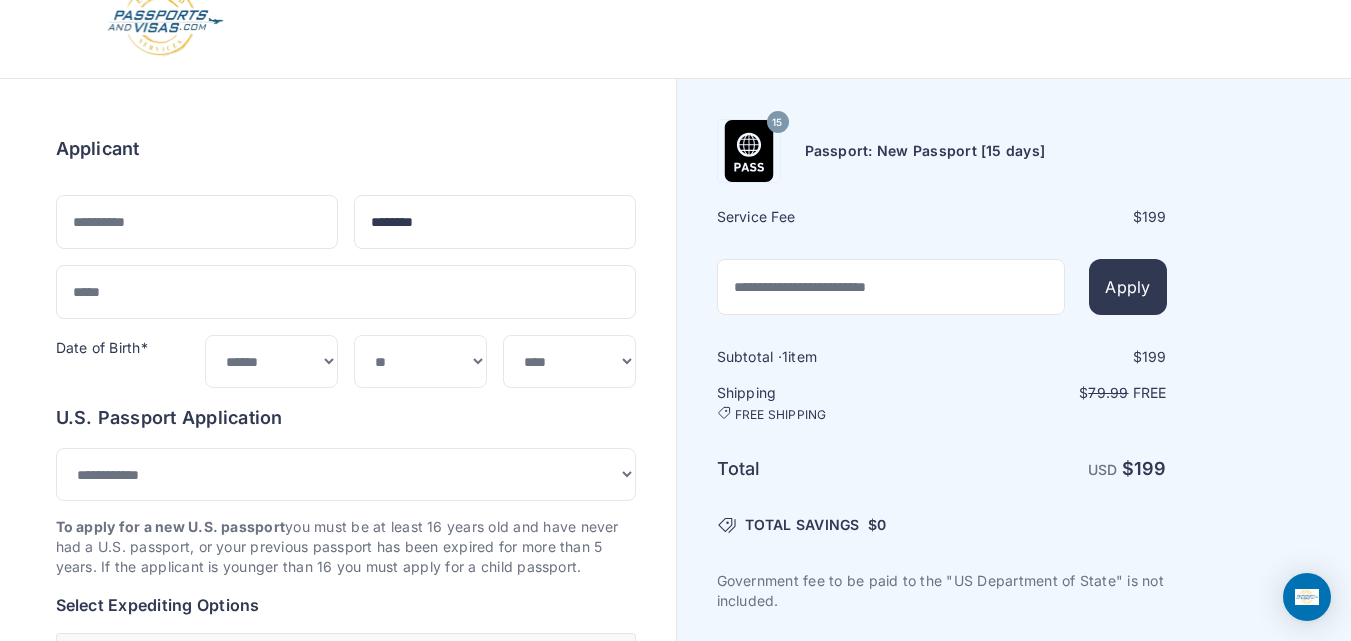 click on "Order summary
$ 199
15
199 1 $" at bounding box center (338, 967) 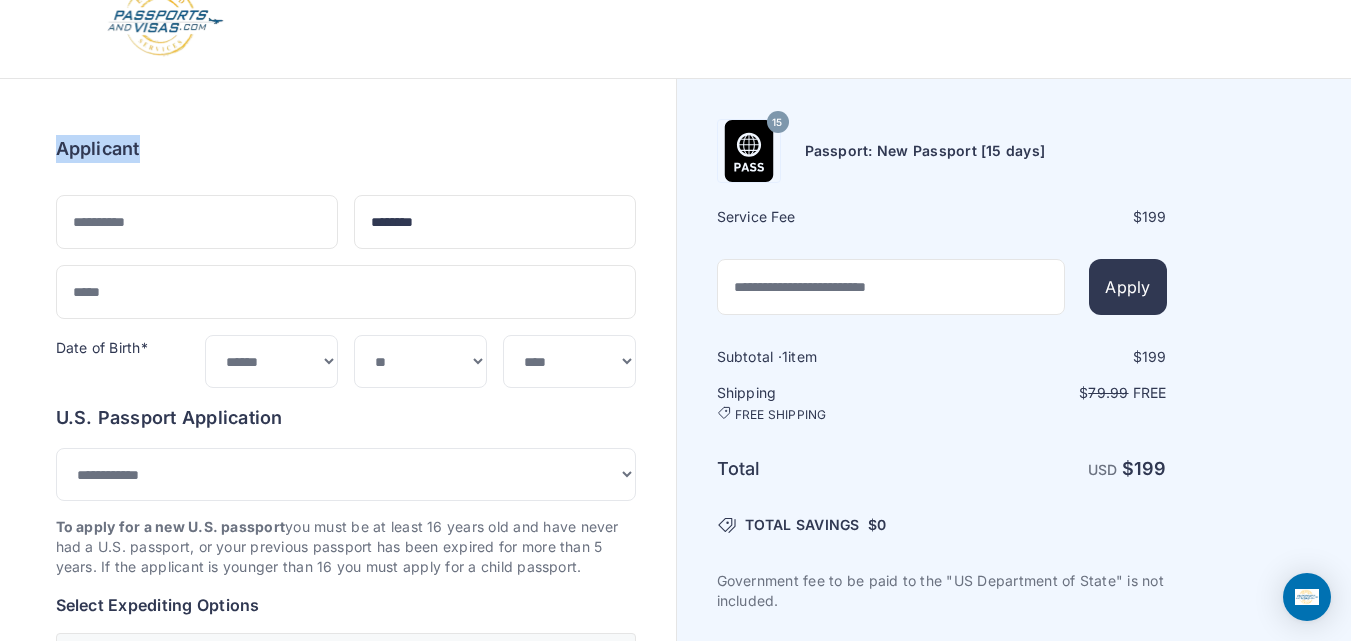 drag, startPoint x: 38, startPoint y: 149, endPoint x: 169, endPoint y: 167, distance: 132.23087 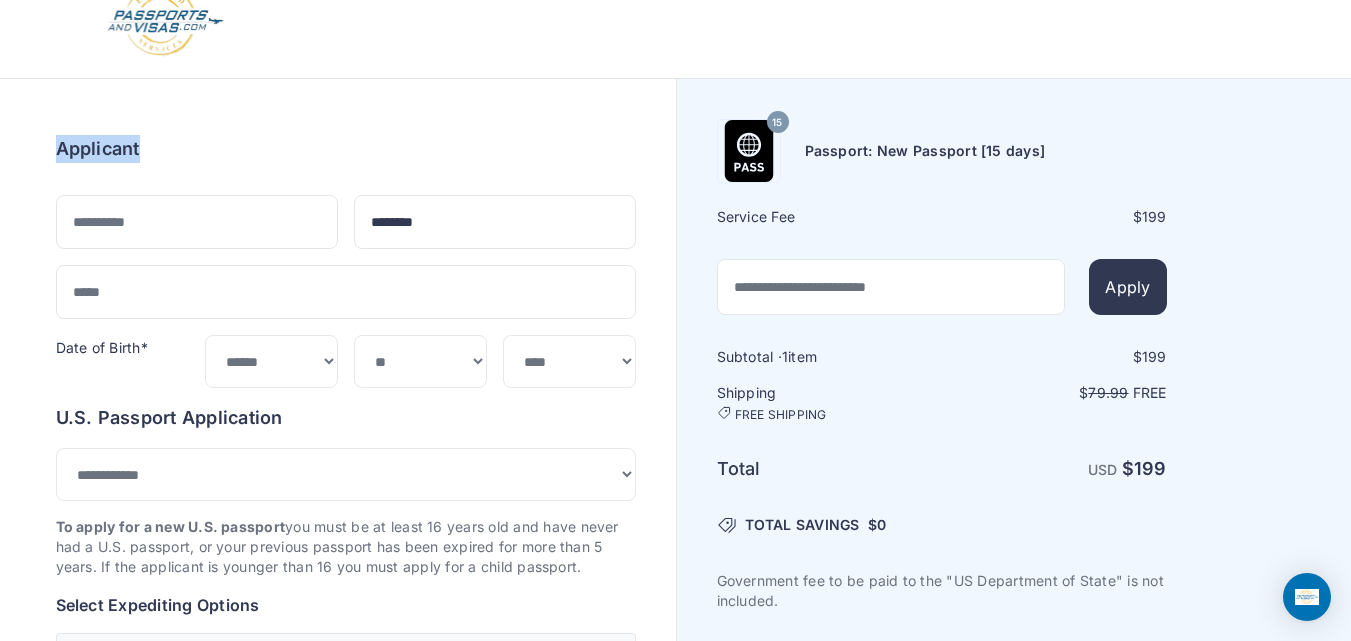 click on "Order summary
$ 199
15
199 1 199 79.99 Free $" at bounding box center [346, 967] 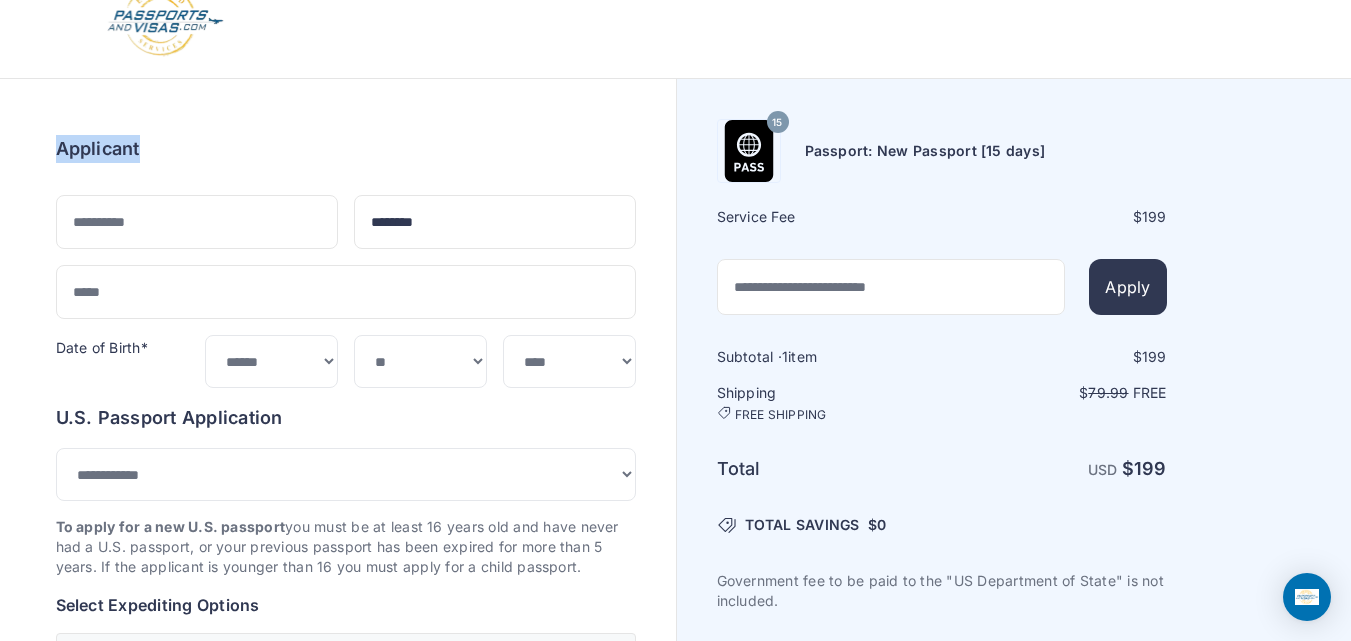 click on "Order summary
$ 199
15
199 1 199 79.99 Free $" at bounding box center (346, 967) 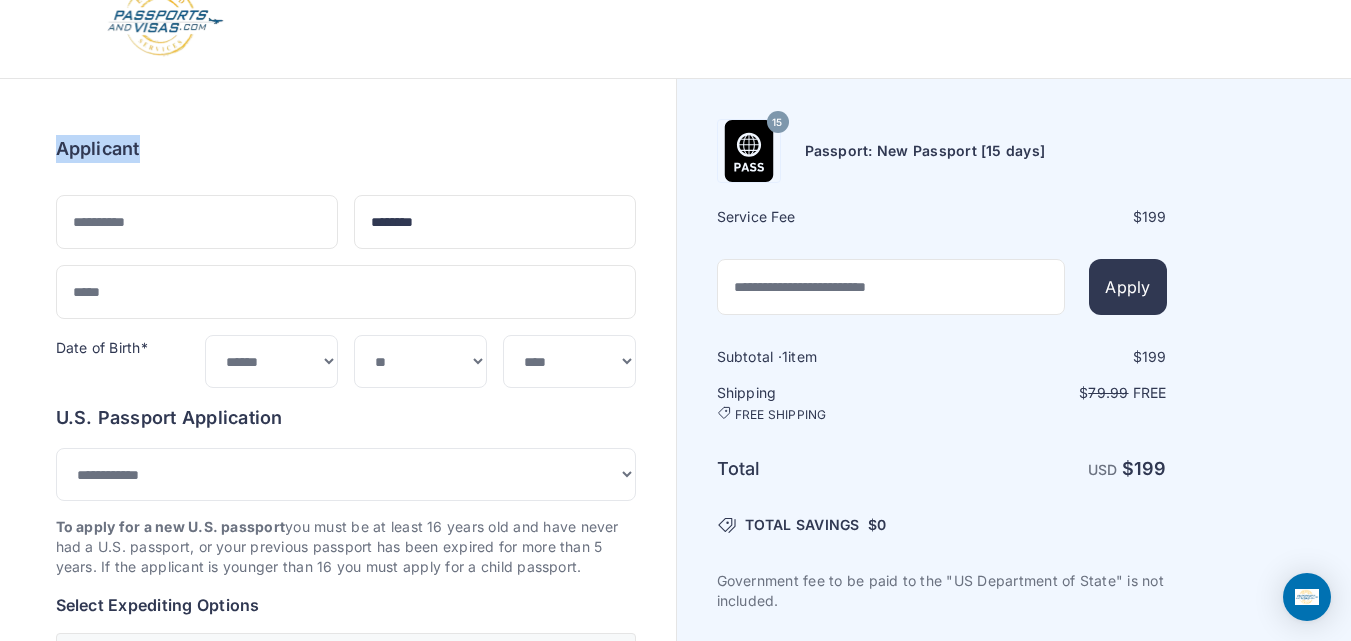 click on "Applicant" at bounding box center [346, 149] 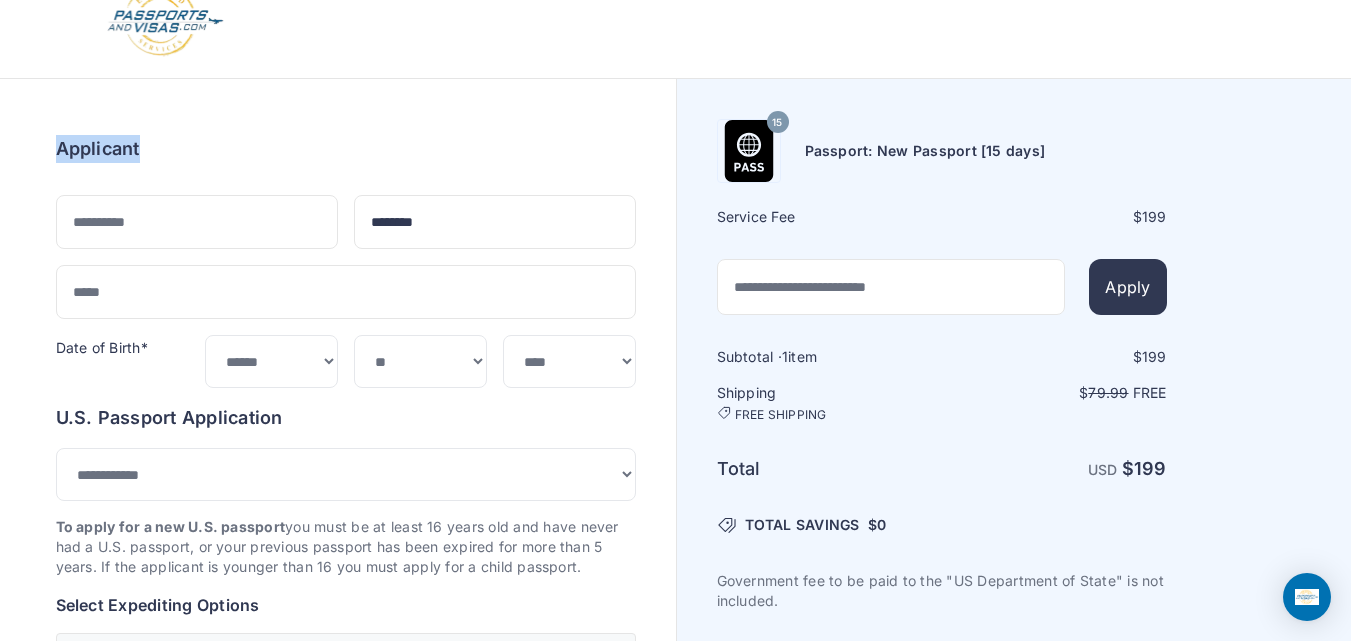 drag, startPoint x: 41, startPoint y: 151, endPoint x: 163, endPoint y: 151, distance: 122 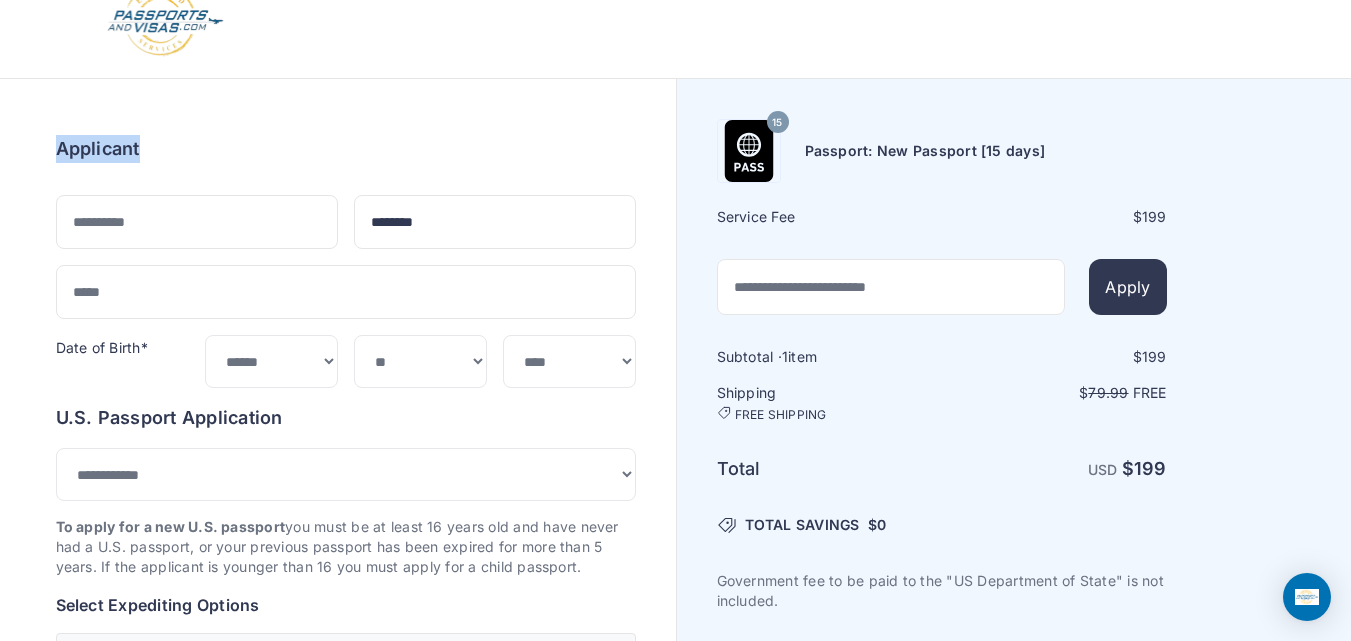 click on "Order summary
$ 199
15
199 1 199 79.99 Free $" at bounding box center (346, 967) 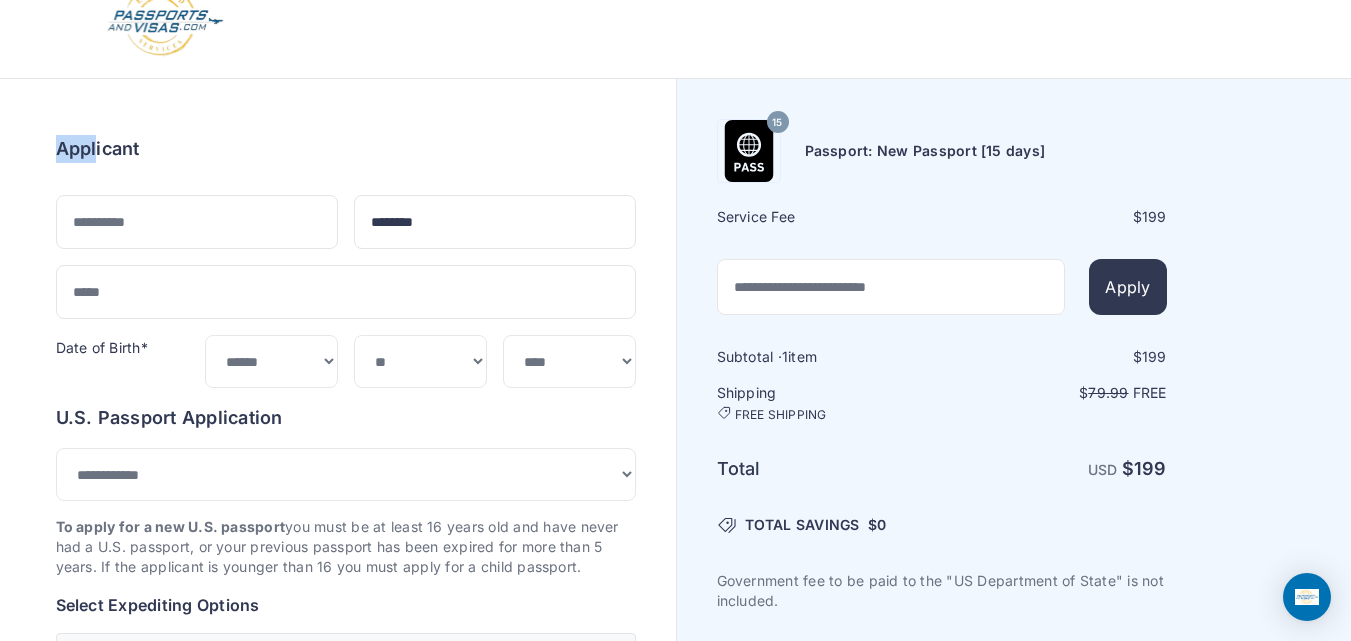 drag, startPoint x: 97, startPoint y: 147, endPoint x: 31, endPoint y: 147, distance: 66 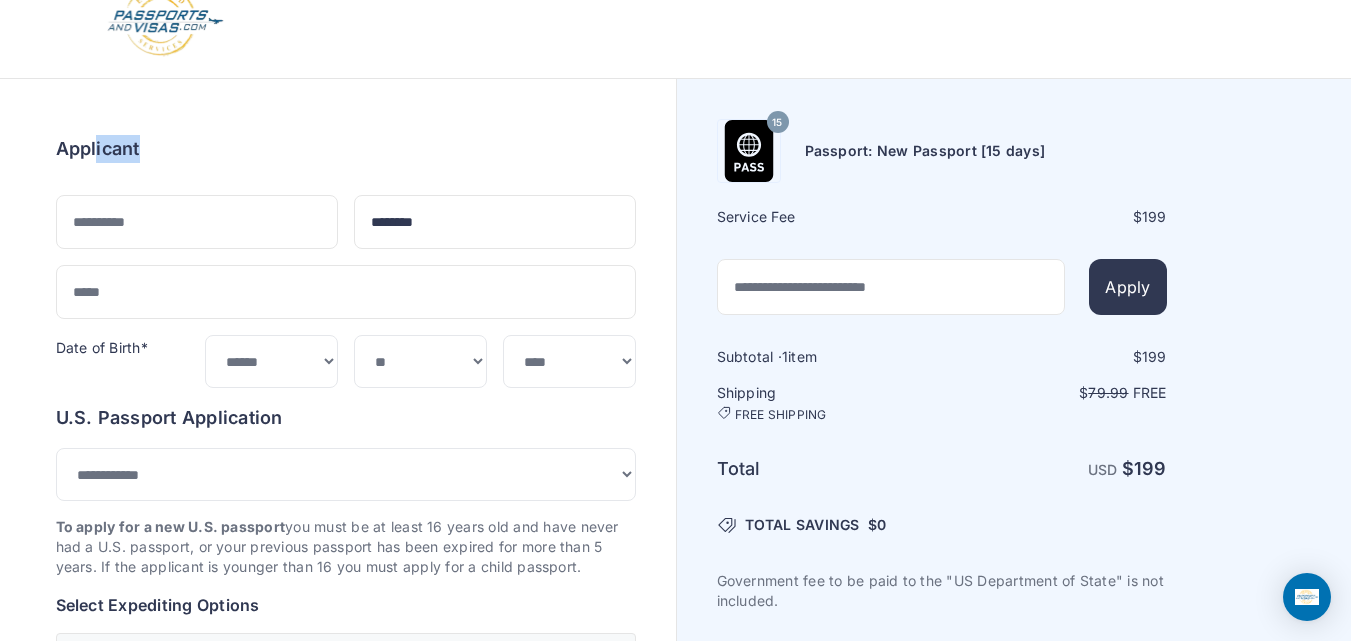 drag, startPoint x: 96, startPoint y: 142, endPoint x: 170, endPoint y: 151, distance: 74.54529 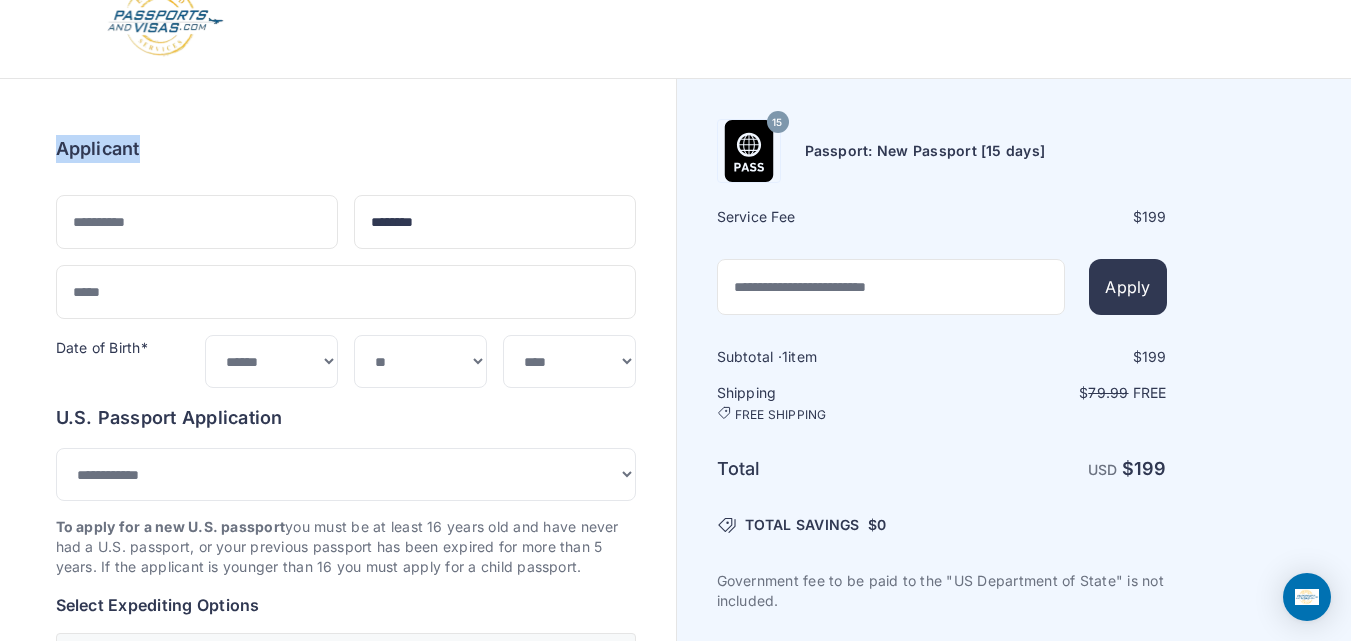drag, startPoint x: 170, startPoint y: 151, endPoint x: 49, endPoint y: 151, distance: 121 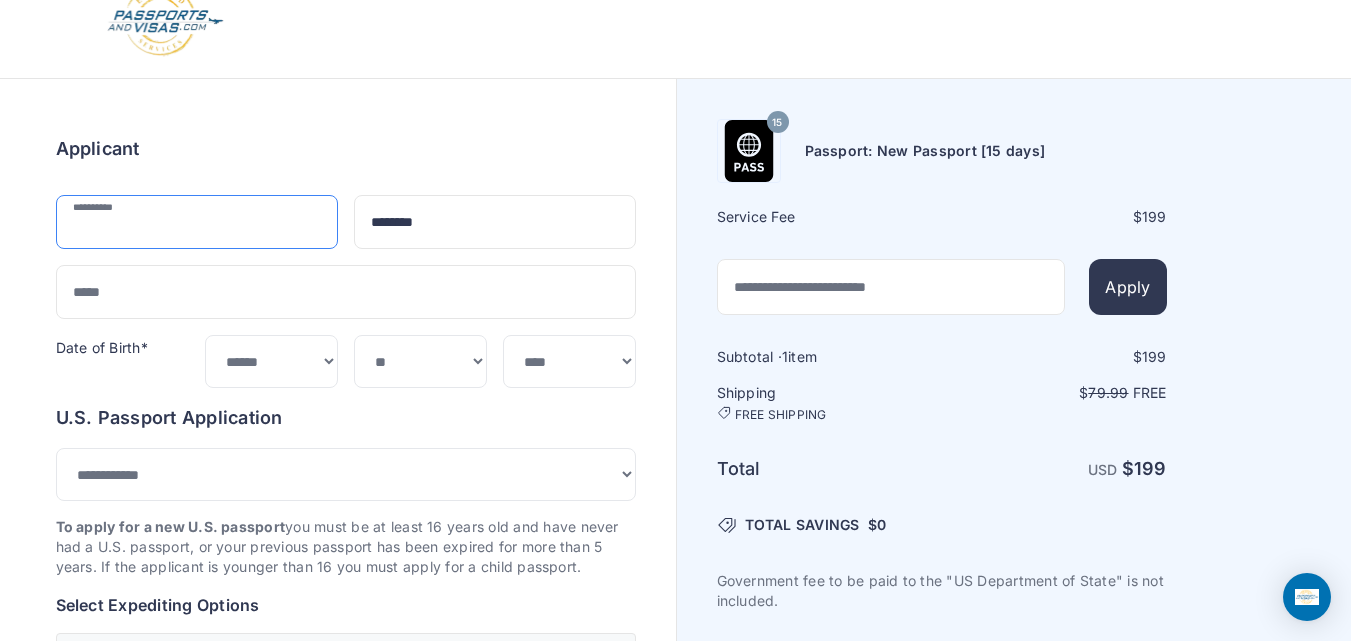 click at bounding box center [197, 222] 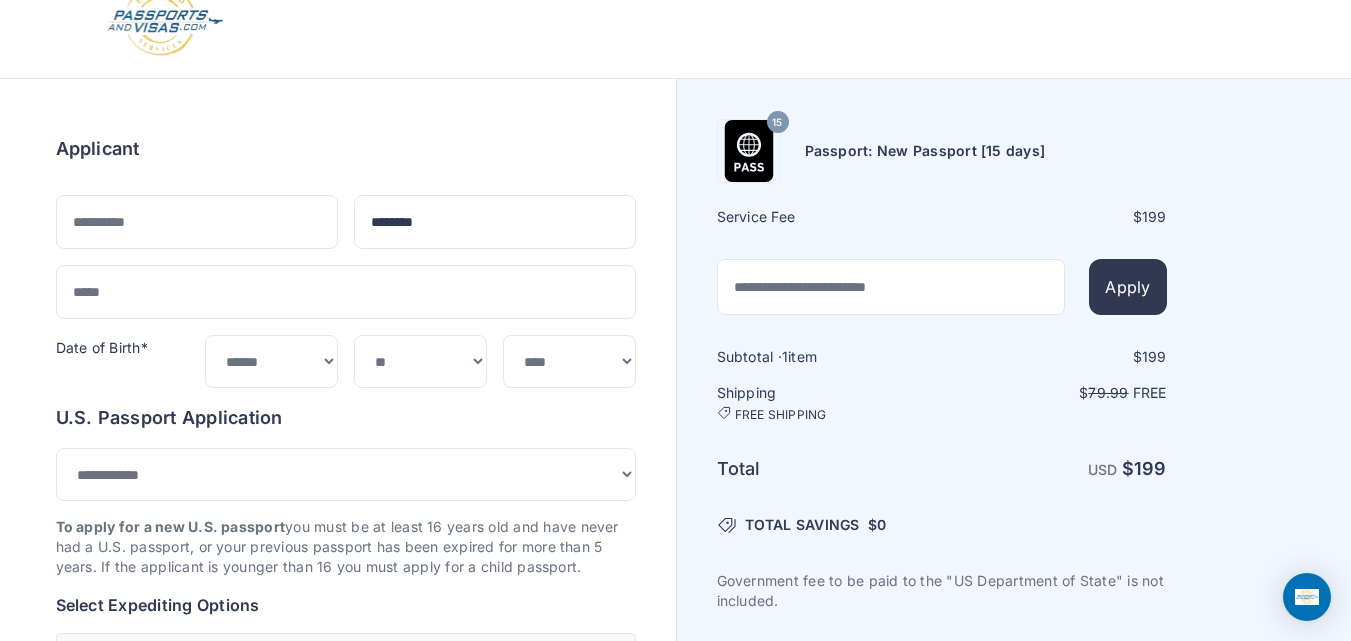 click on "Order summary
$ 199
15
199 1 199 79.99 Free $" at bounding box center [346, 967] 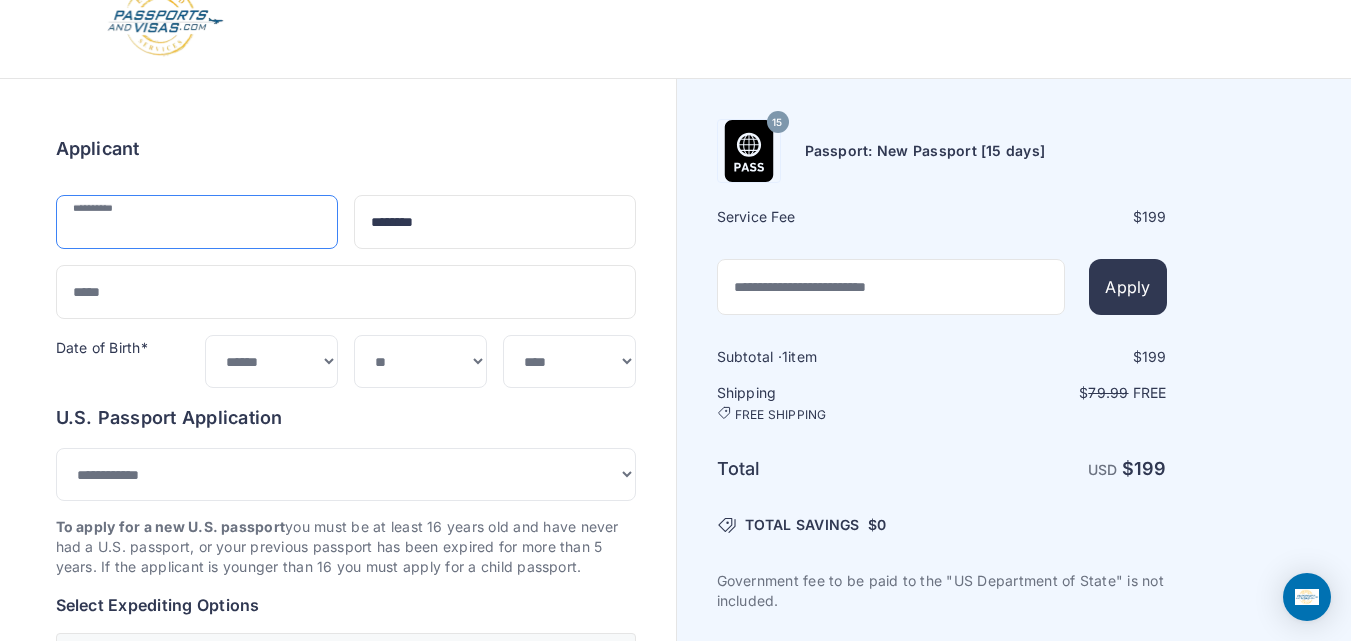 click at bounding box center [197, 222] 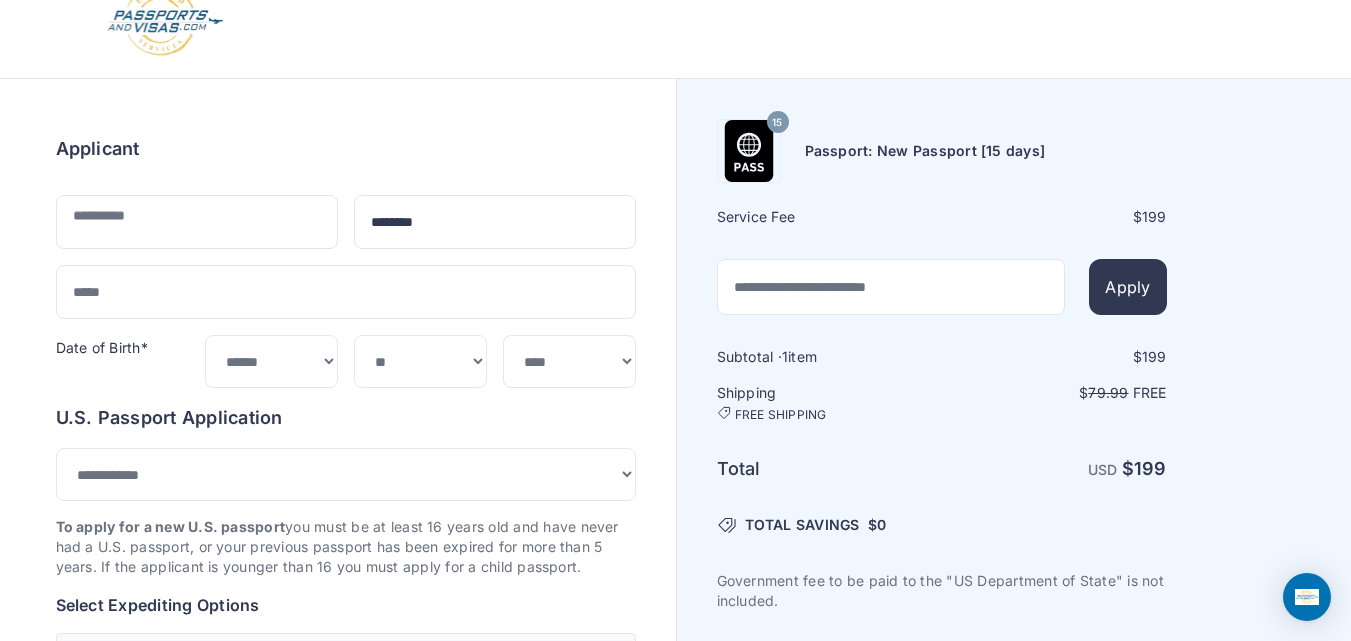 click on "Order summary
$ 199
15
199 1 199 79.99 Free $" at bounding box center (346, 967) 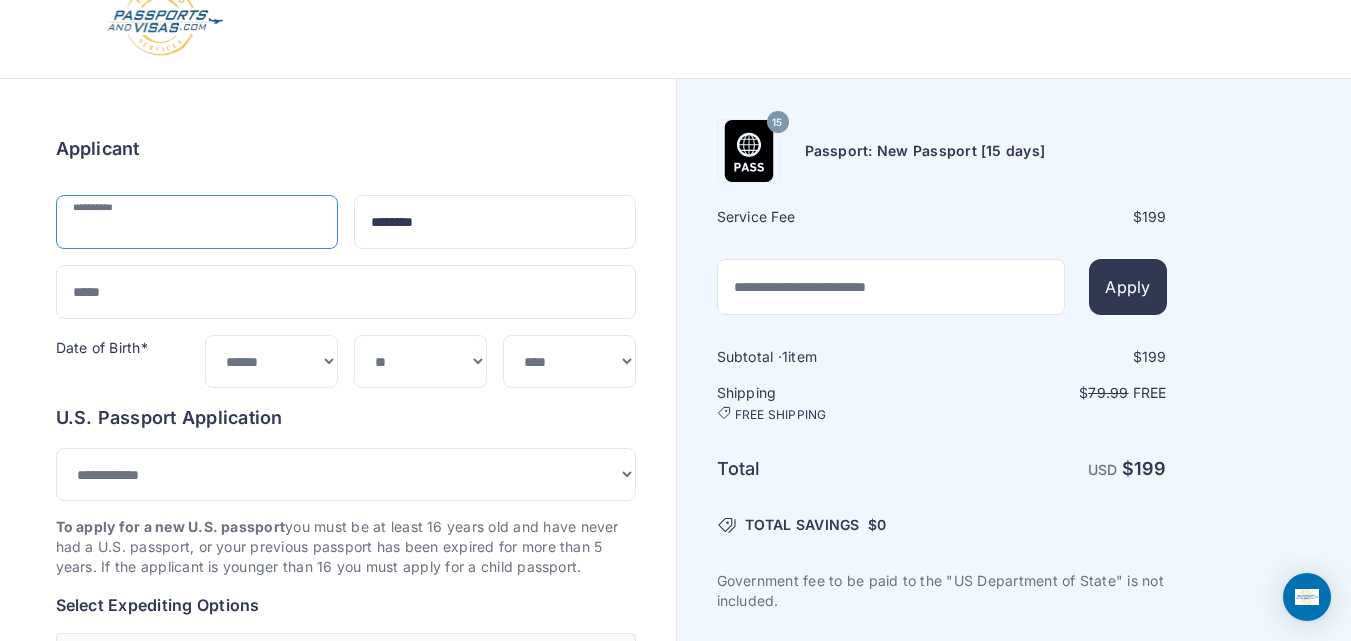 click at bounding box center (197, 222) 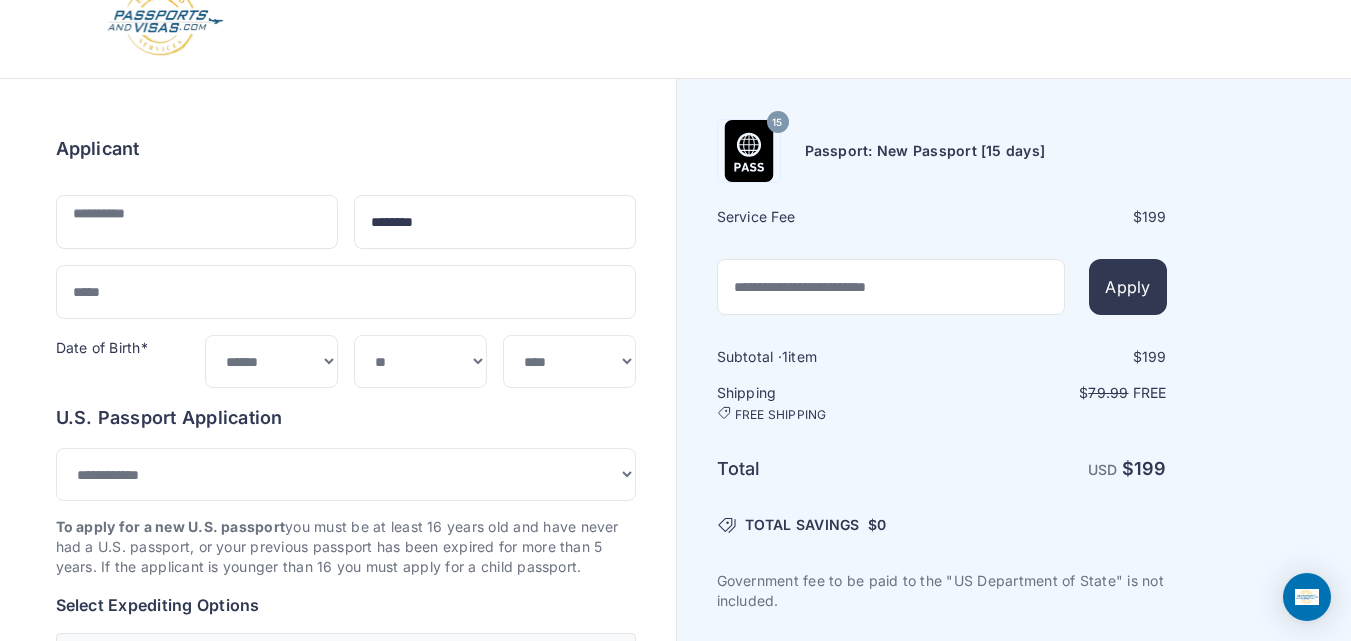 click on "Applicant
********
Date of Birth*
*****
*******
********
*****
*****
***
****
****
******" at bounding box center [346, 261] 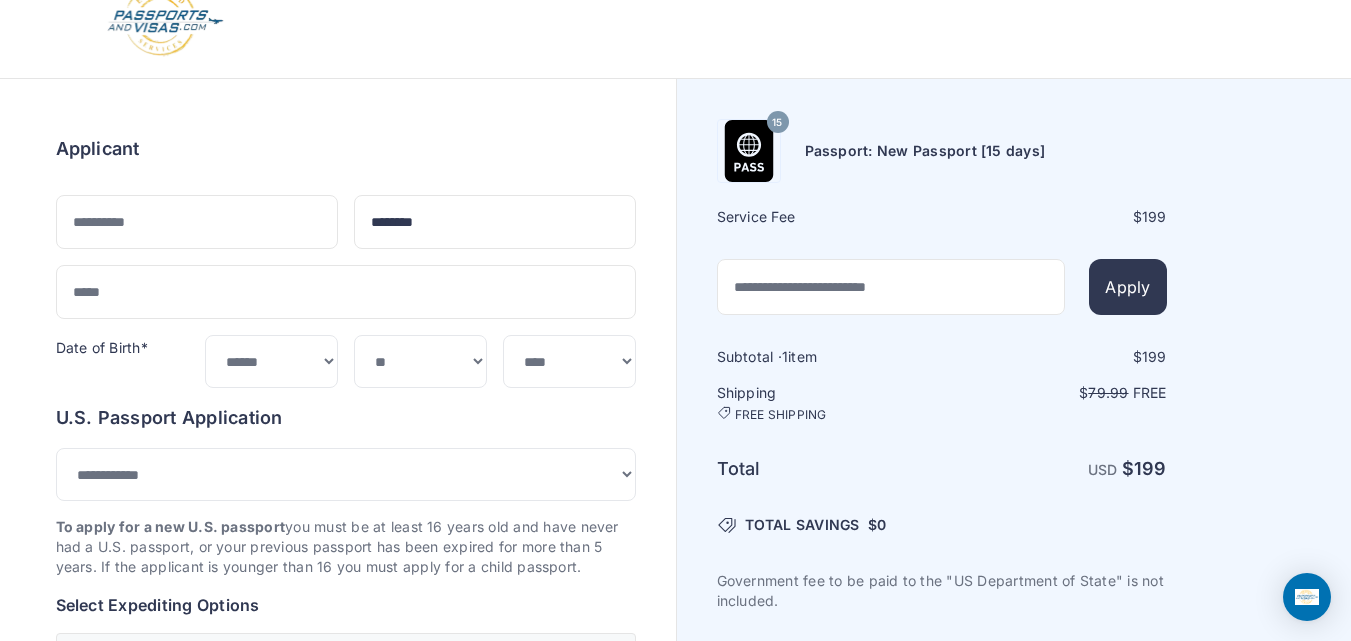 click on "Applicant
********
Date of Birth*
*****
*******
********
*****
*****
***
****
****
******" at bounding box center [346, 261] 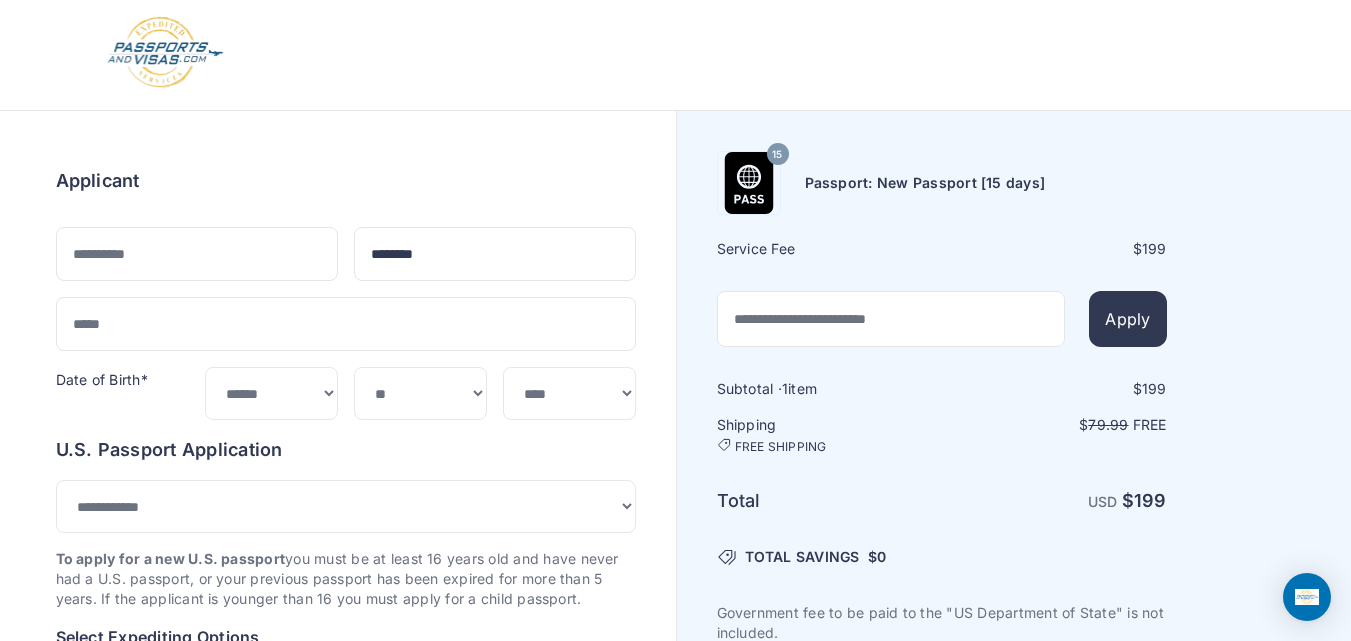 scroll, scrollTop: 0, scrollLeft: 0, axis: both 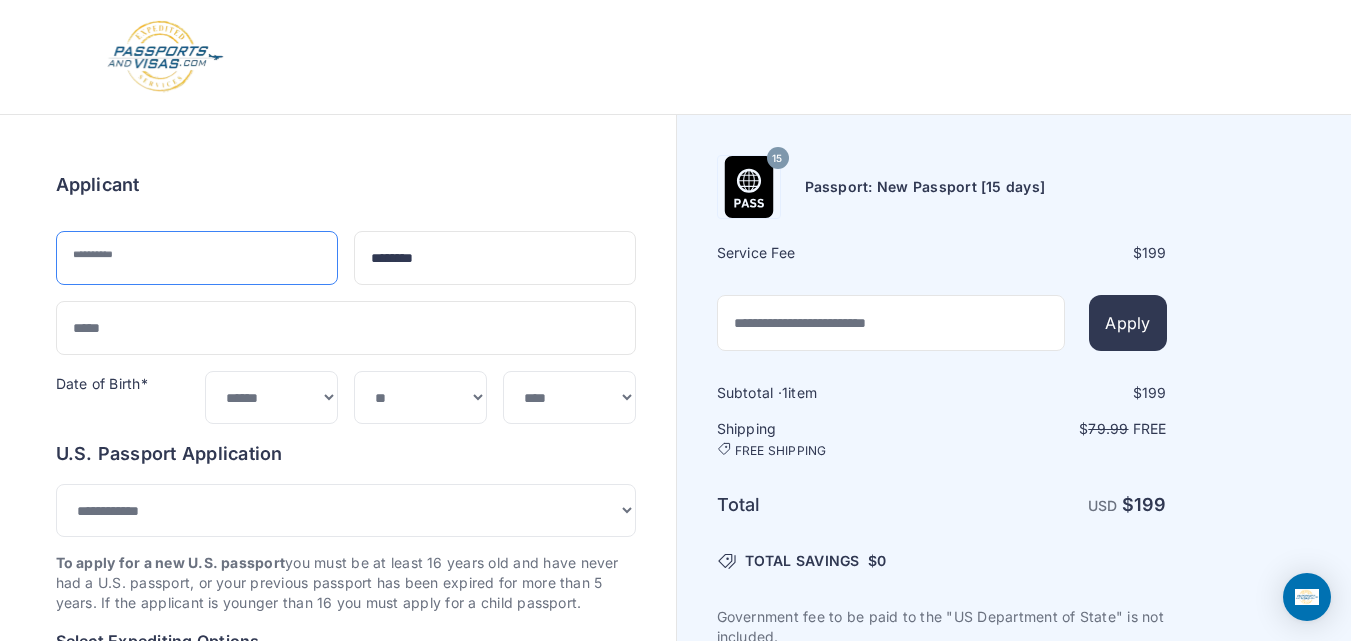 click at bounding box center (197, 258) 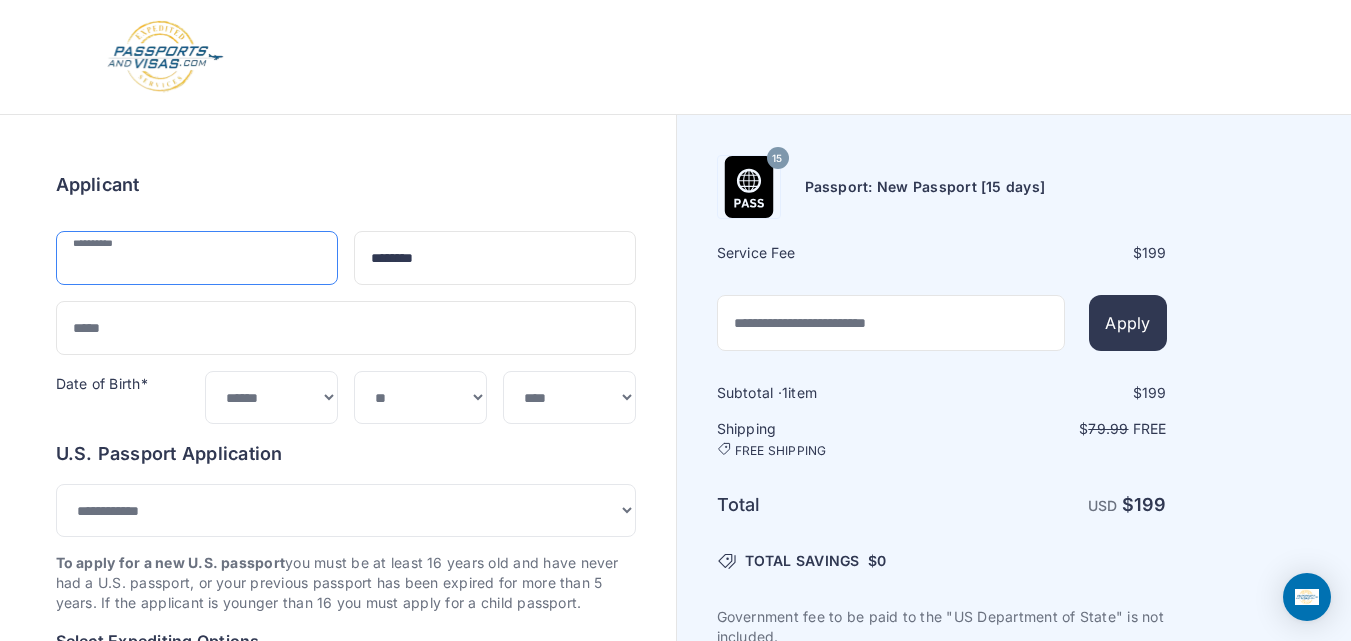 click at bounding box center [197, 258] 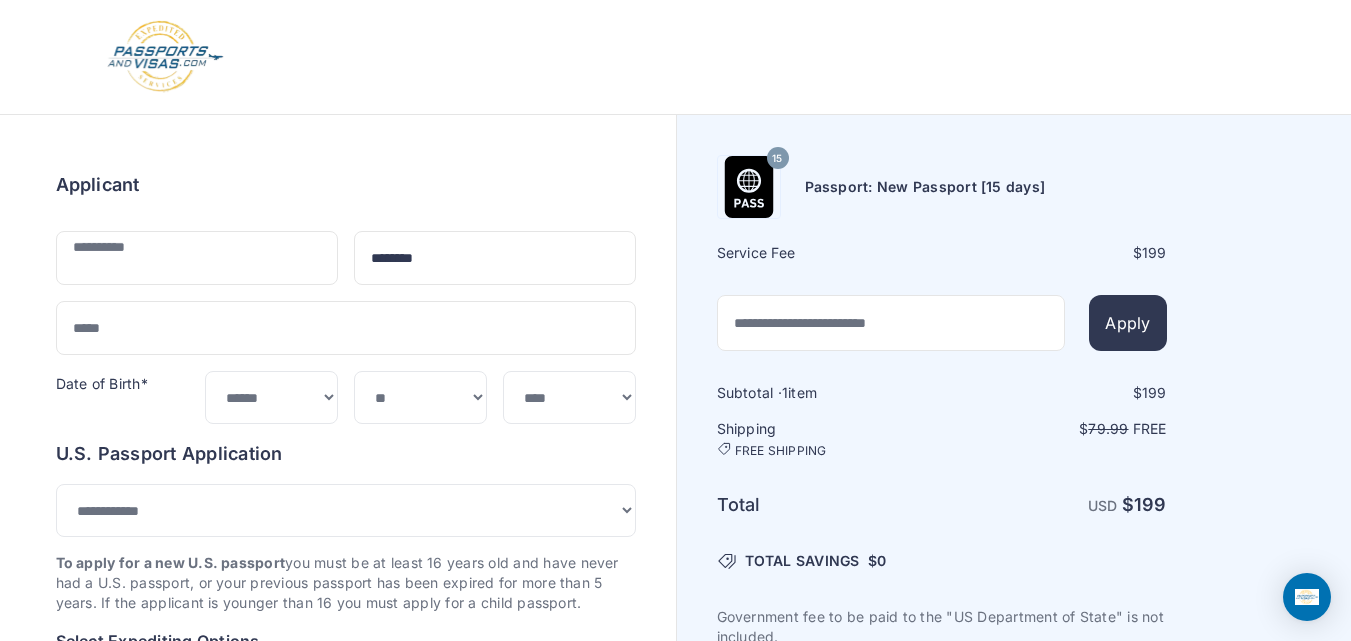 click on "Applicant" at bounding box center (98, 185) 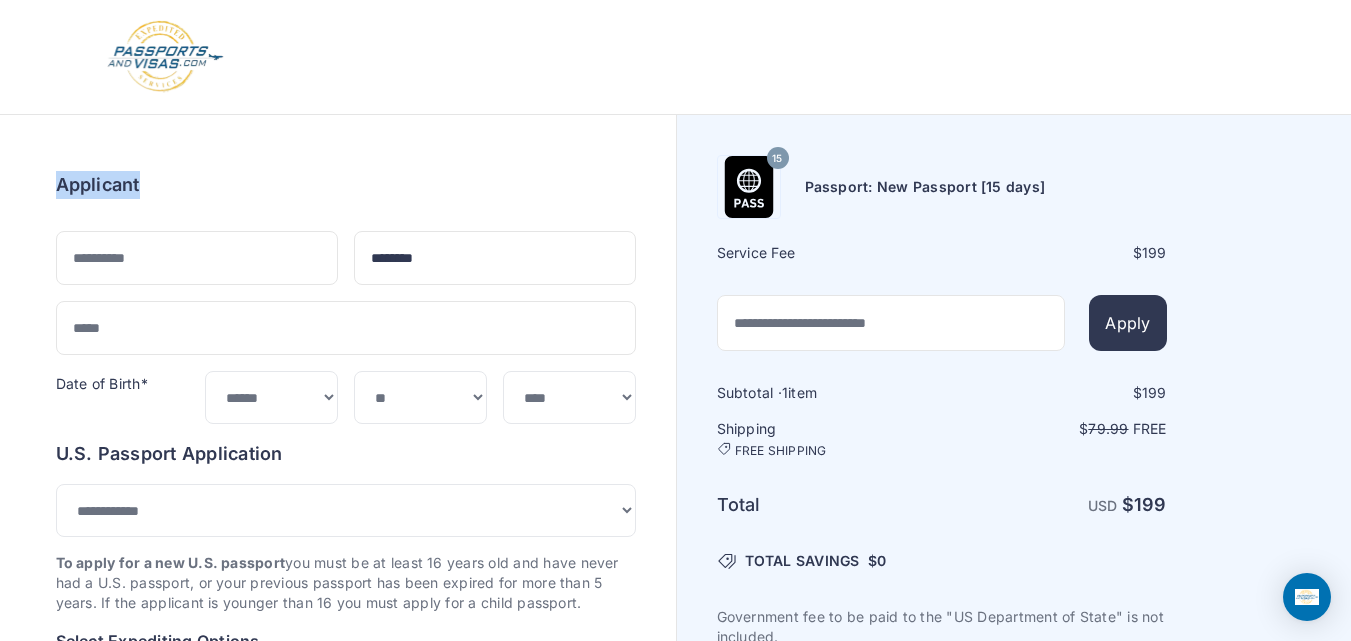 click on "Applicant" at bounding box center [98, 185] 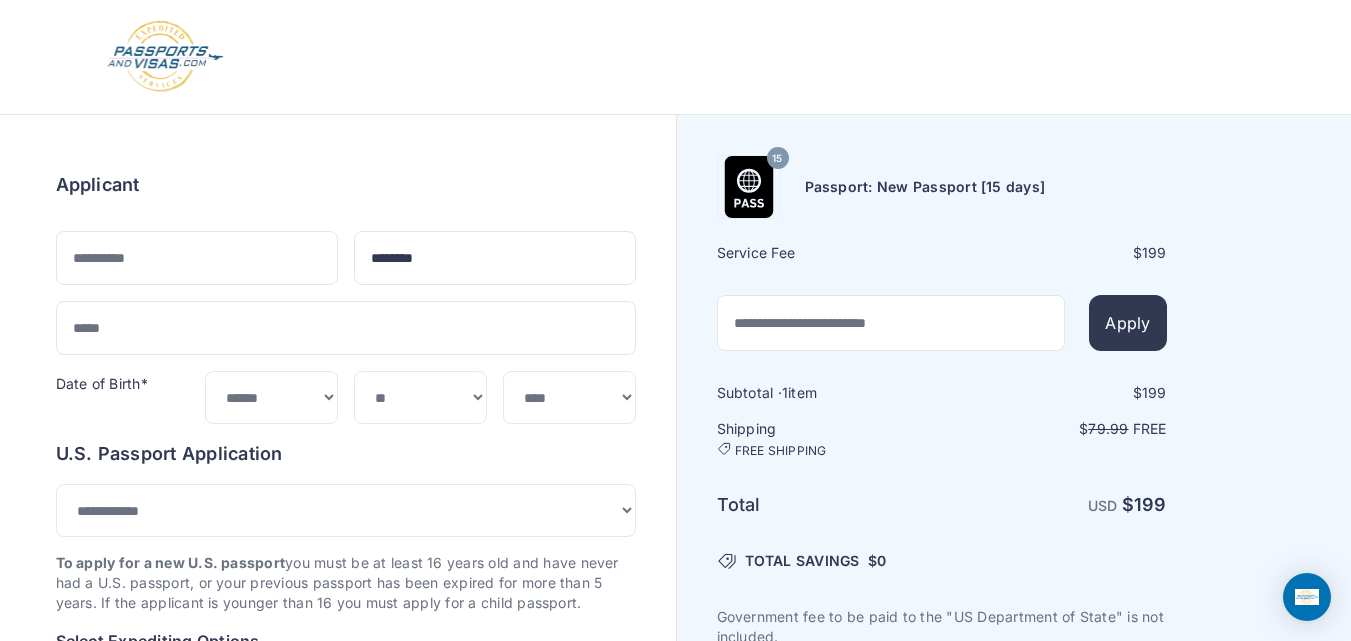 click on "Order summary
$ 199
15
199 1 $" at bounding box center [338, 1003] 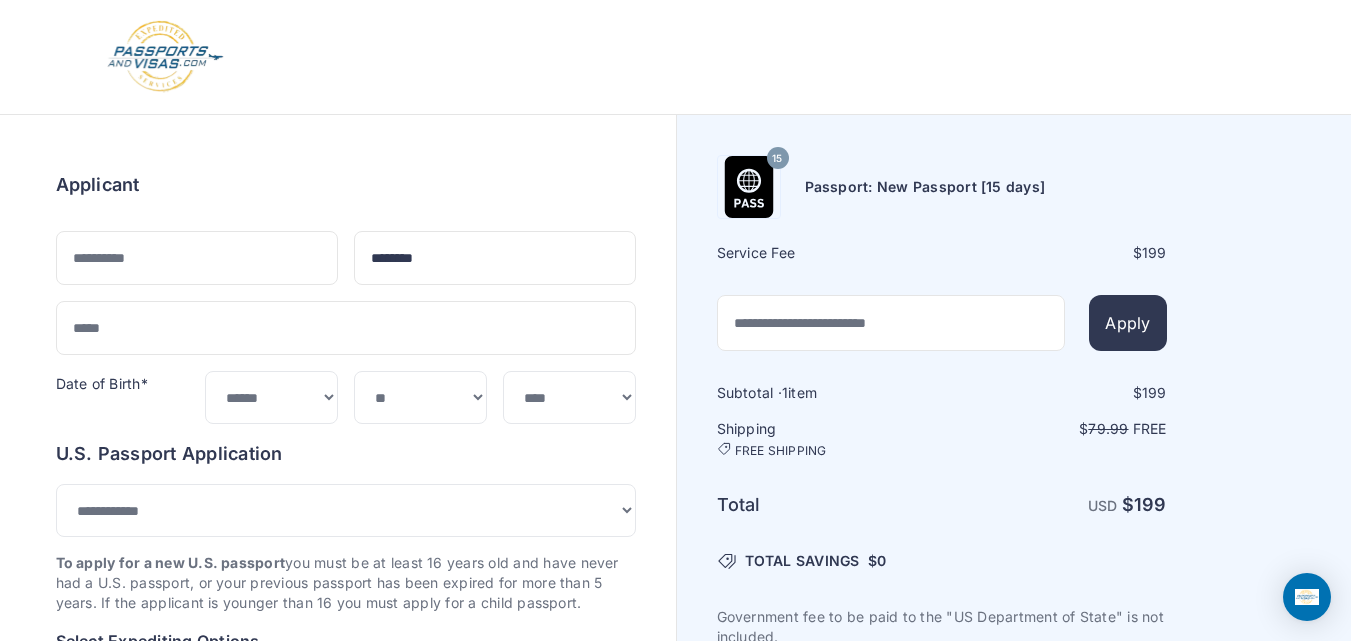 click on "Applicant" at bounding box center [98, 185] 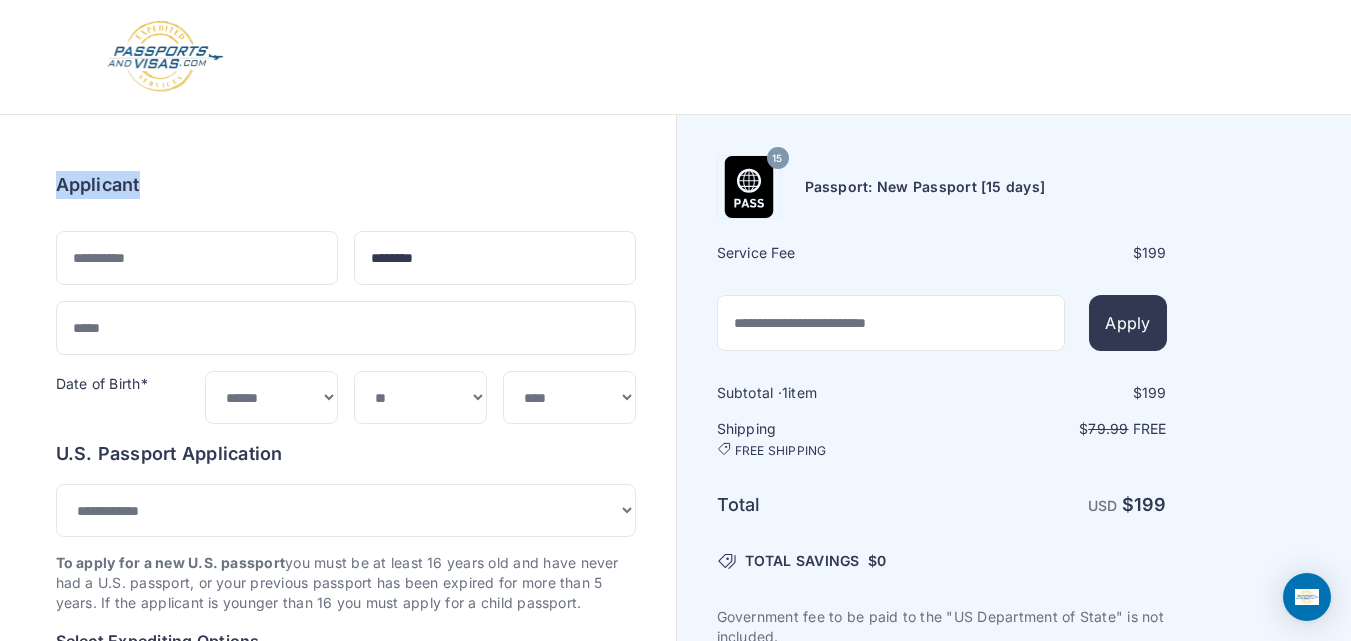 drag, startPoint x: 97, startPoint y: 188, endPoint x: 54, endPoint y: 188, distance: 43 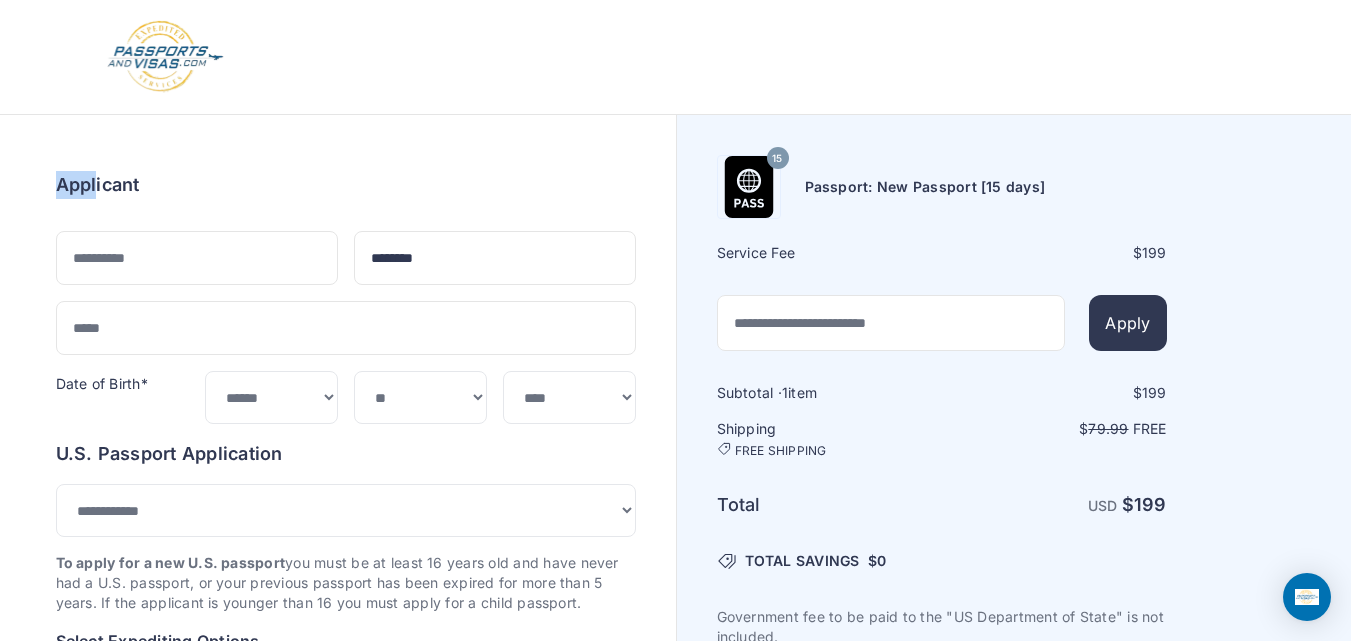 drag, startPoint x: 97, startPoint y: 190, endPoint x: 42, endPoint y: 190, distance: 55 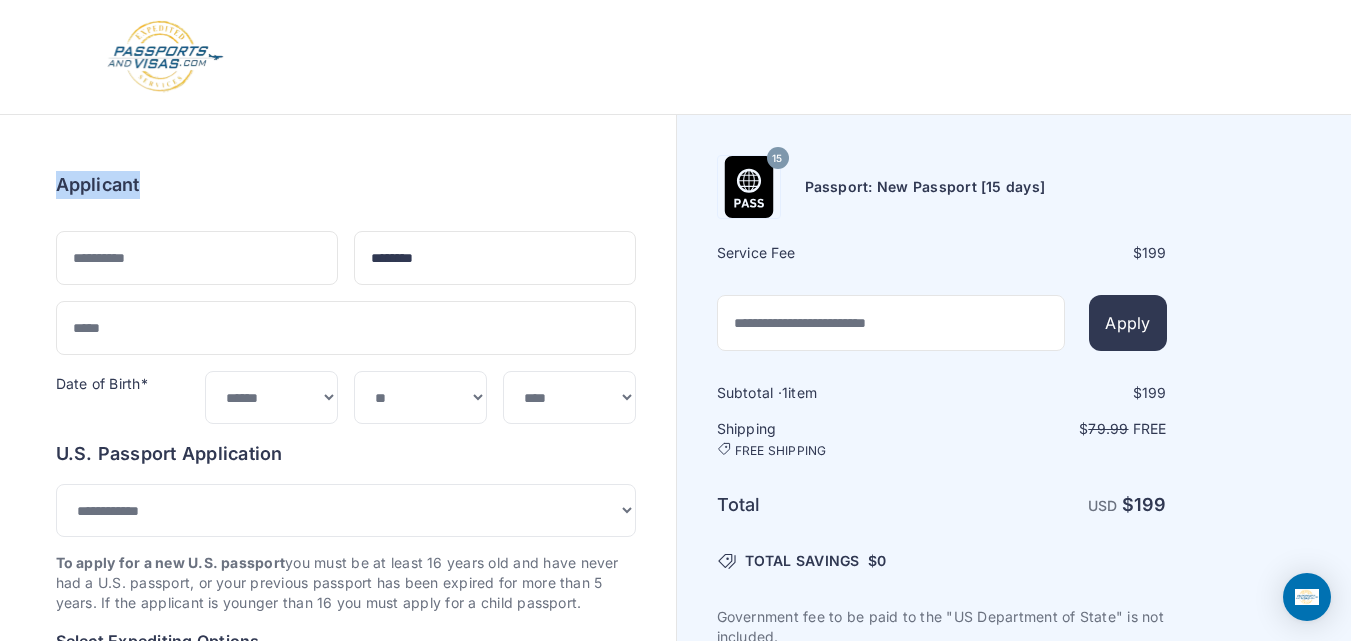 drag, startPoint x: 21, startPoint y: 174, endPoint x: 159, endPoint y: 185, distance: 138.43771 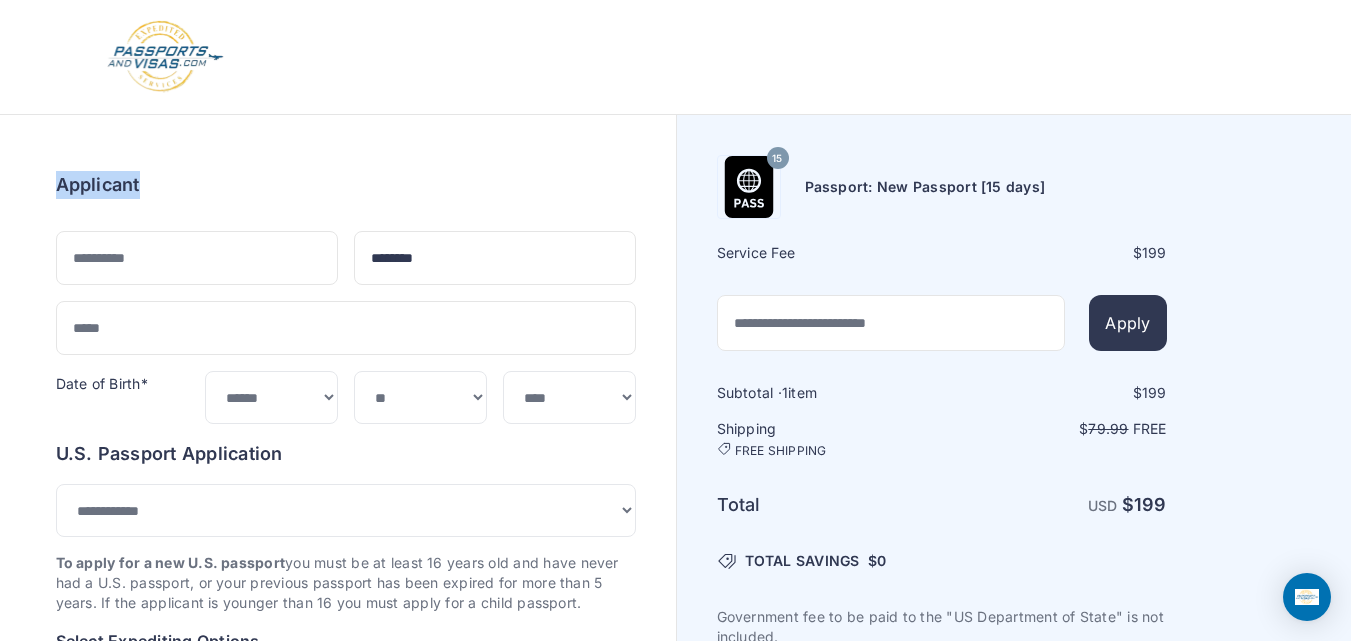 drag, startPoint x: 153, startPoint y: 187, endPoint x: 0, endPoint y: 171, distance: 153.83432 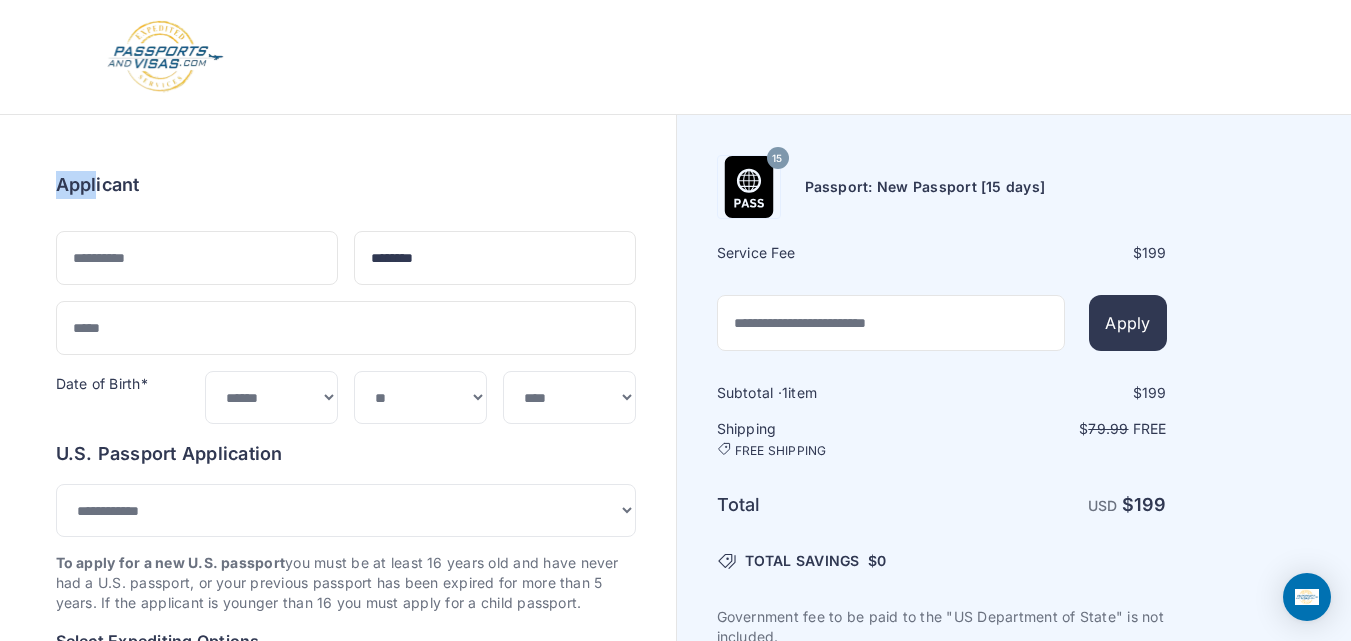 drag, startPoint x: 97, startPoint y: 191, endPoint x: 13, endPoint y: 186, distance: 84.14868 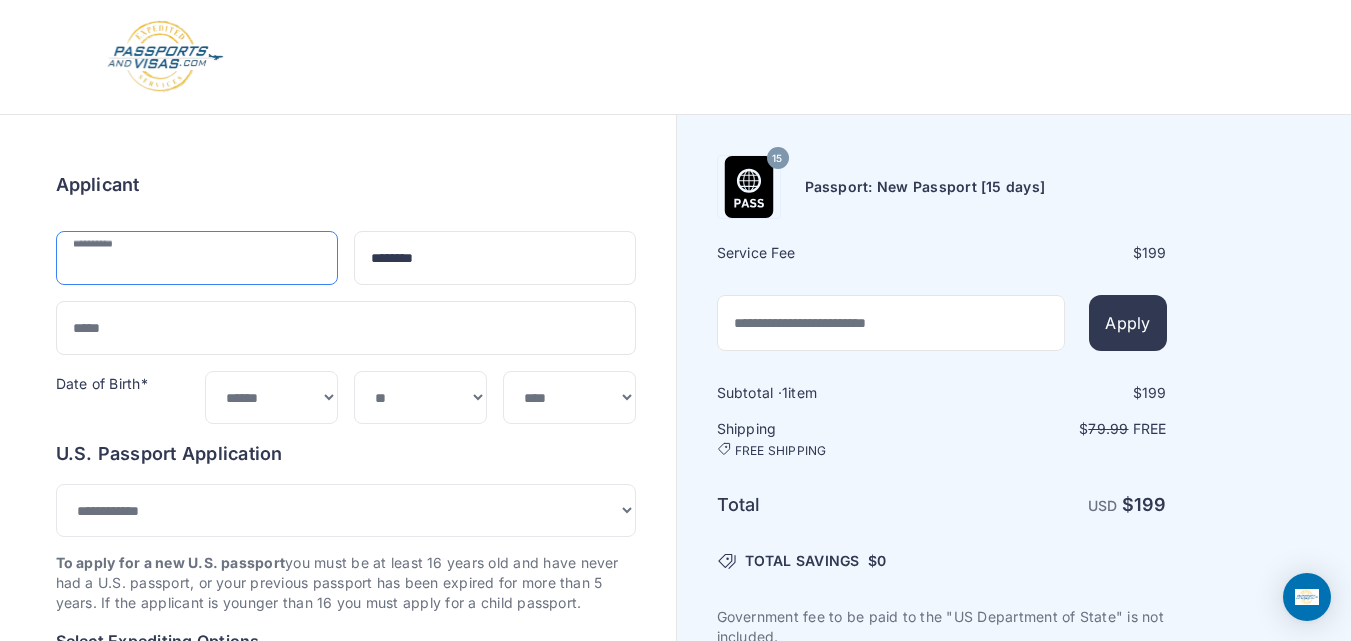 click at bounding box center (197, 258) 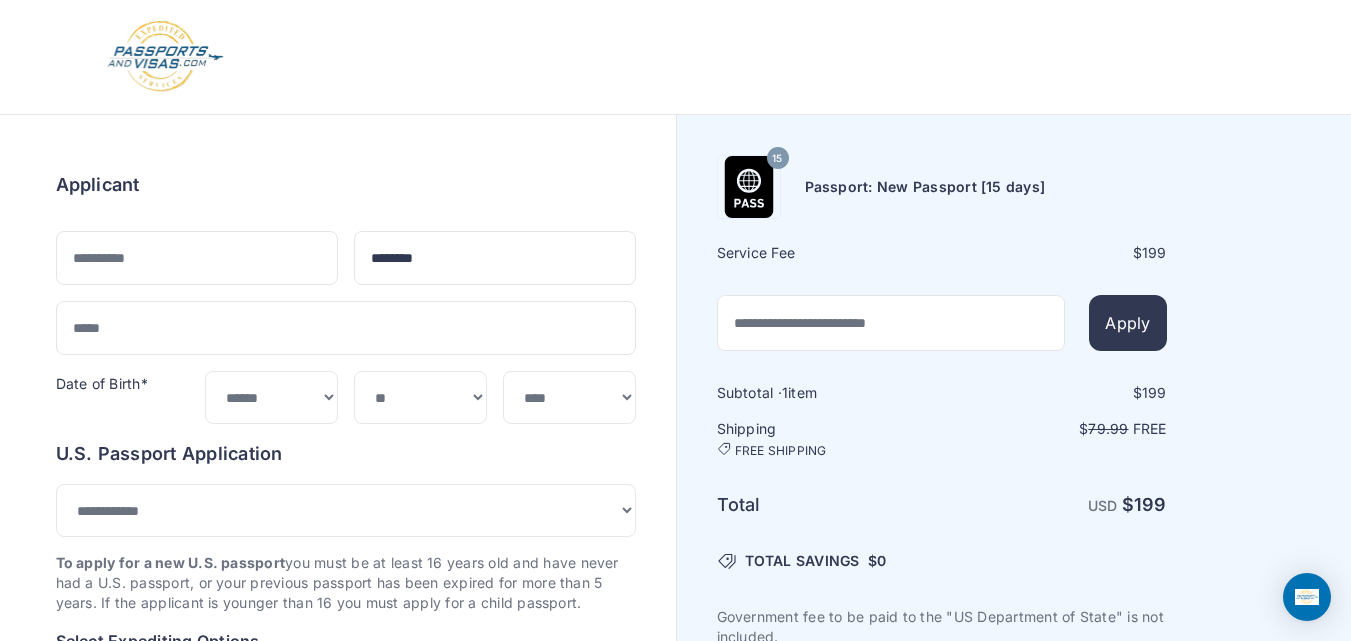 click on "Order summary
$ 199
15
199 1 $" at bounding box center (338, 1003) 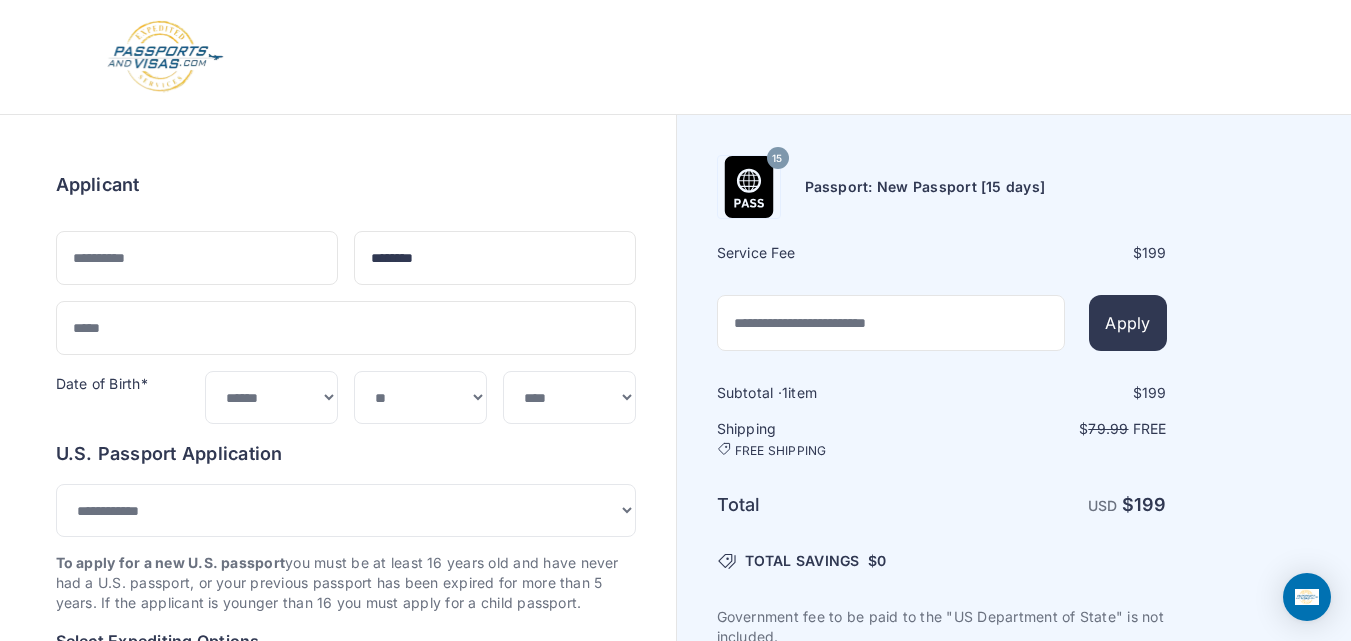click on "Applicant
********
Date of Birth*
*****
*******
********
*****
*****
***
****
****
******" at bounding box center (346, 297) 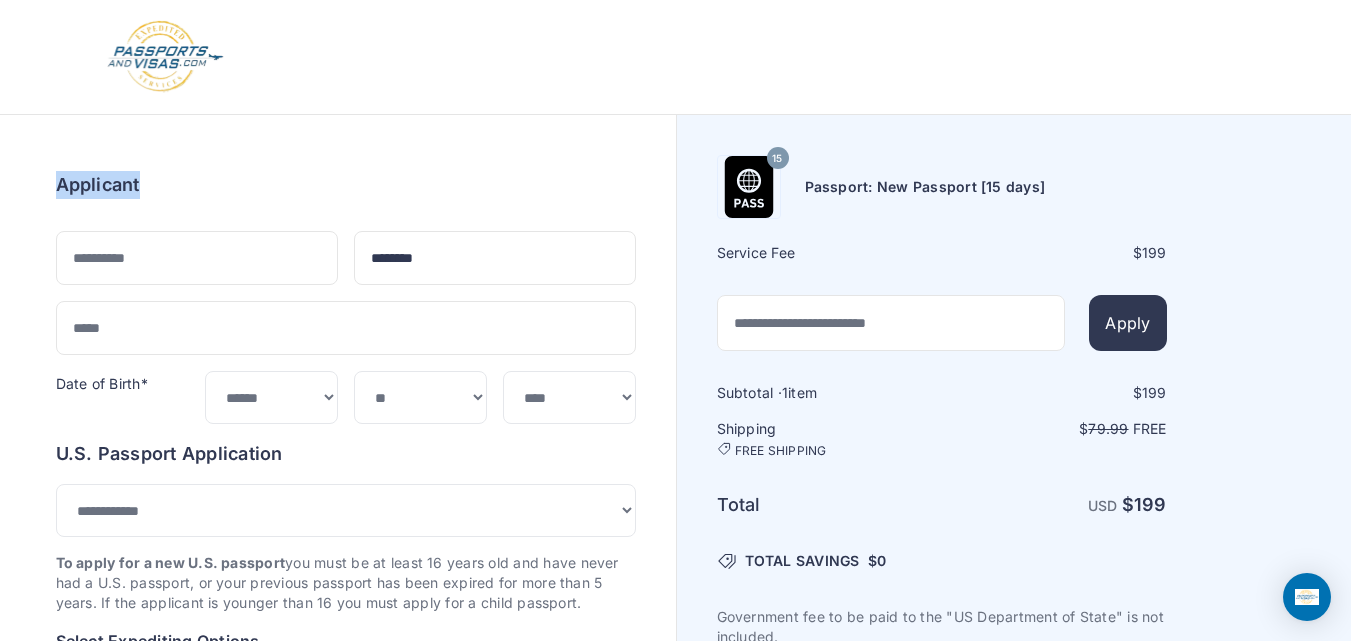 drag, startPoint x: 147, startPoint y: 194, endPoint x: 10, endPoint y: 173, distance: 138.60014 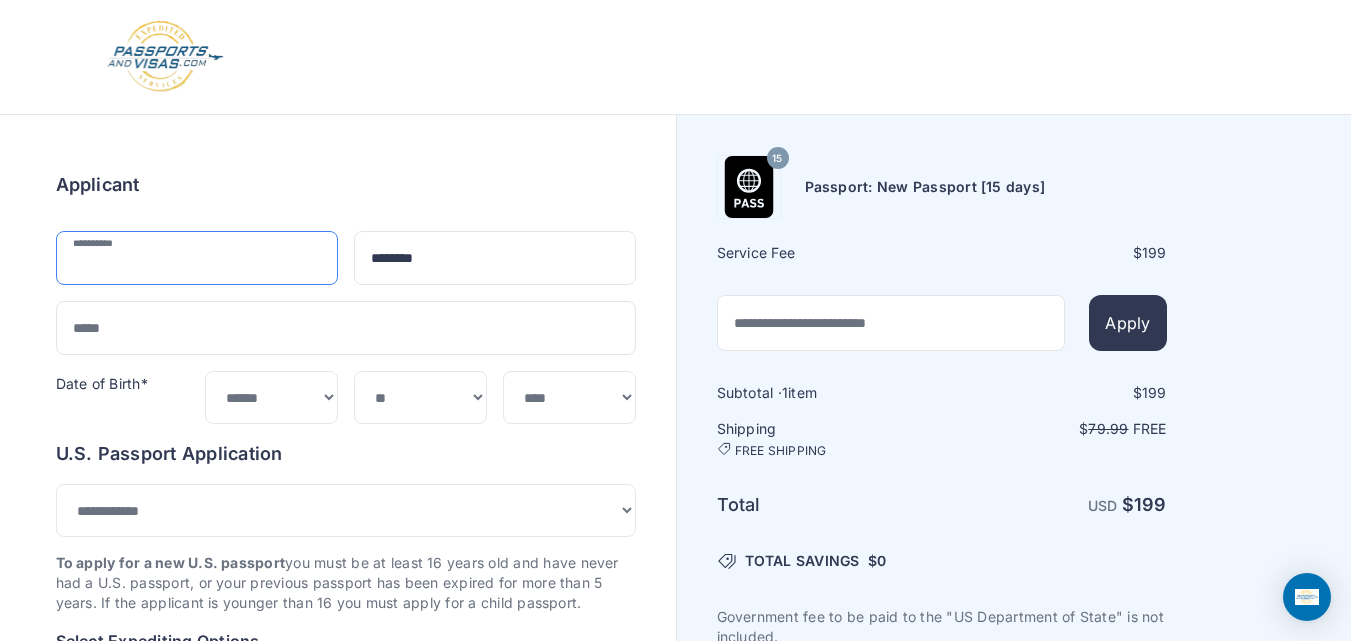 click at bounding box center [197, 258] 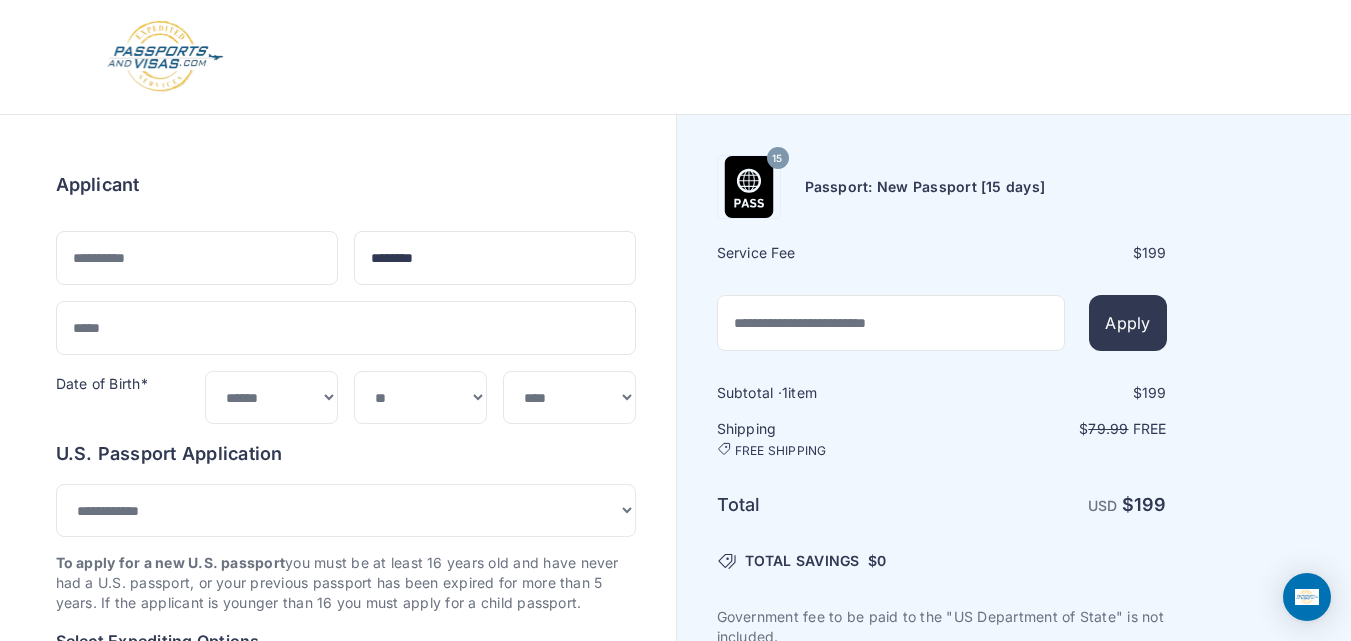 click on "Order summary
$ 199
15
199 1 $" at bounding box center [338, 1003] 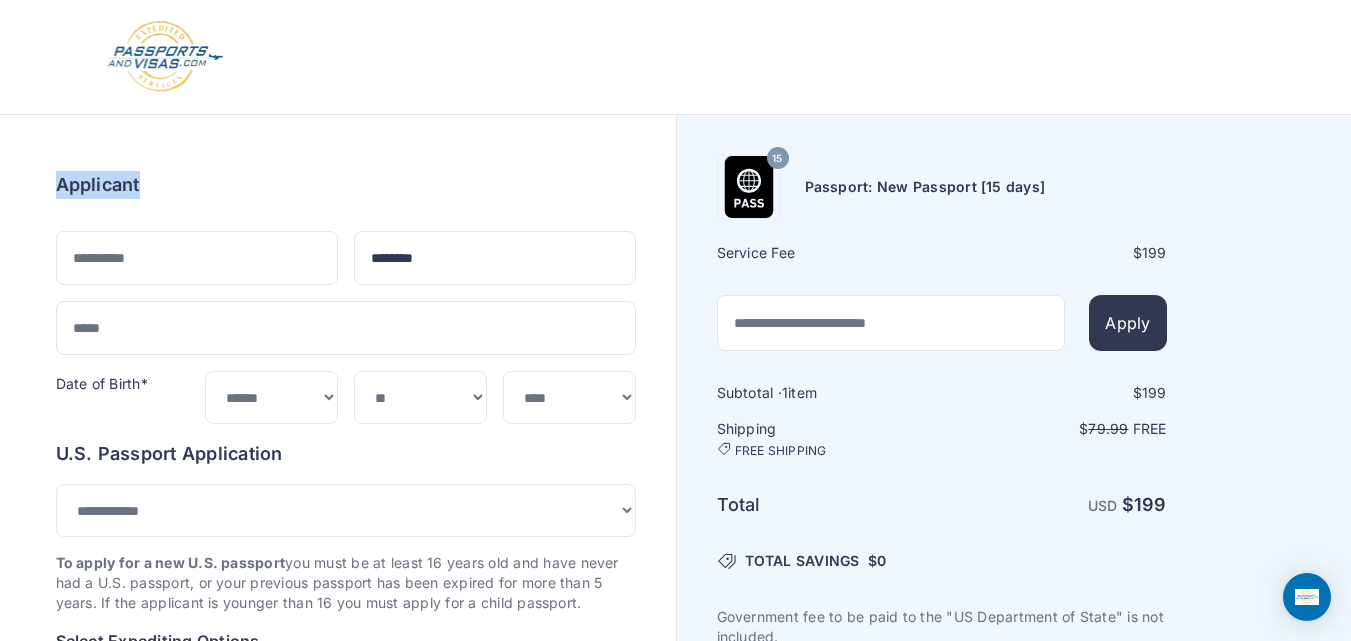 drag, startPoint x: 44, startPoint y: 183, endPoint x: 192, endPoint y: 183, distance: 148 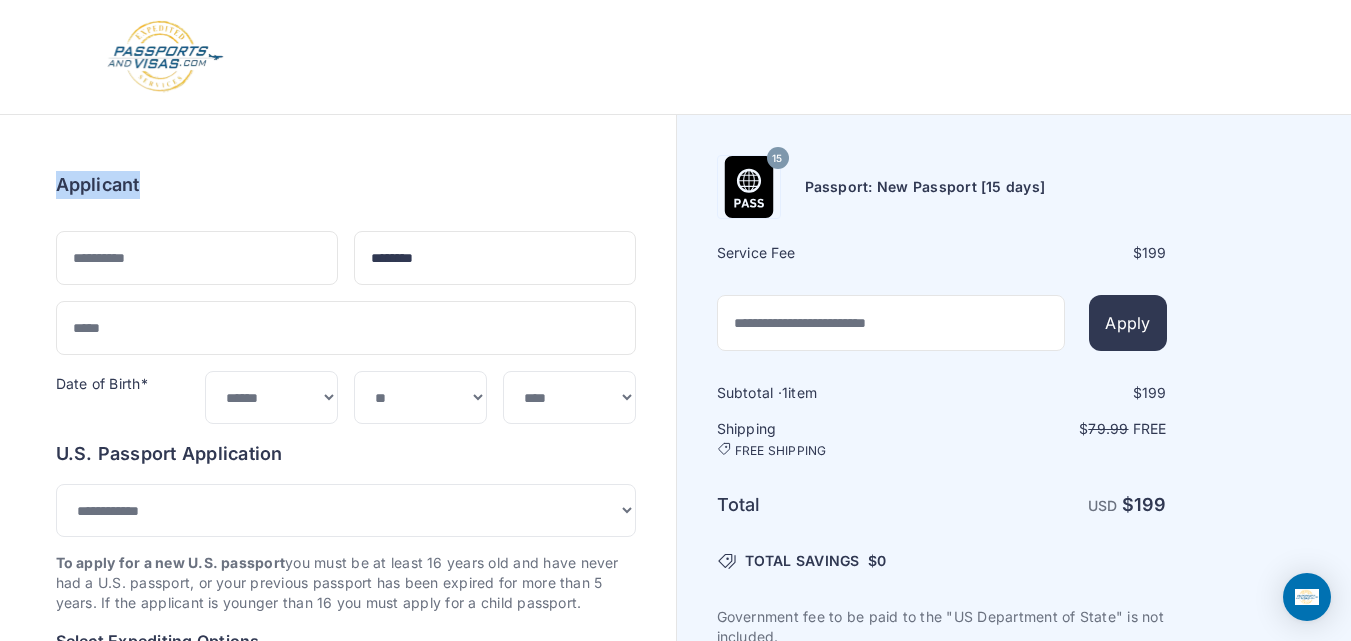 click on "Order summary
$ 199
15
199 1 199 79.99 Free $" at bounding box center (346, 1003) 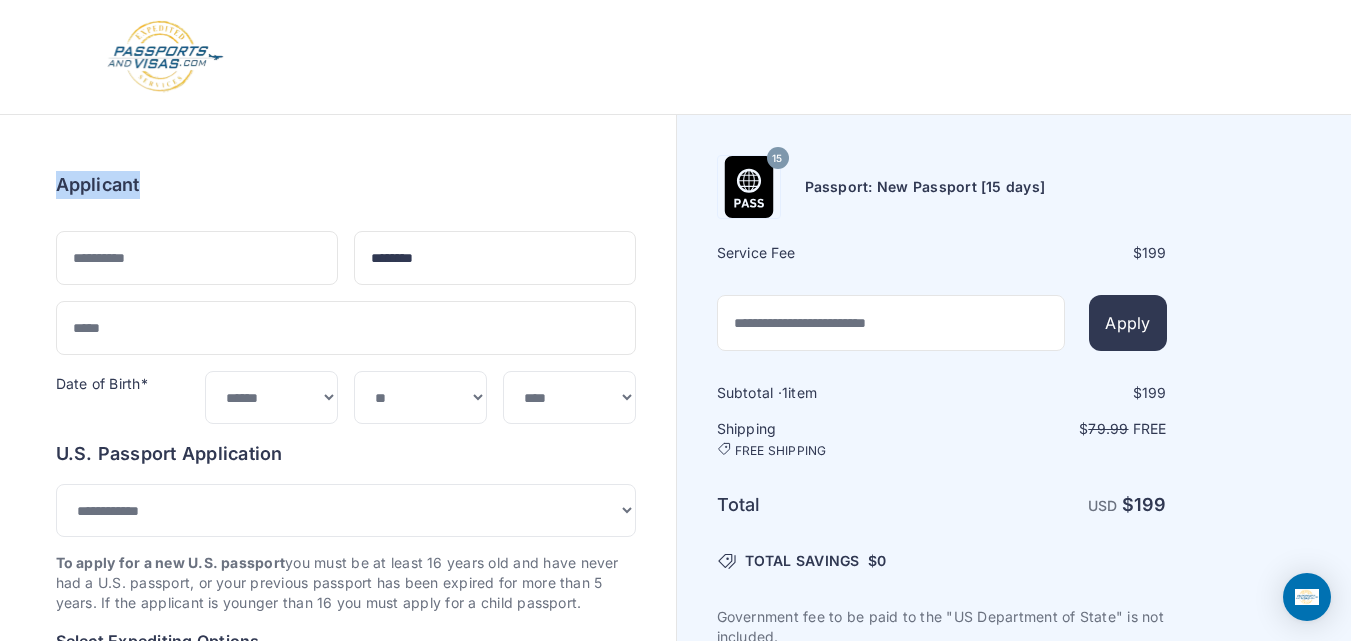 click on "Applicant" at bounding box center [346, 185] 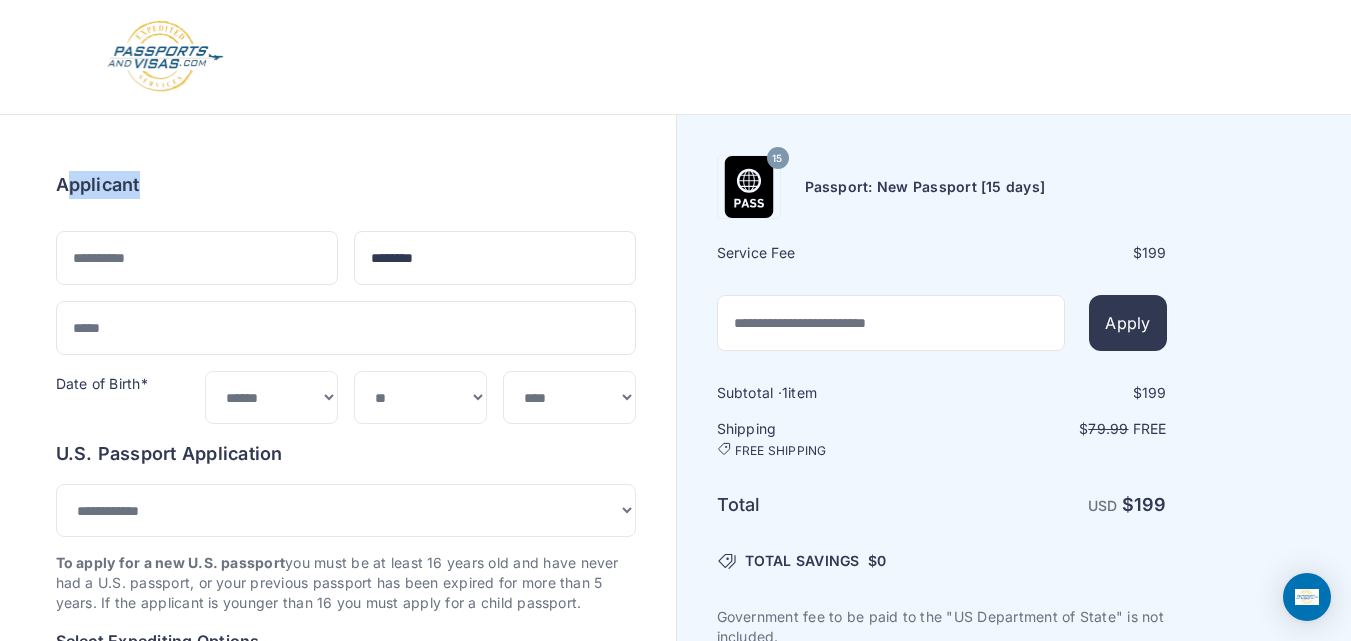 drag, startPoint x: 158, startPoint y: 179, endPoint x: 64, endPoint y: 181, distance: 94.02127 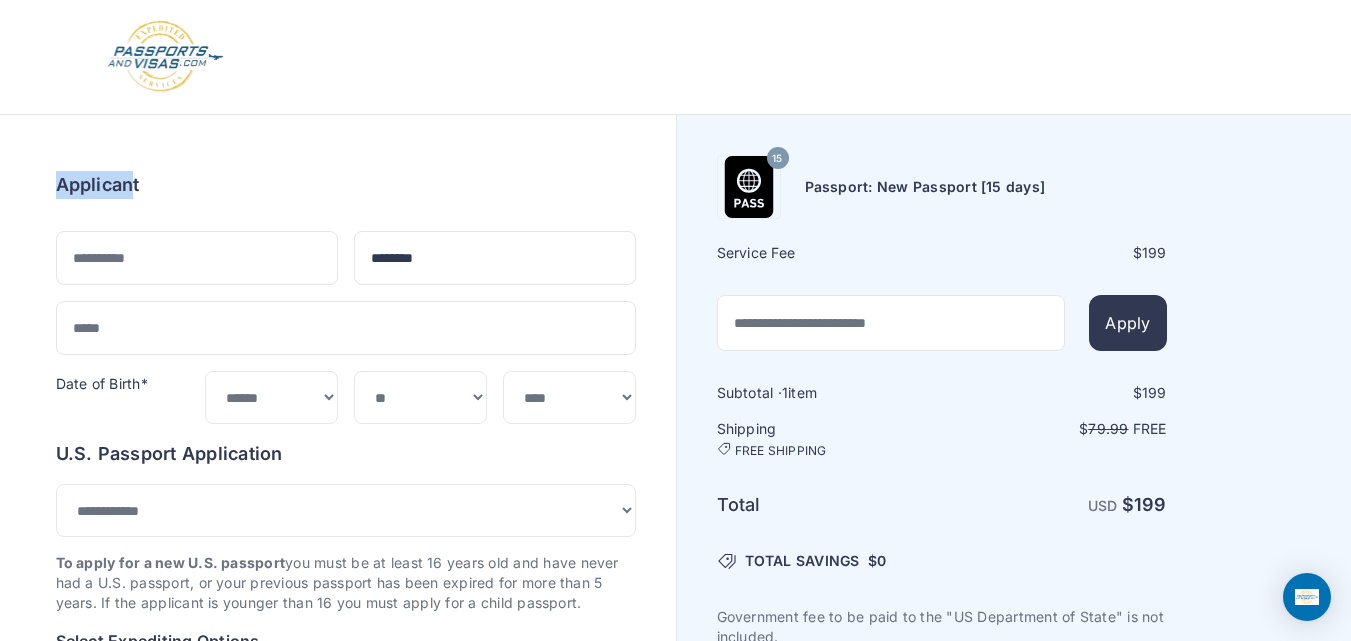 drag, startPoint x: 45, startPoint y: 186, endPoint x: 132, endPoint y: 186, distance: 87 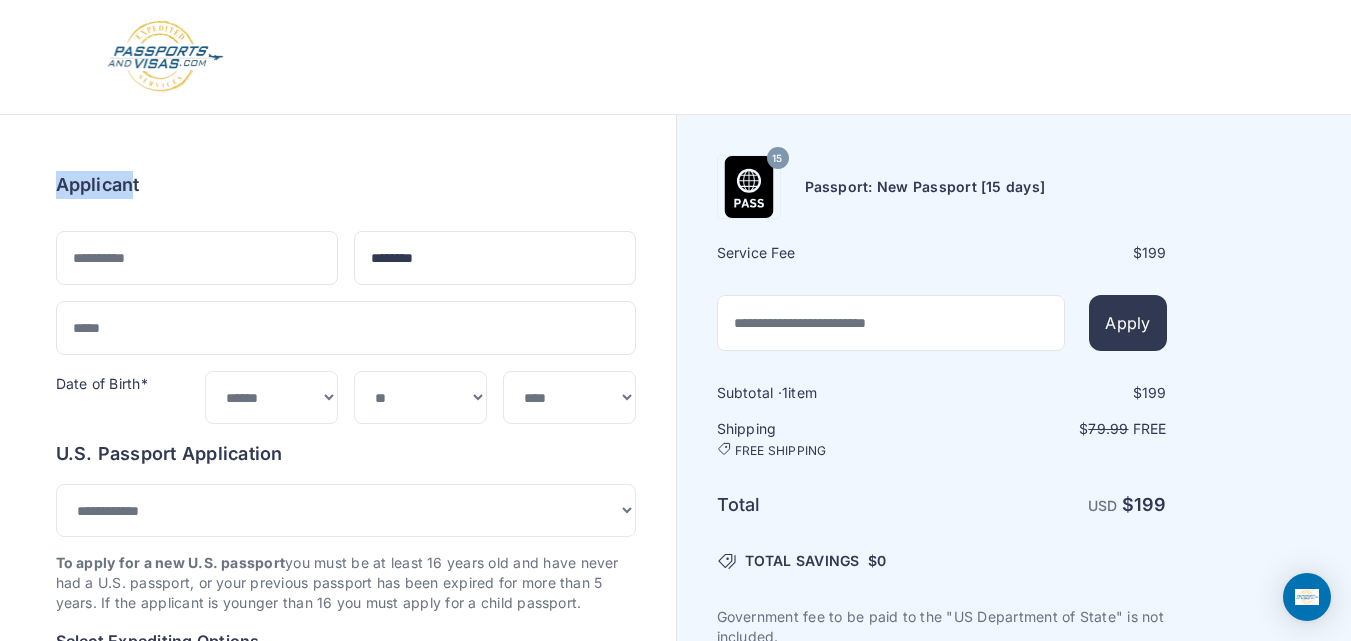 click at bounding box center (676, 57) 